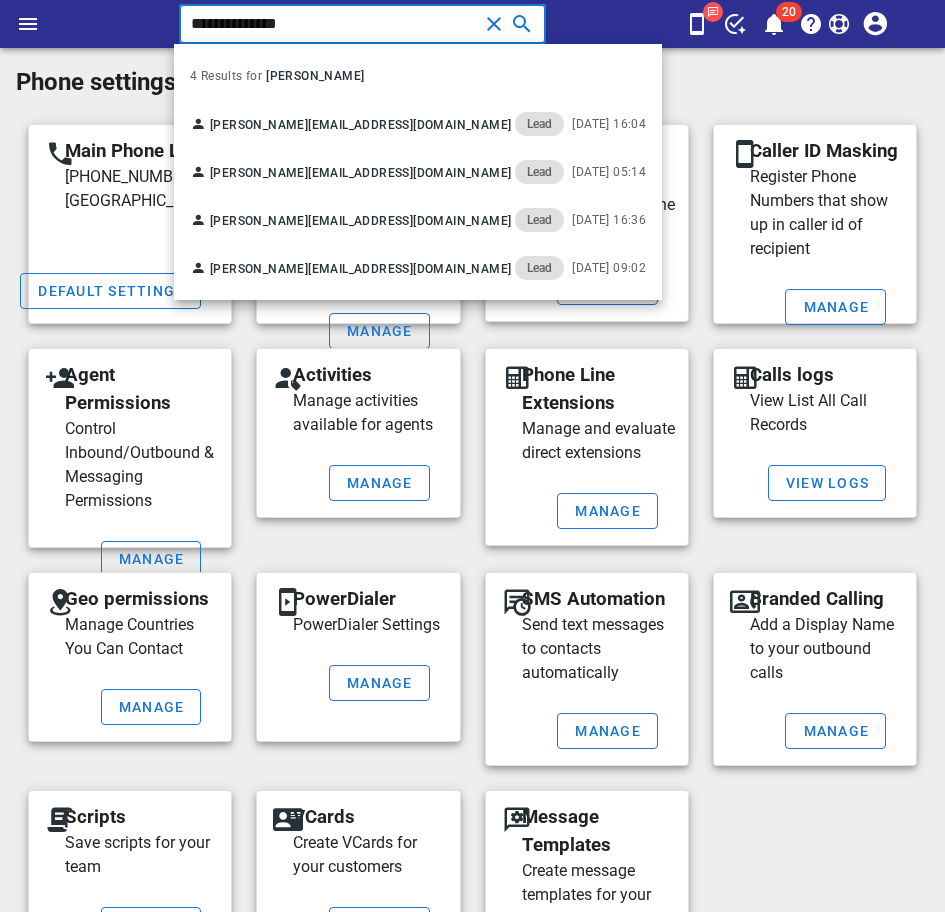 scroll, scrollTop: 12, scrollLeft: 0, axis: vertical 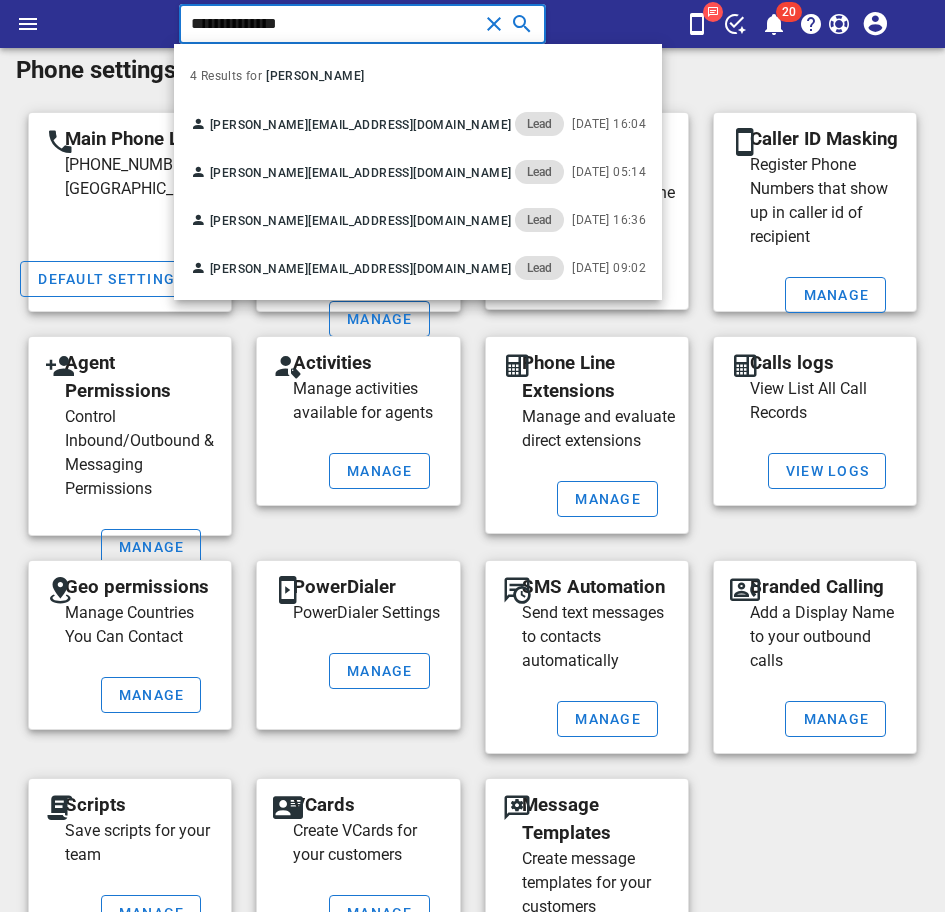 click on "**********" at bounding box center (334, 24) 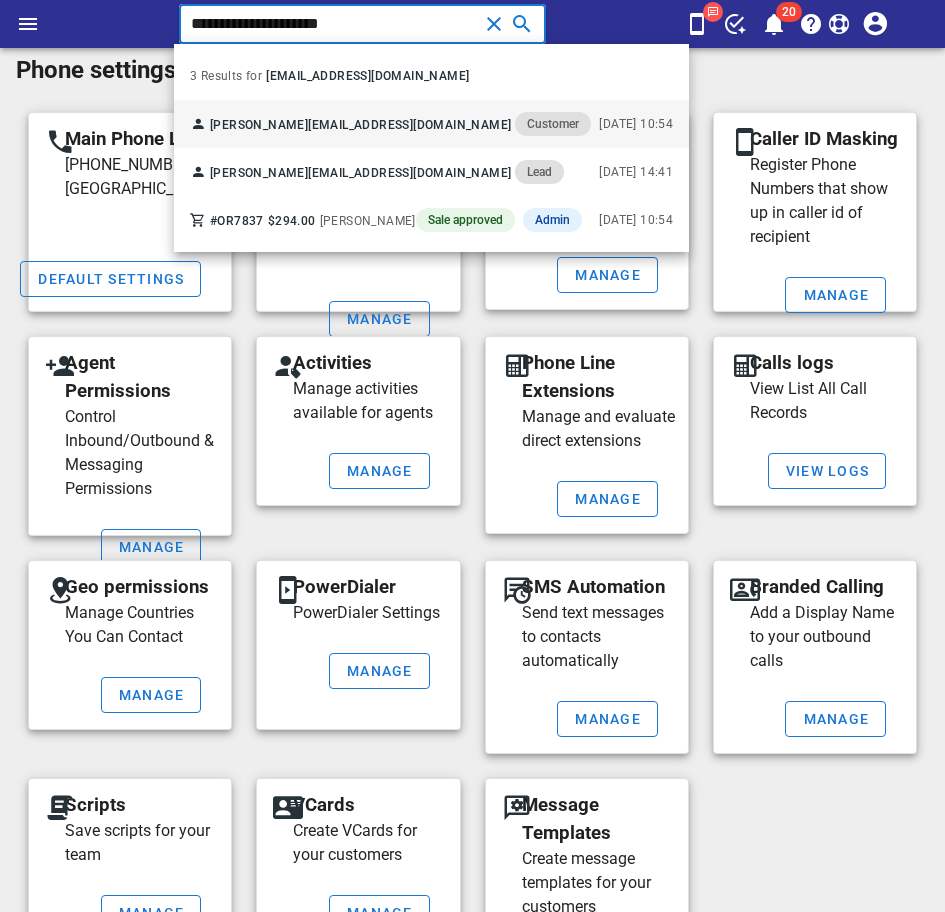 type on "**********" 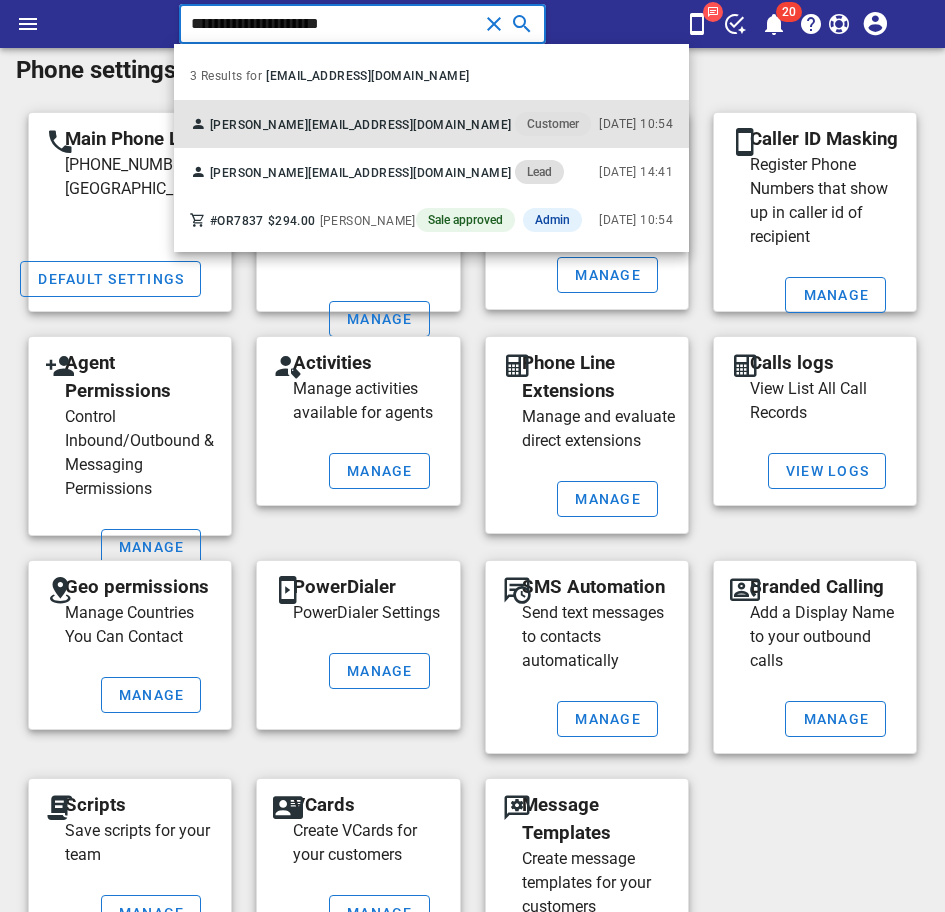 click on "flowersne64@gmail.com" at bounding box center (409, 125) 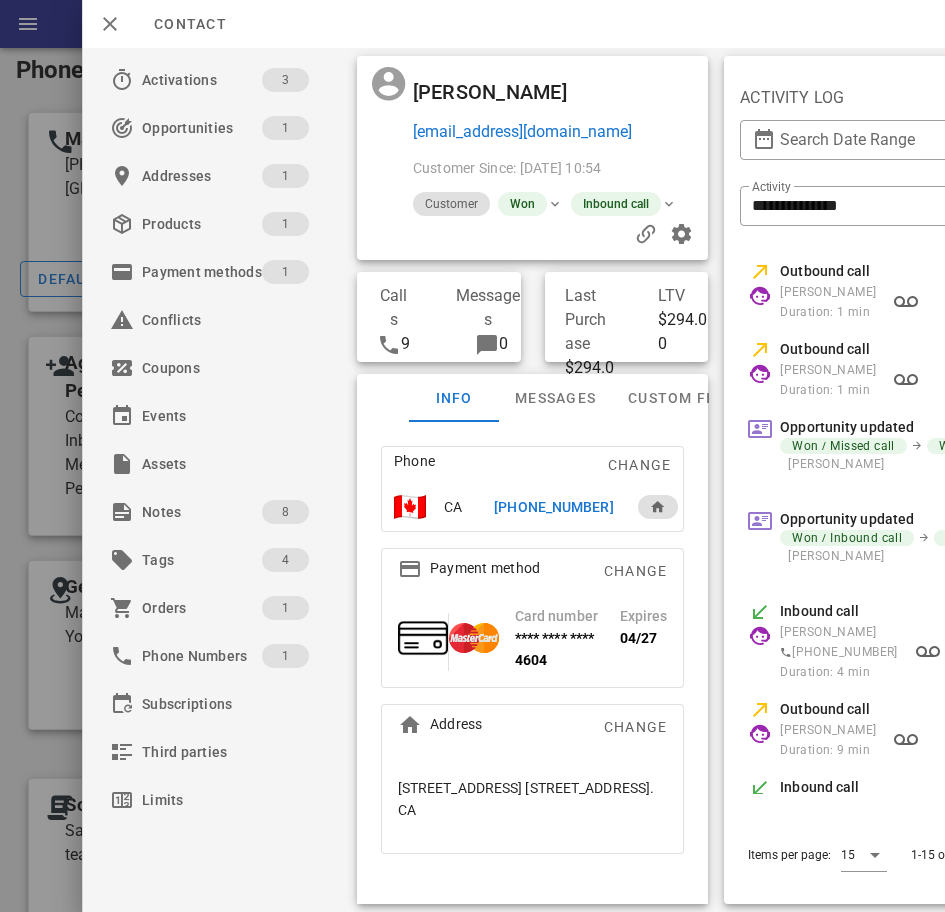 click on "+15198907472" at bounding box center (553, 507) 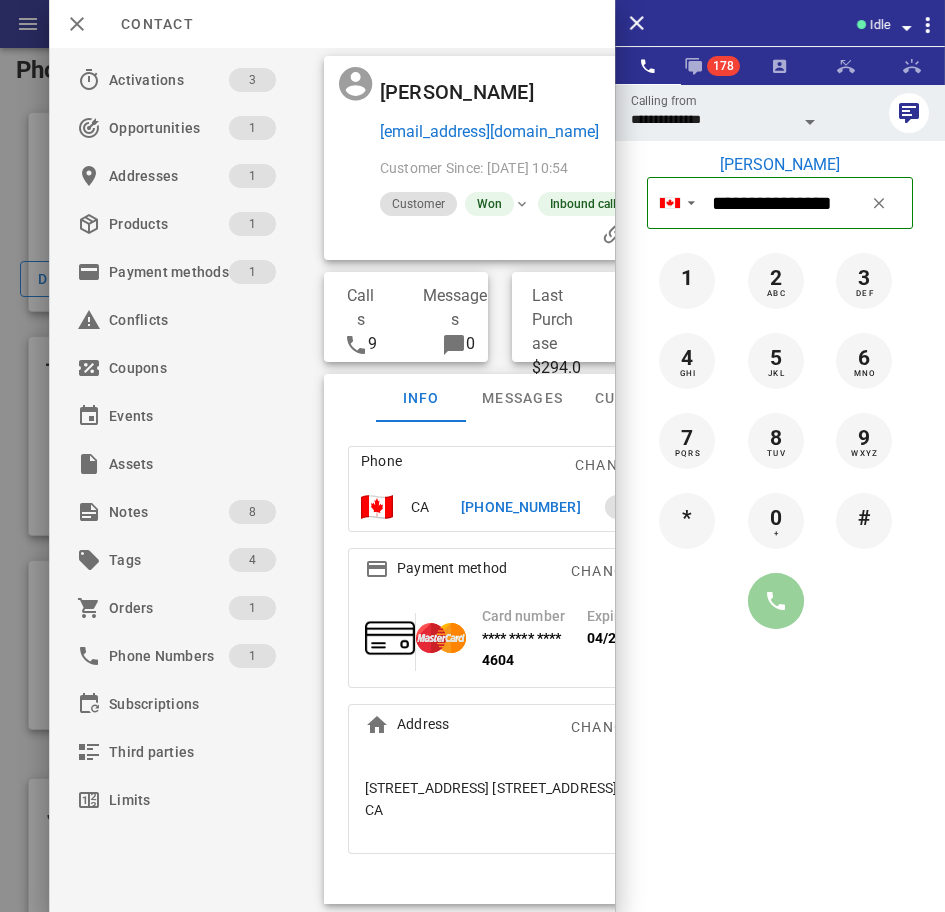 click at bounding box center (776, 601) 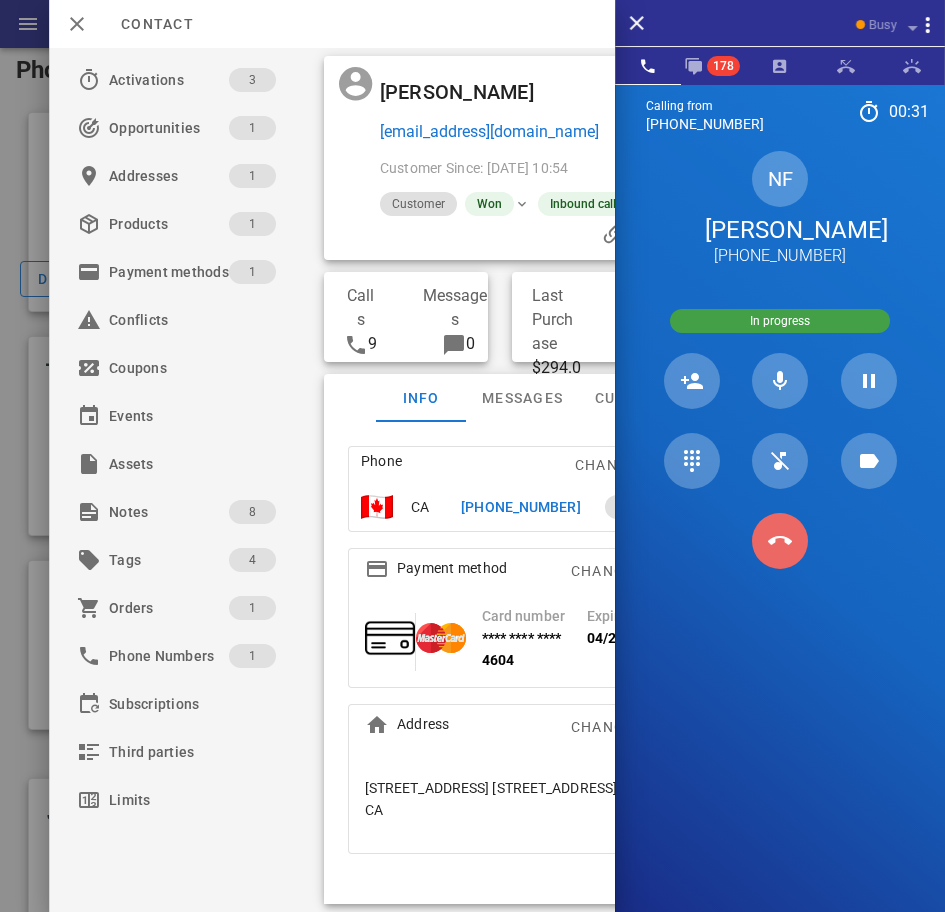 drag, startPoint x: 780, startPoint y: 521, endPoint x: 700, endPoint y: 538, distance: 81.78631 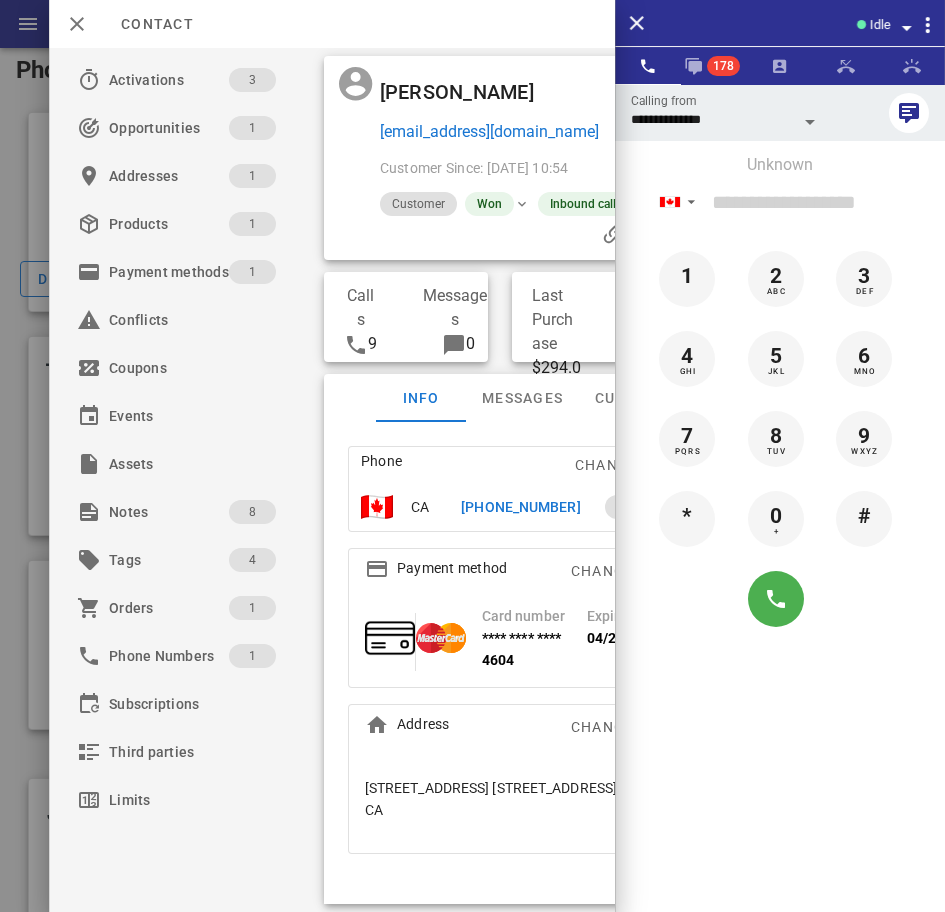 click on "+15198907472" at bounding box center (520, 507) 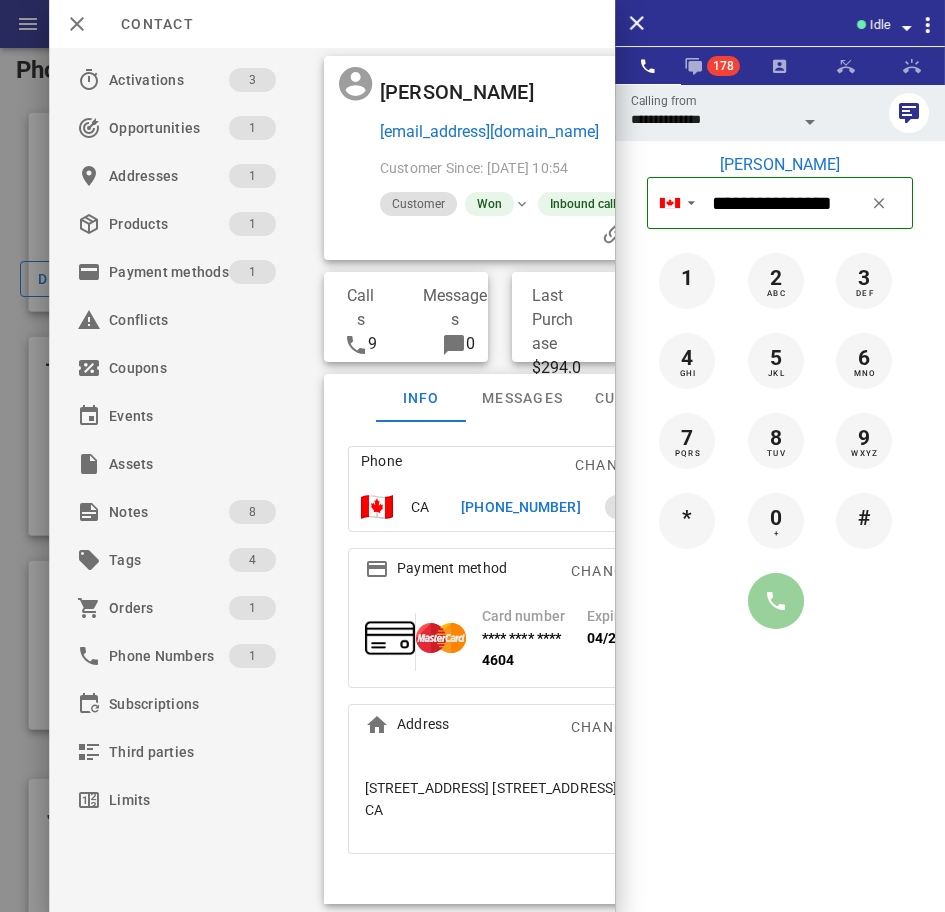 click at bounding box center [776, 601] 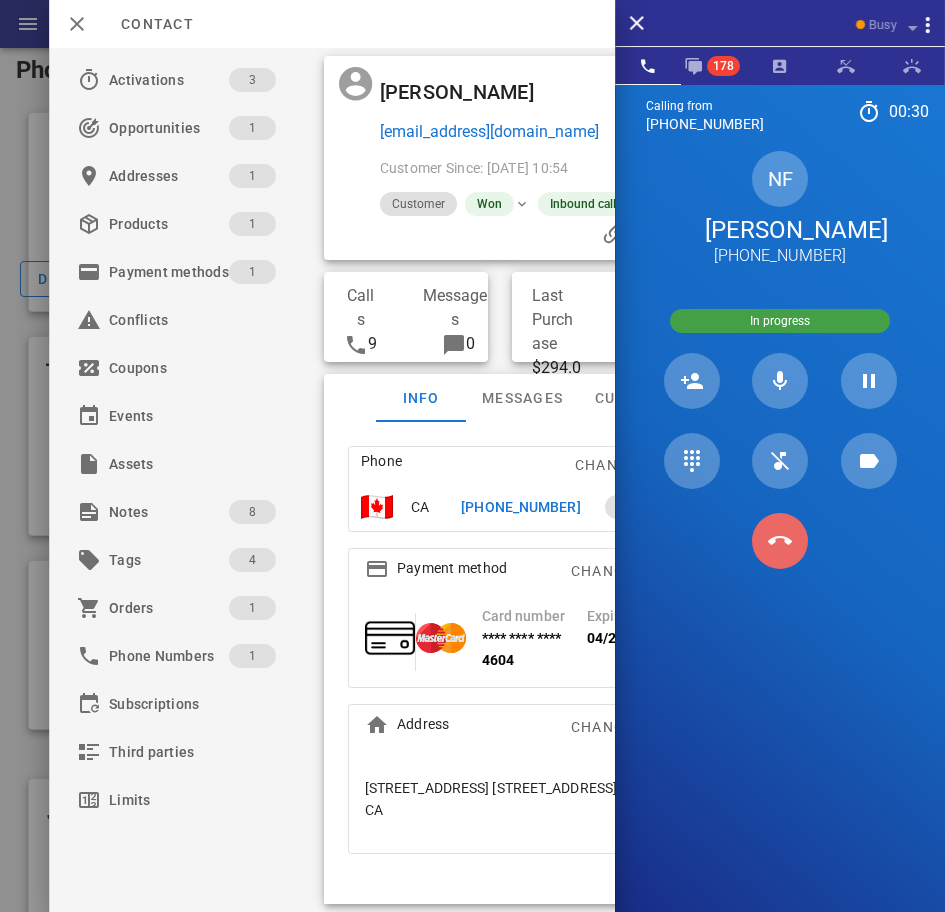 click at bounding box center (780, 541) 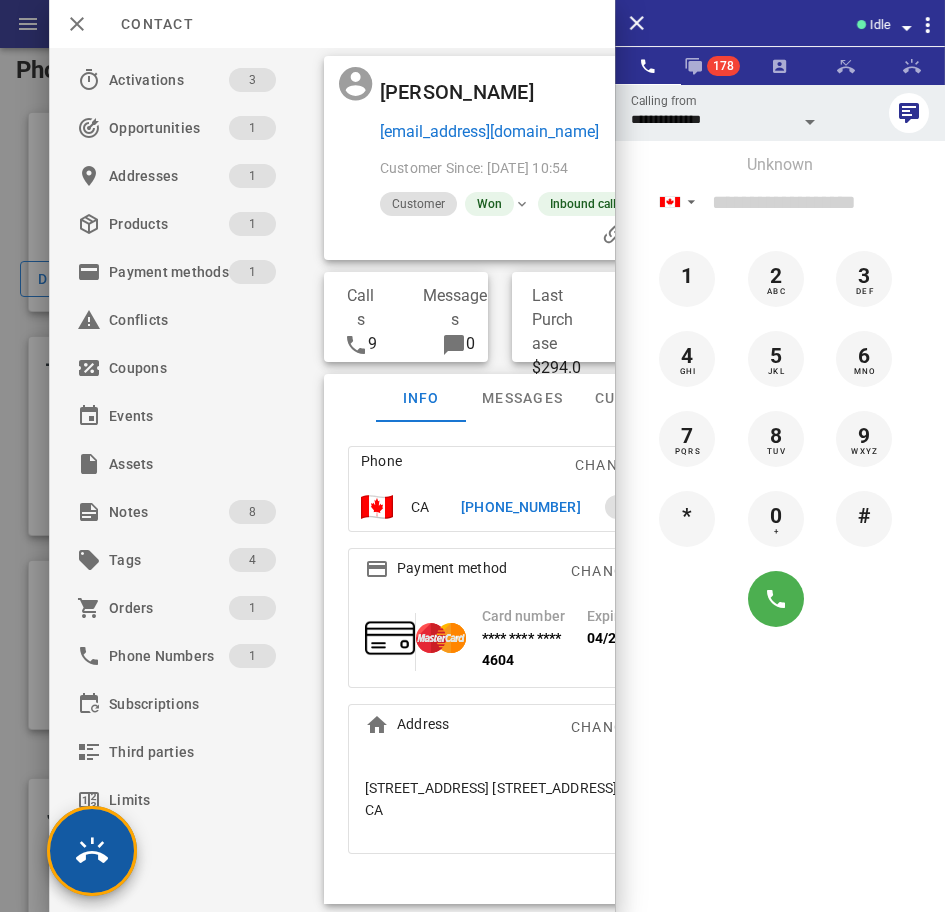 click at bounding box center (92, 851) 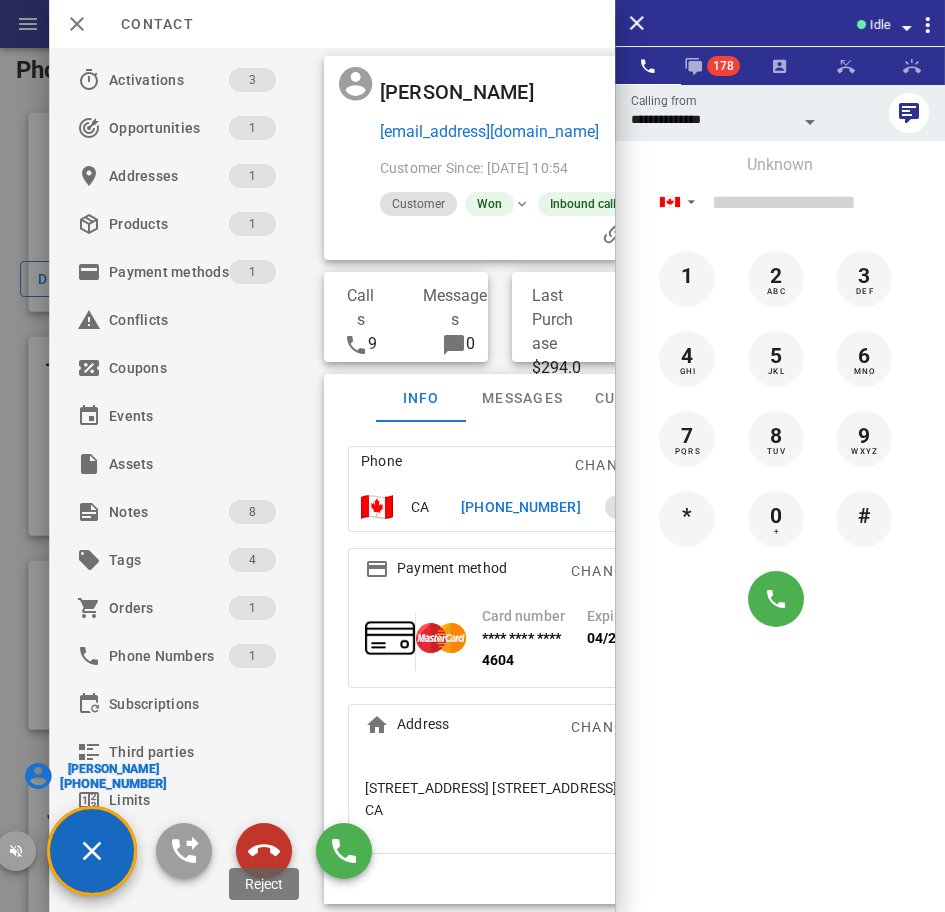 click at bounding box center [264, 851] 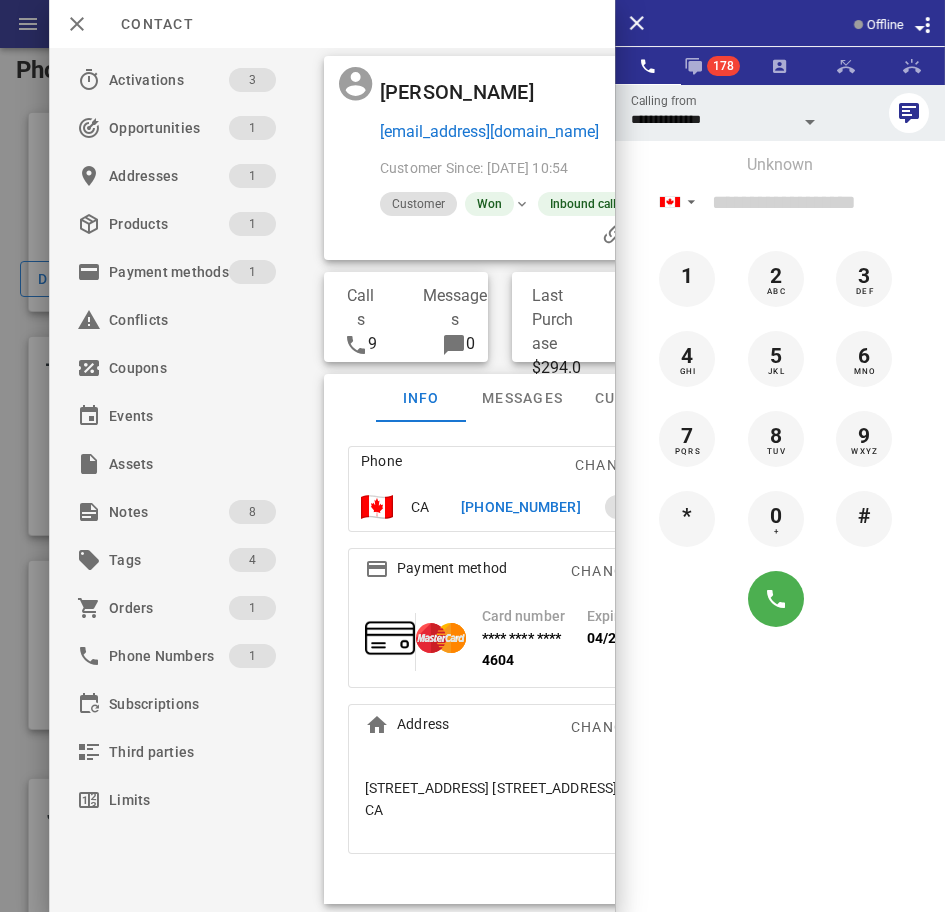 drag, startPoint x: 485, startPoint y: 508, endPoint x: 495, endPoint y: 506, distance: 10.198039 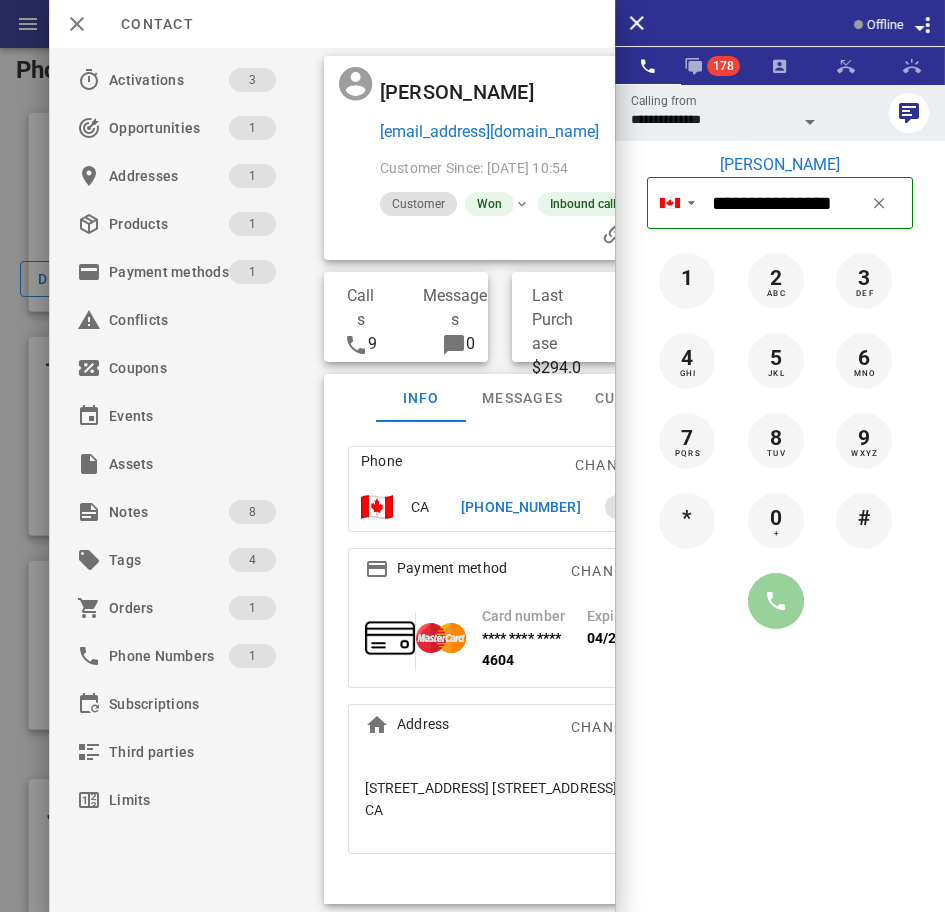 click at bounding box center (776, 601) 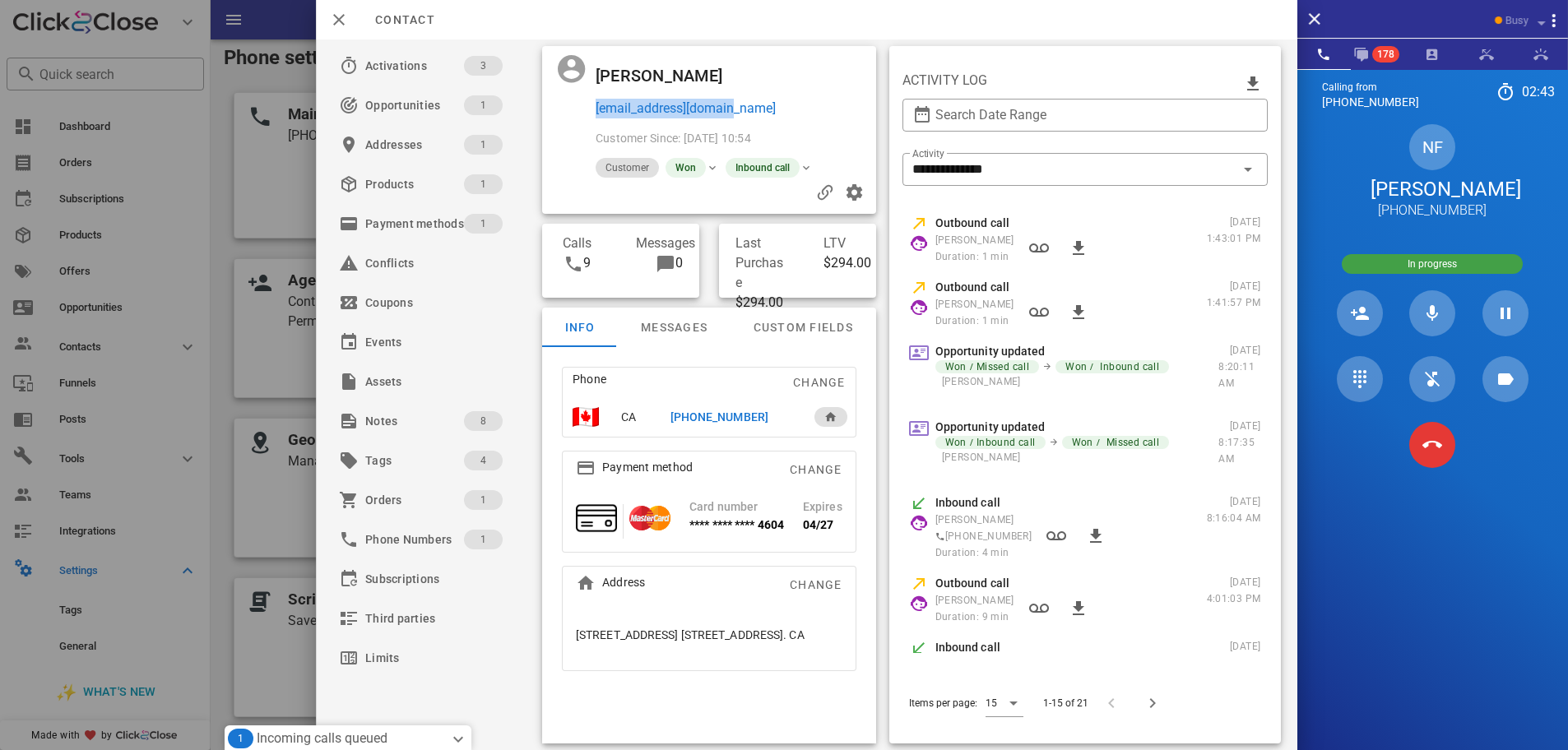 drag, startPoint x: 787, startPoint y: 86, endPoint x: 786, endPoint y: 111, distance: 25.019992 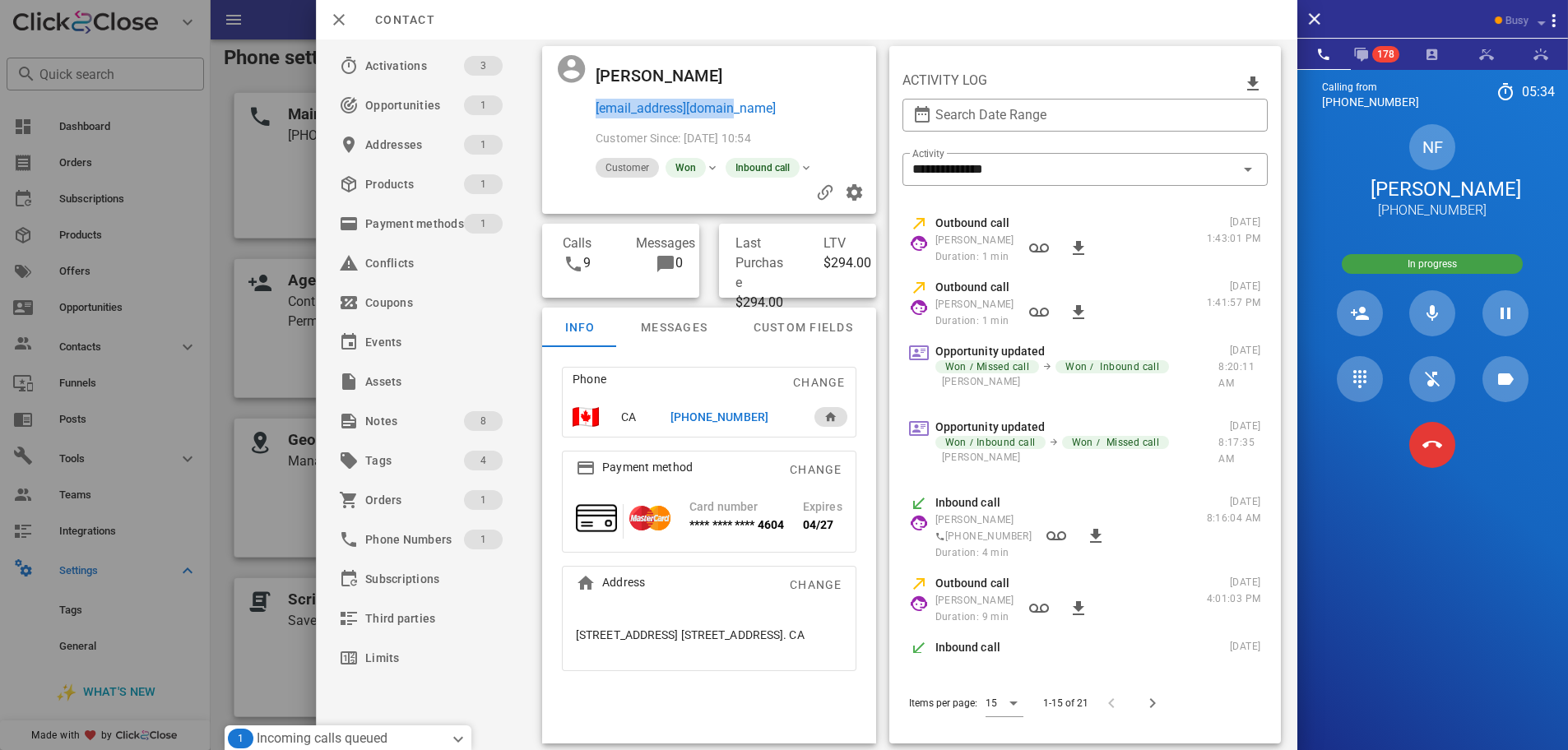 click at bounding box center [810, 76] 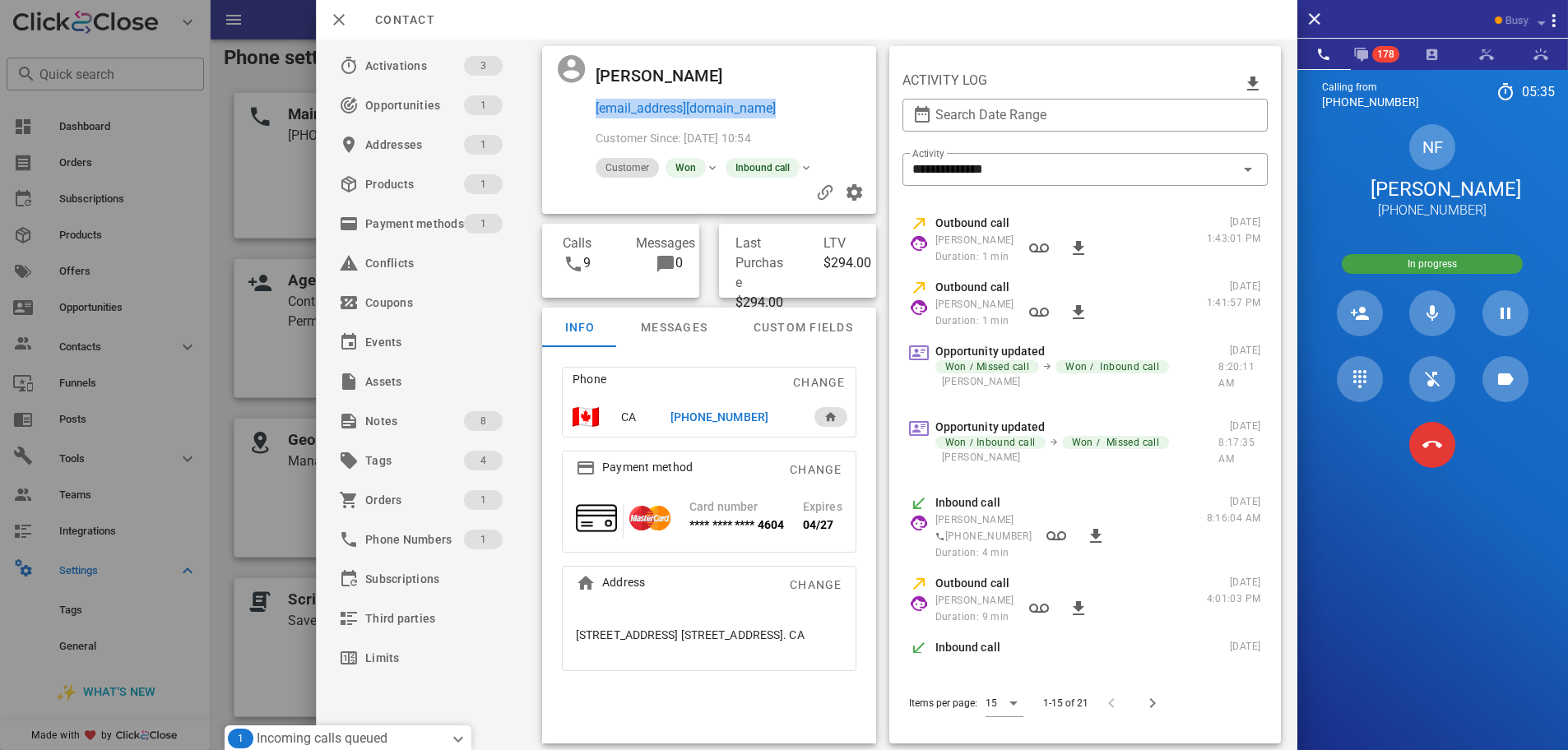 drag, startPoint x: 754, startPoint y: 76, endPoint x: 768, endPoint y: 107, distance: 34.0147 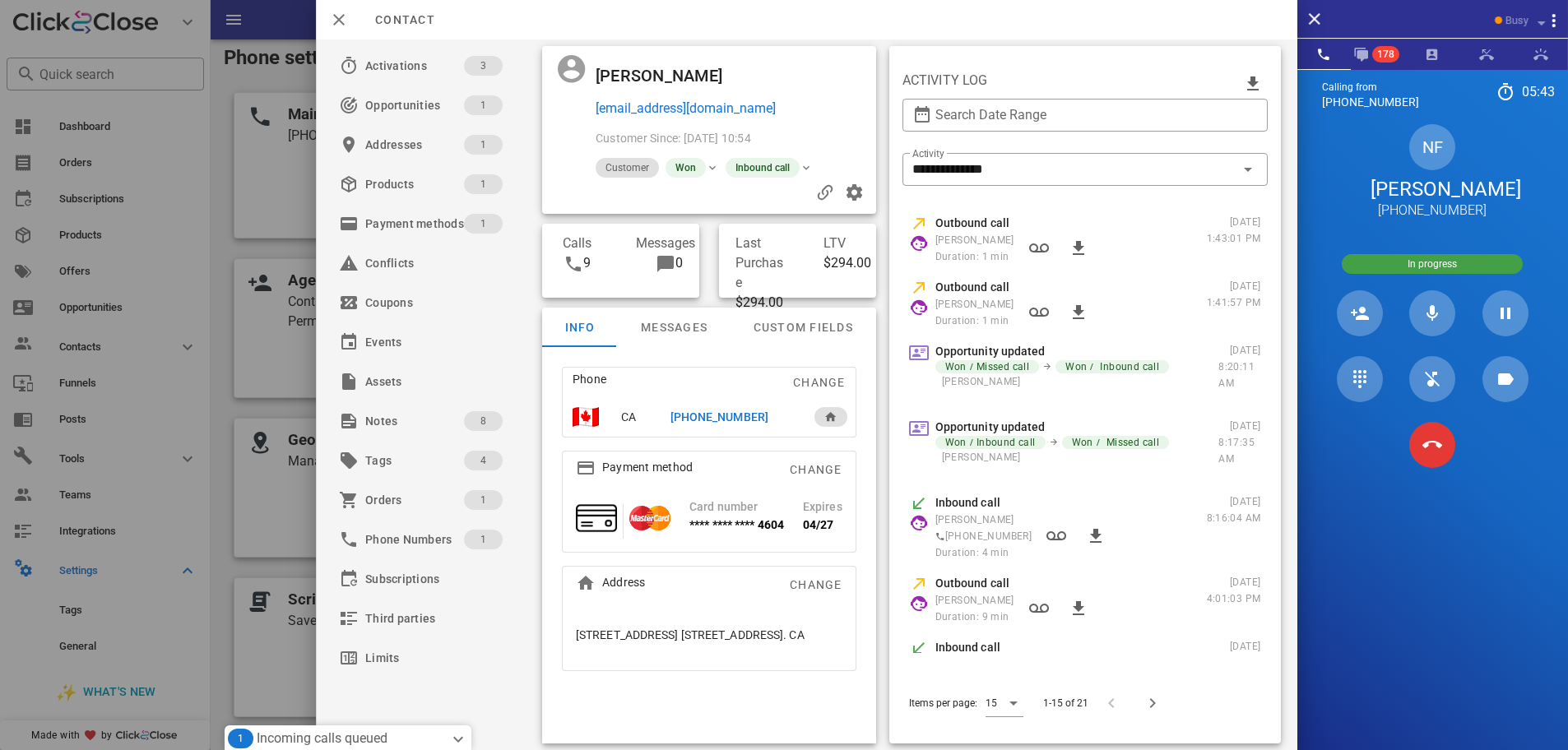 click on "**********" at bounding box center [1084, 356] 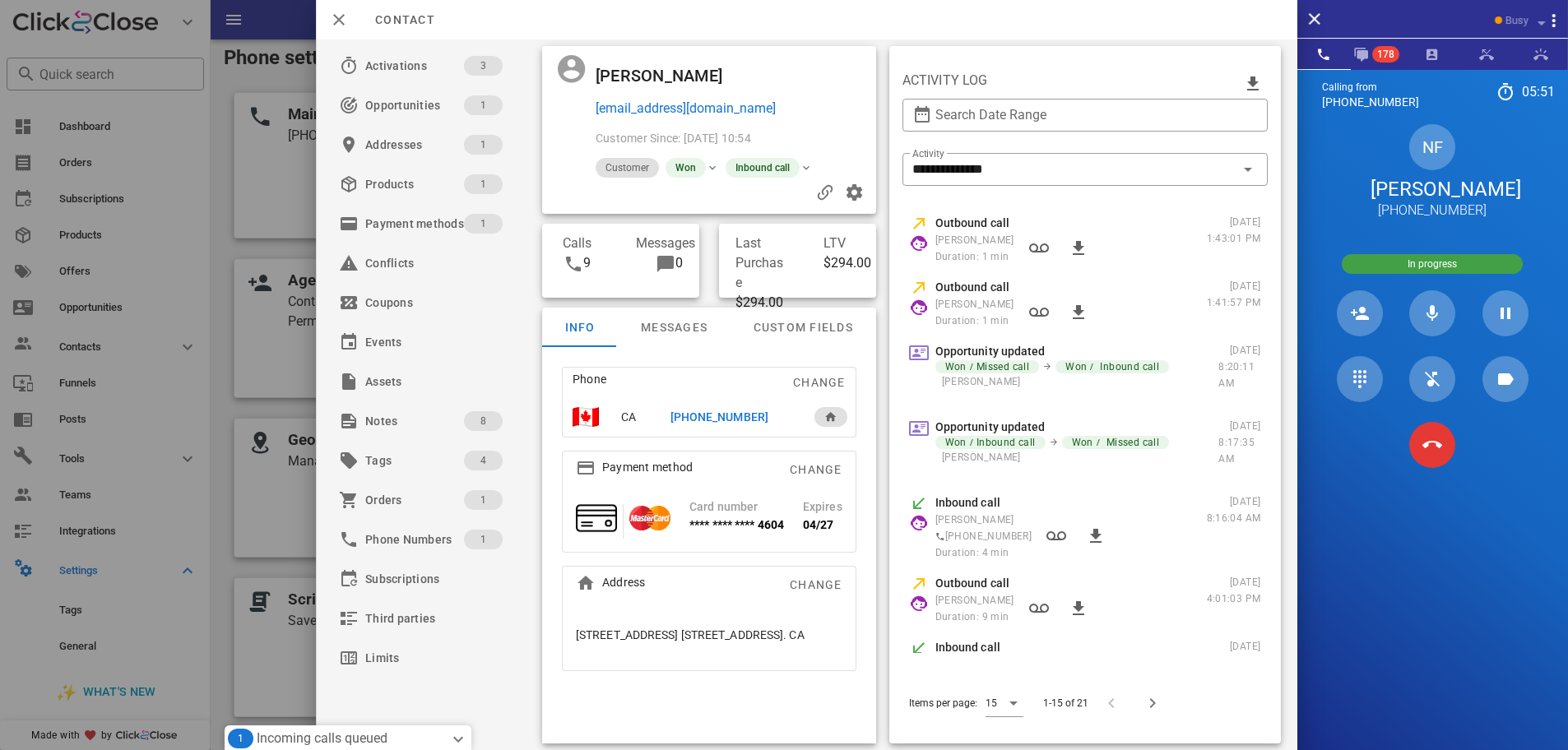 click at bounding box center (810, 76) 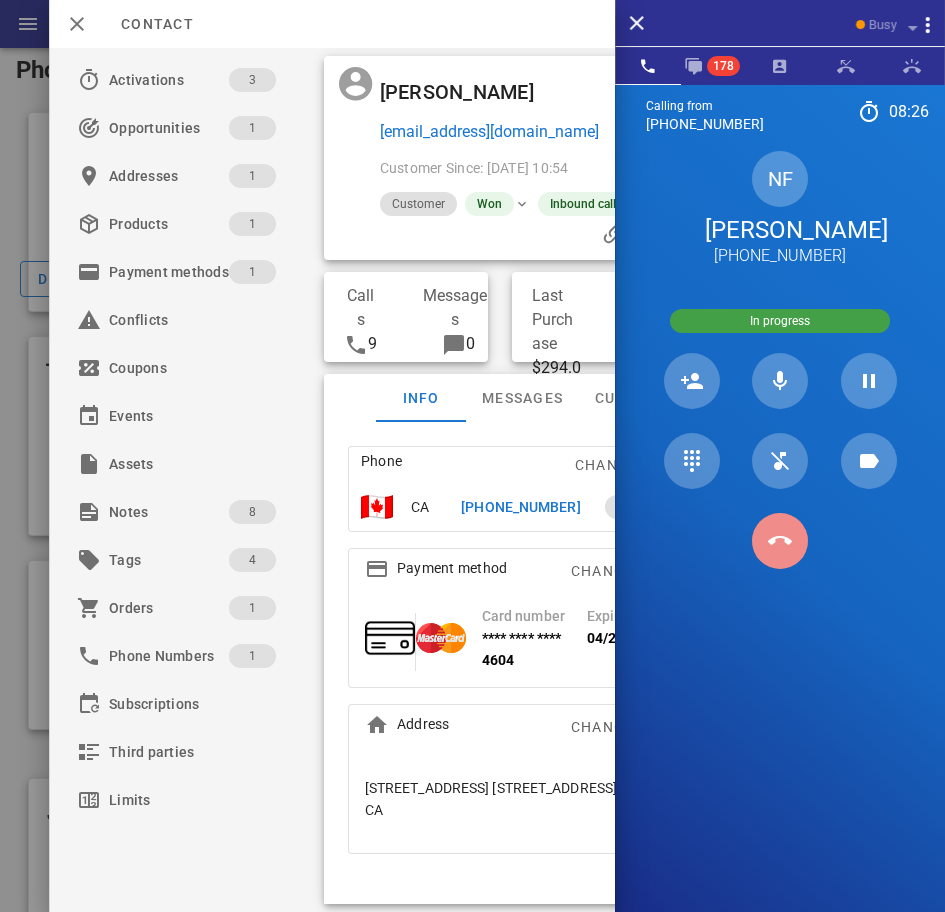 click at bounding box center (780, 541) 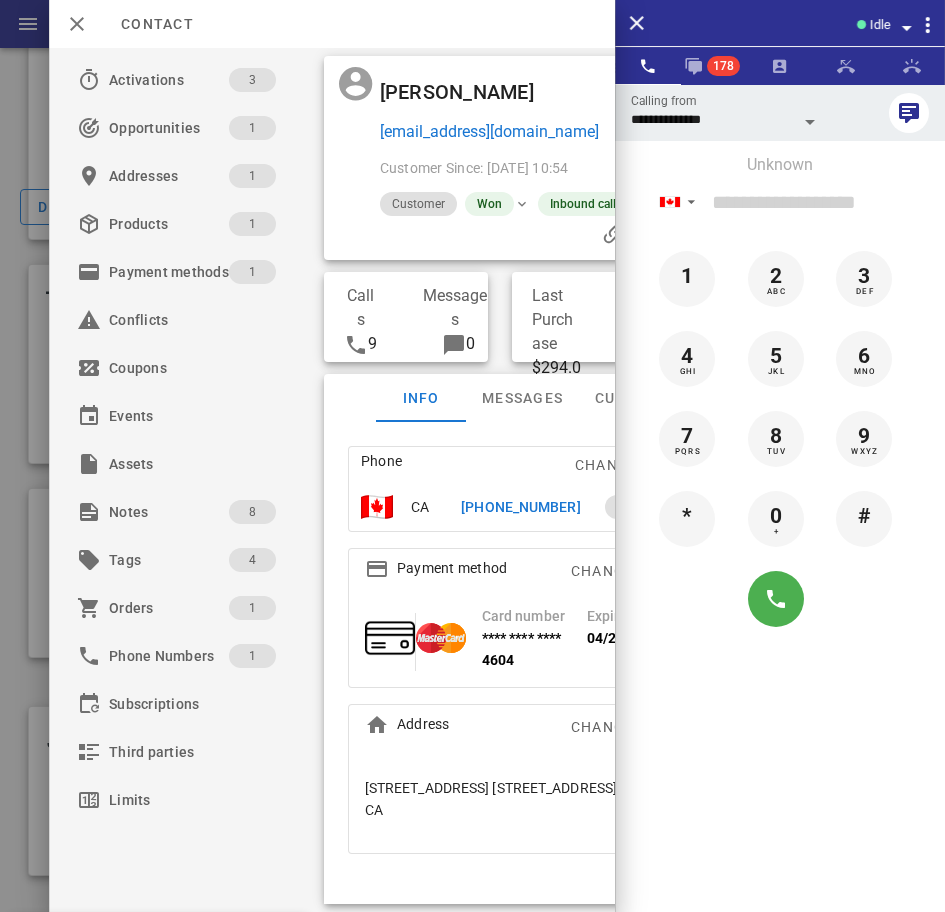 scroll, scrollTop: 118, scrollLeft: 0, axis: vertical 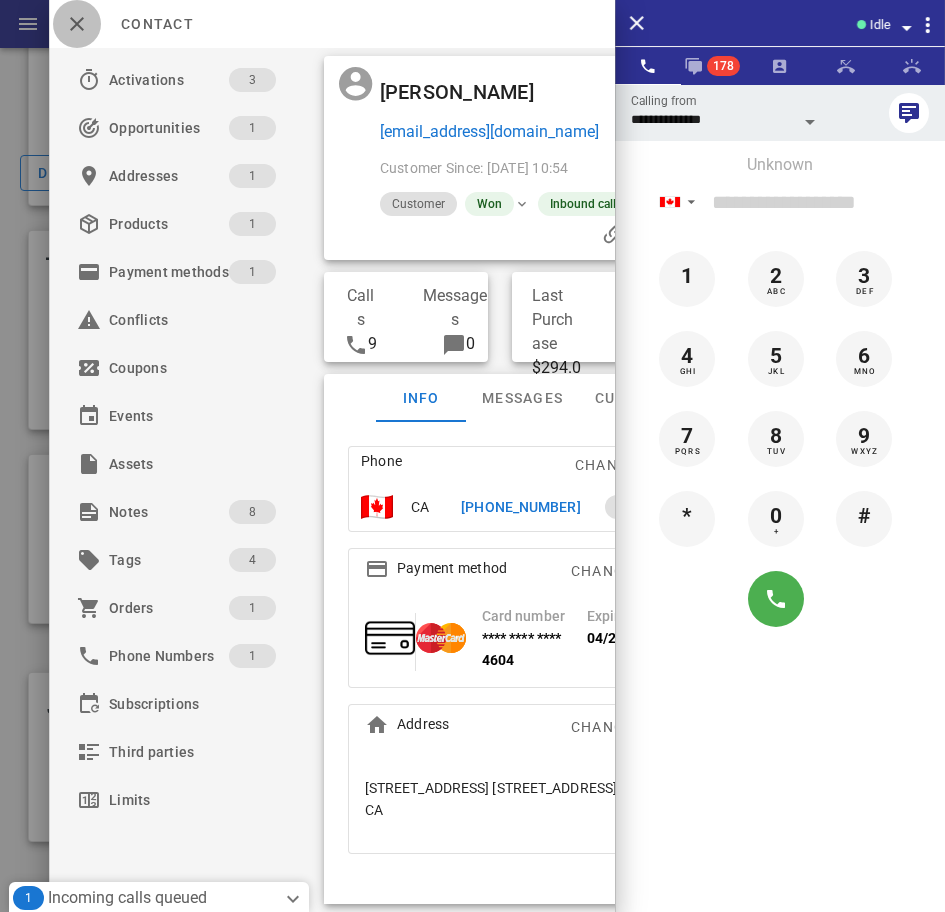 click at bounding box center [77, 24] 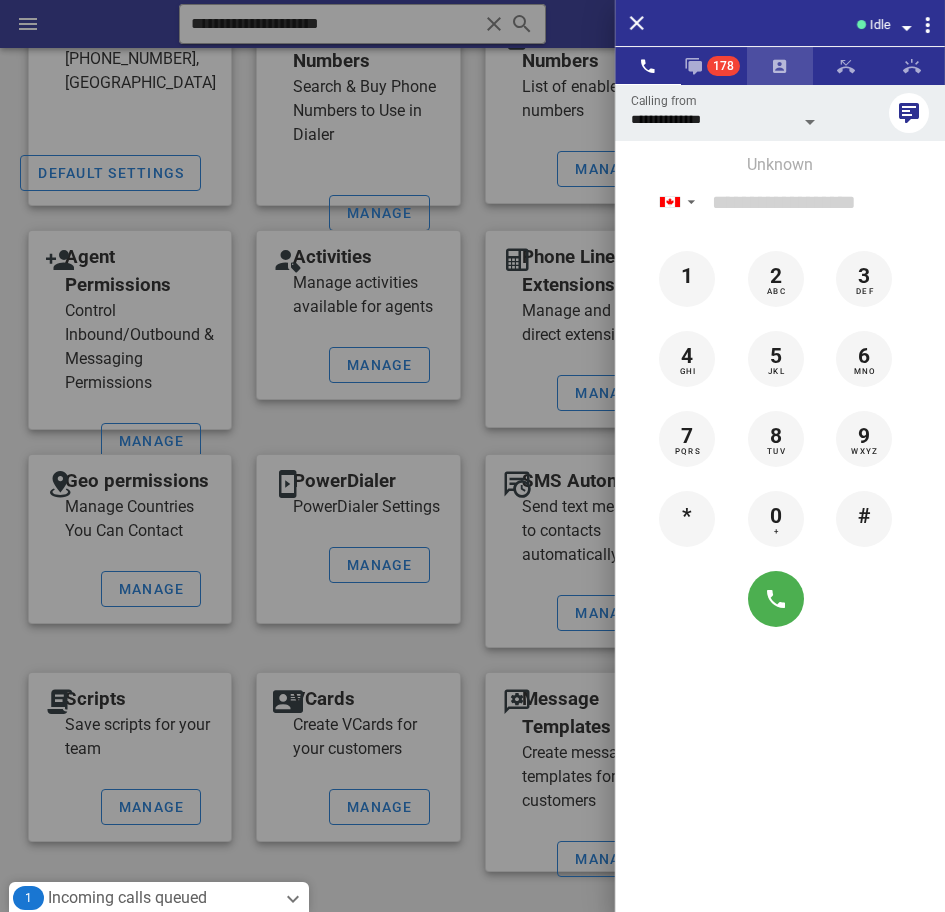 click at bounding box center (780, 66) 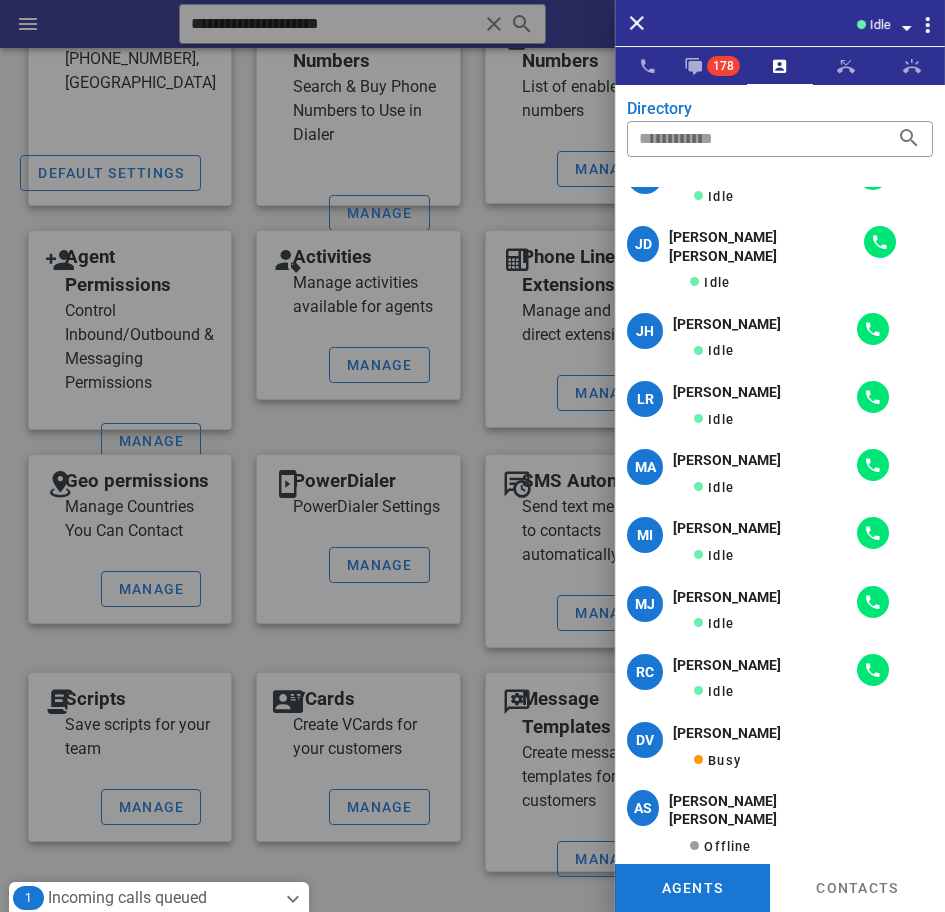 scroll, scrollTop: 0, scrollLeft: 0, axis: both 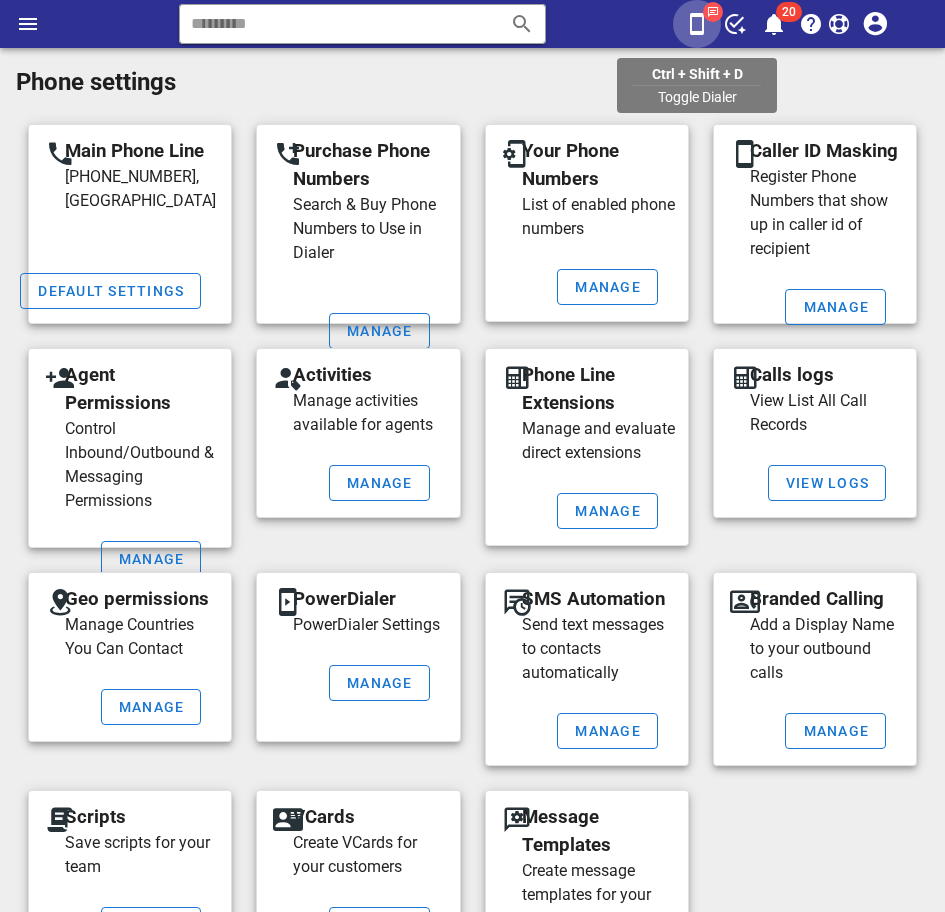 click at bounding box center [697, 24] 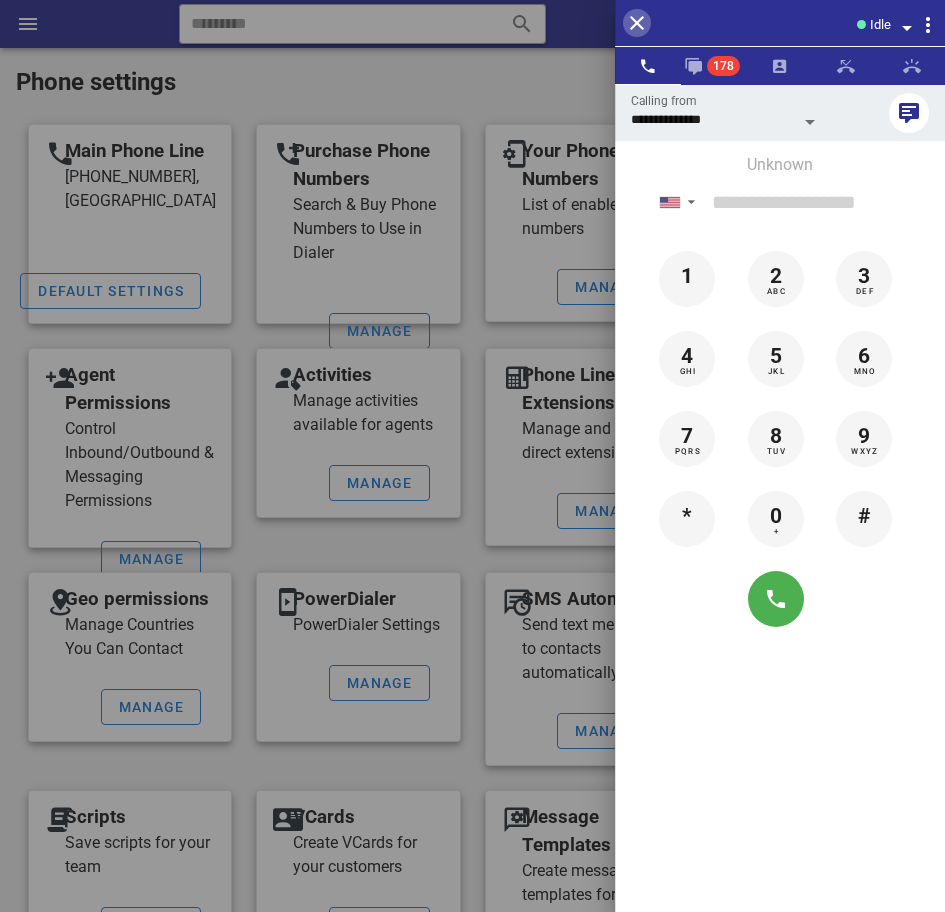 drag, startPoint x: 623, startPoint y: 15, endPoint x: 648, endPoint y: 14, distance: 25.019993 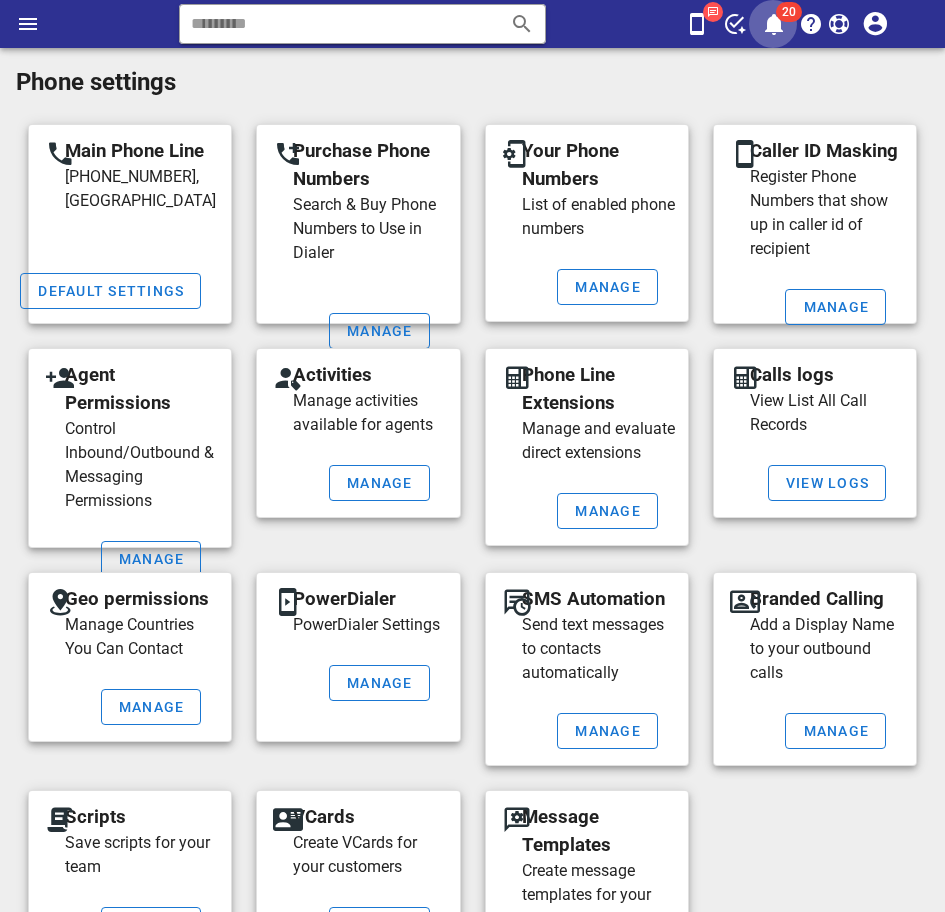 click on "20" at bounding box center (773, 24) 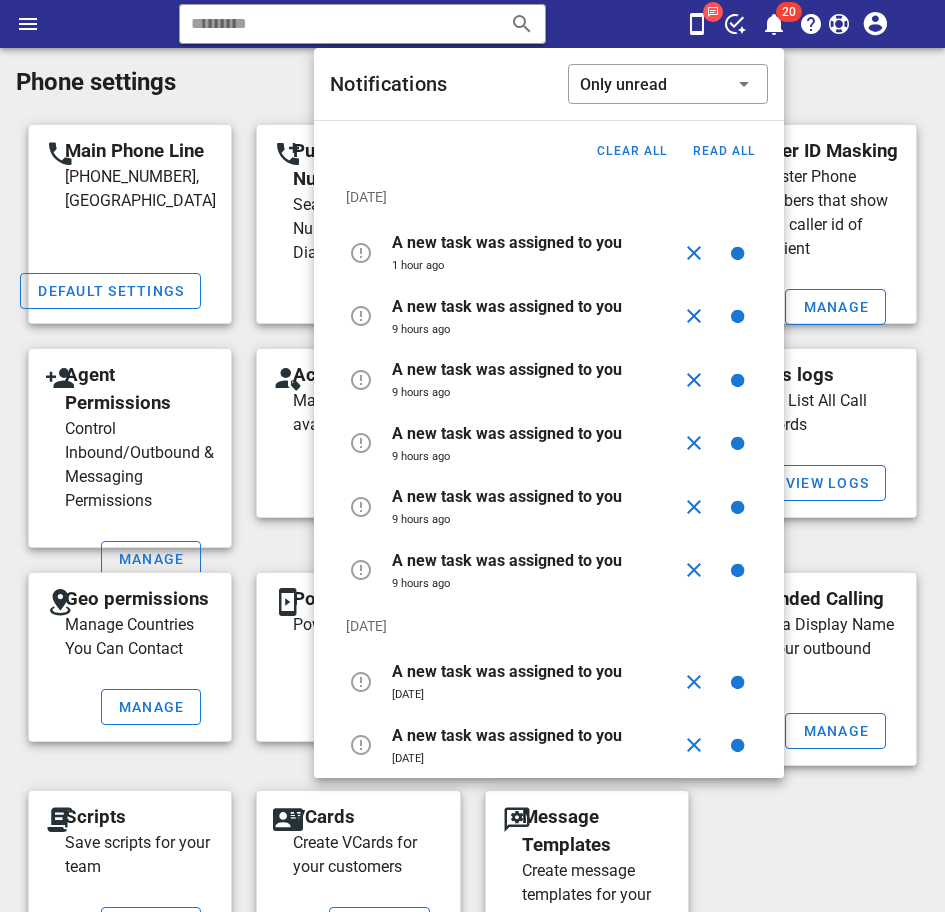 click on "A new task was assigned to you 1 hour ago" at bounding box center [536, 253] 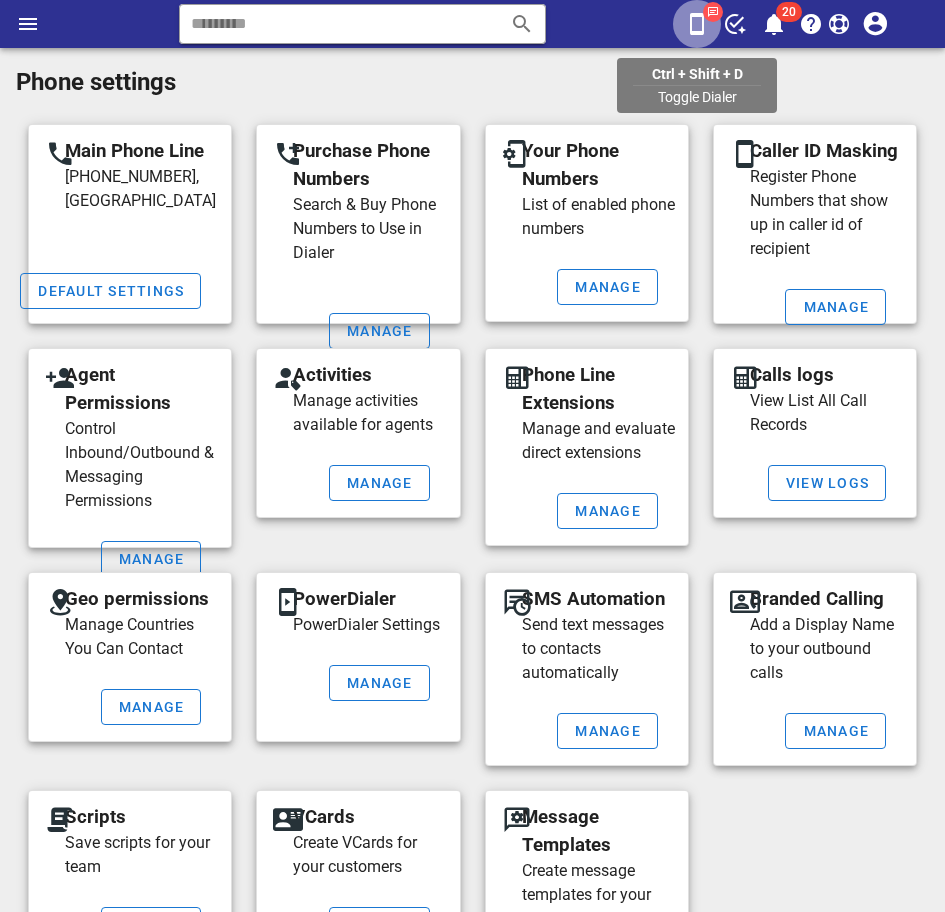 click at bounding box center [697, 24] 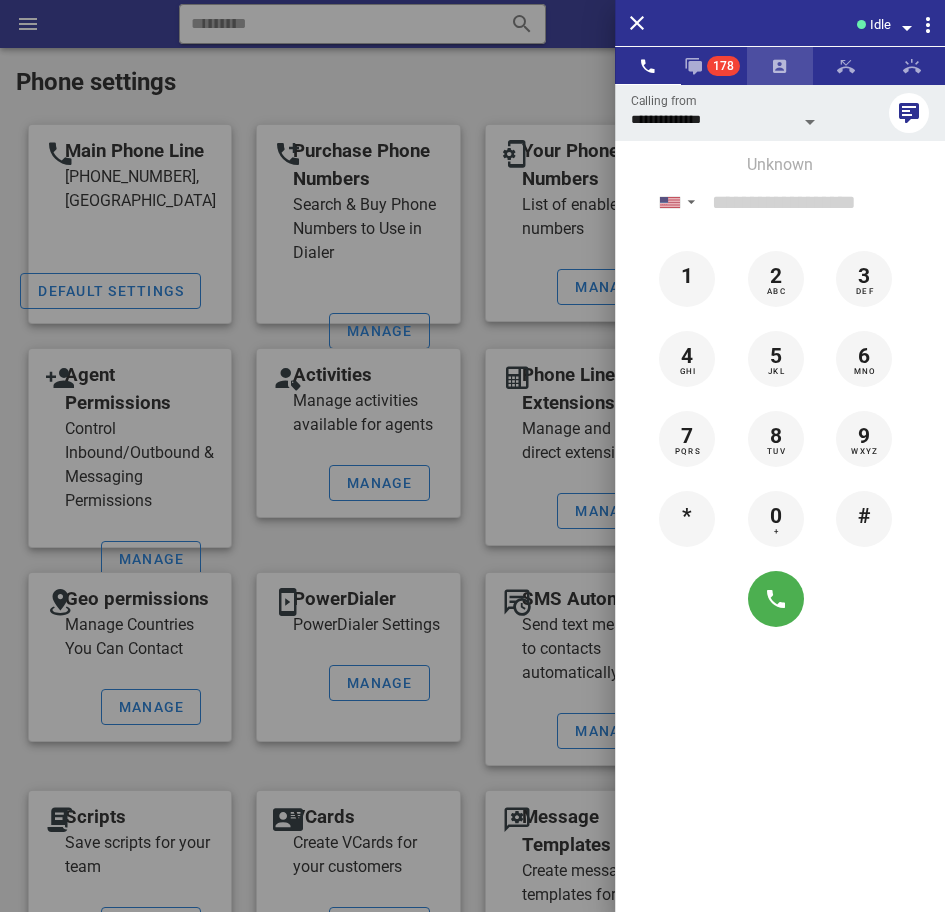 click at bounding box center [780, 66] 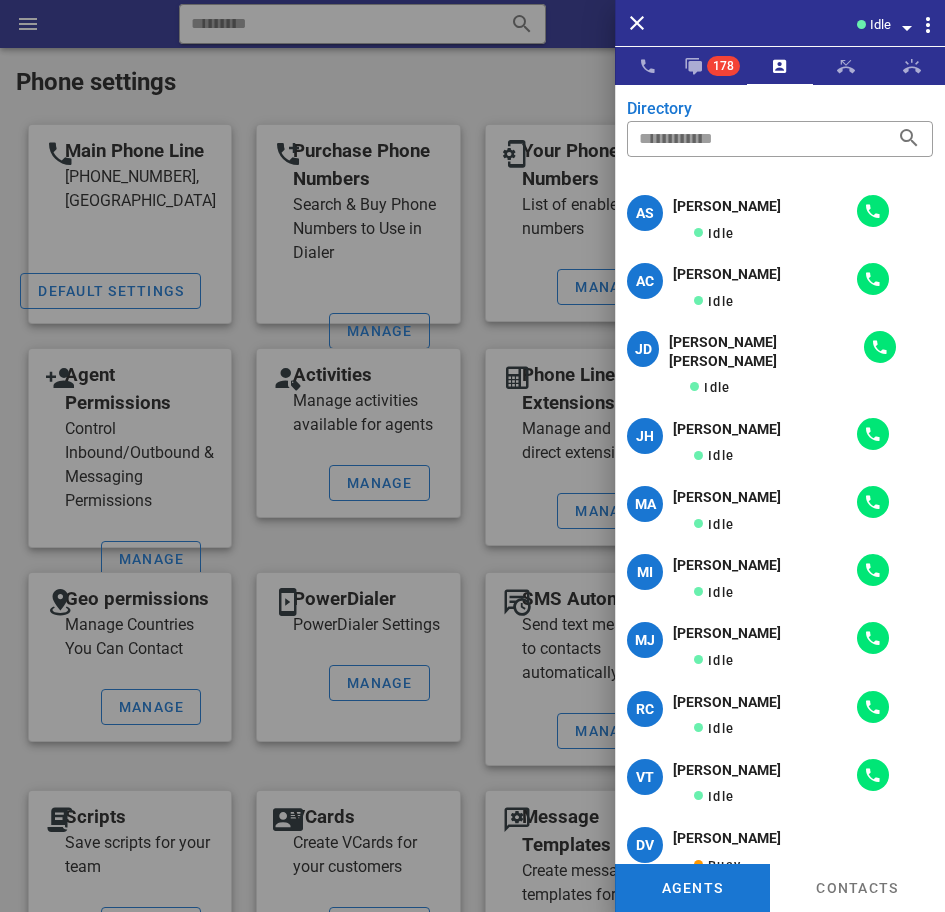 click at bounding box center (472, 456) 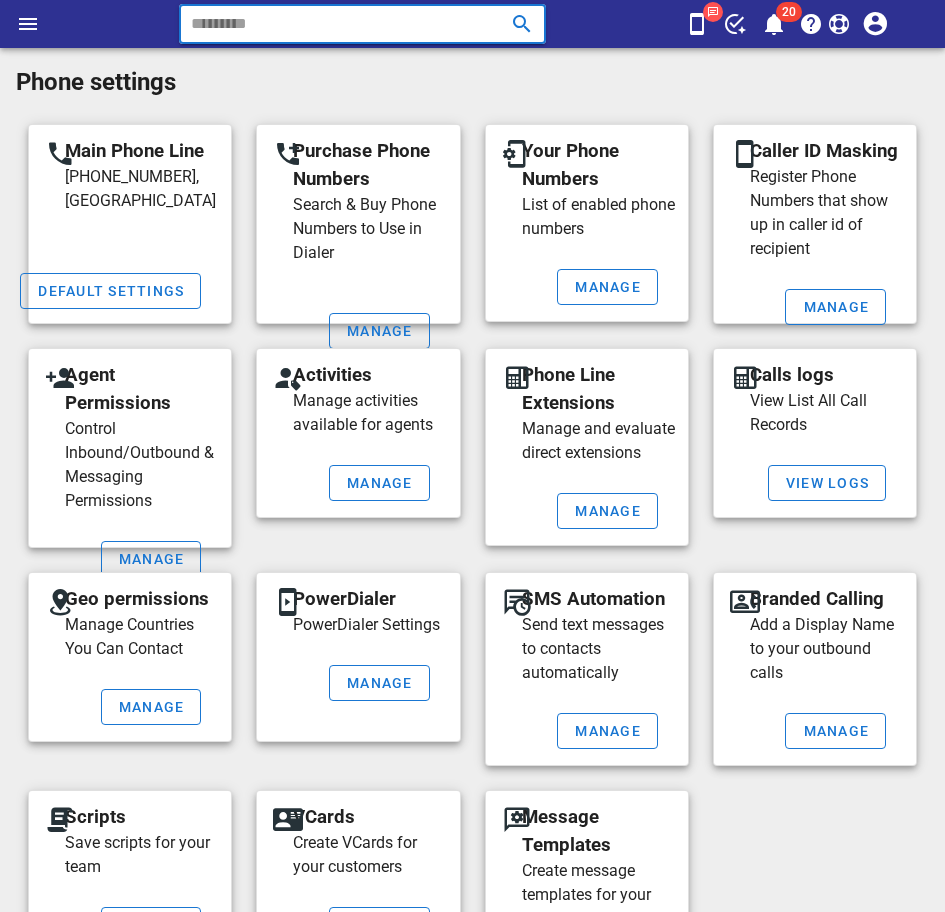 click at bounding box center (334, 24) 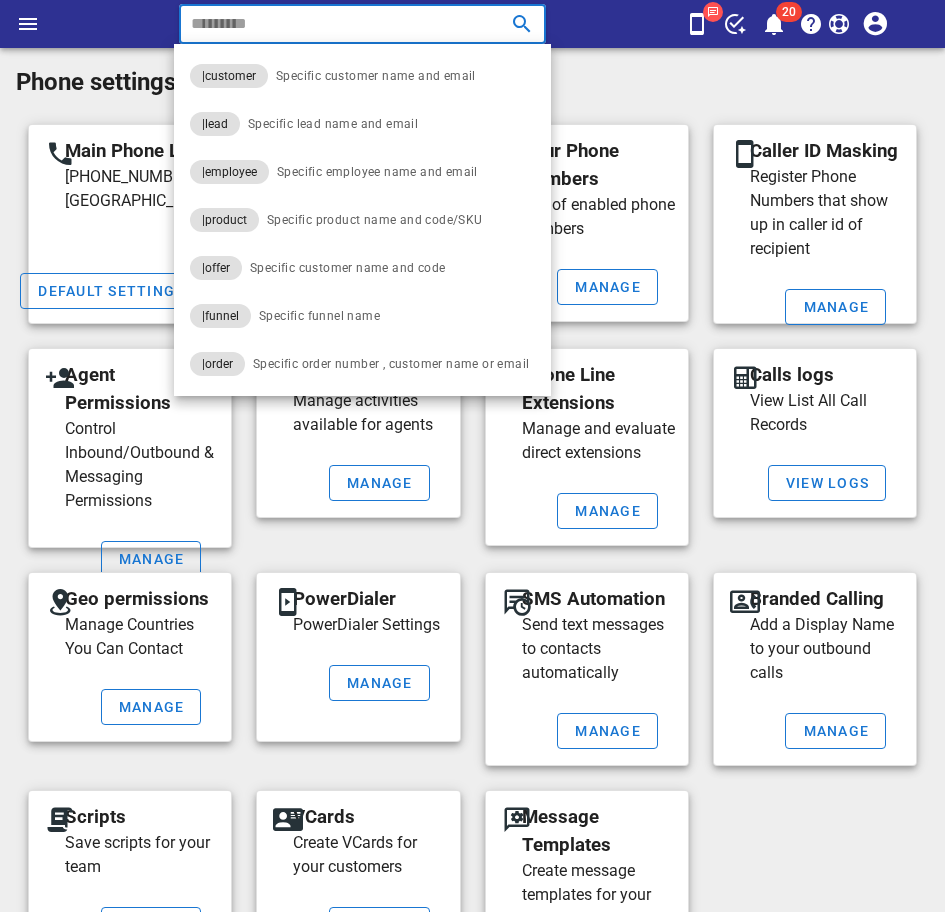 paste on "**********" 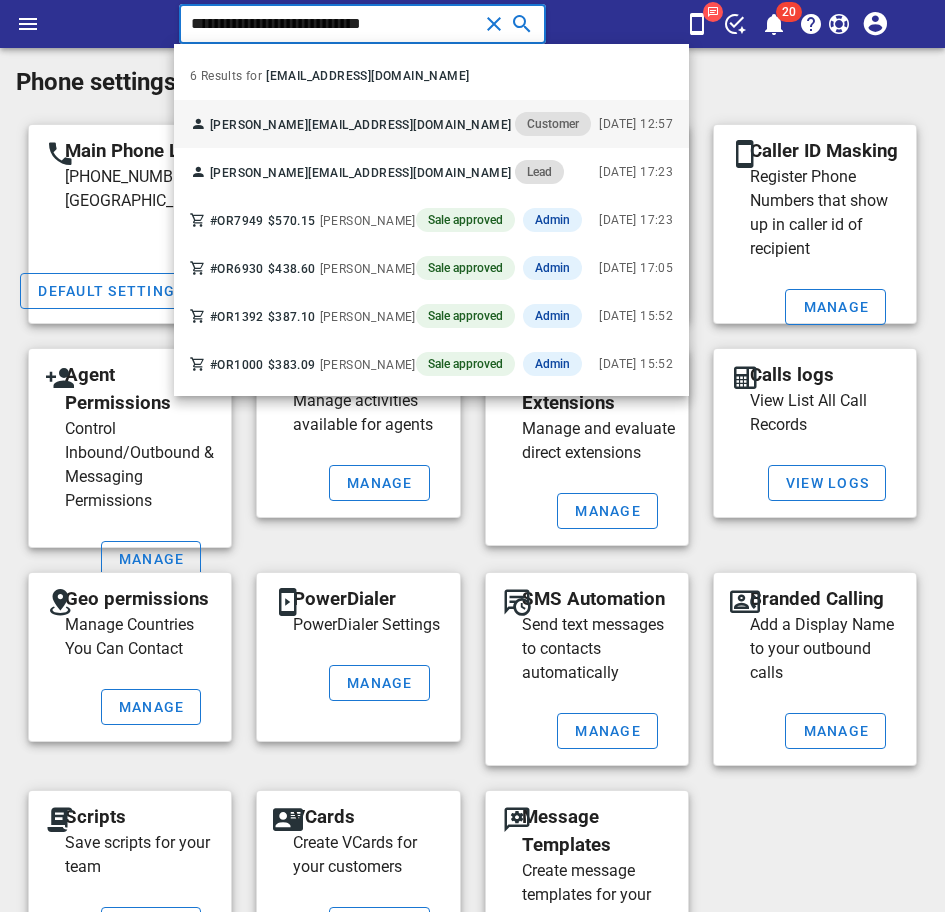 type on "**********" 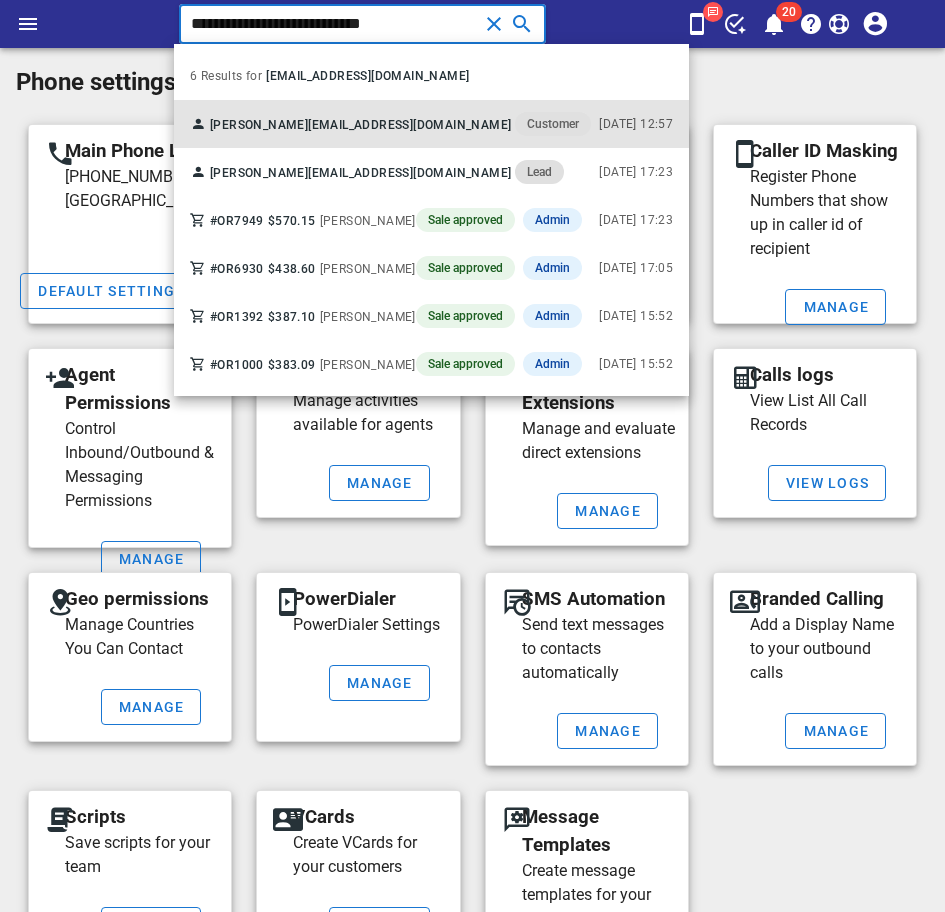 click on "[EMAIL_ADDRESS][DOMAIN_NAME]" at bounding box center (409, 125) 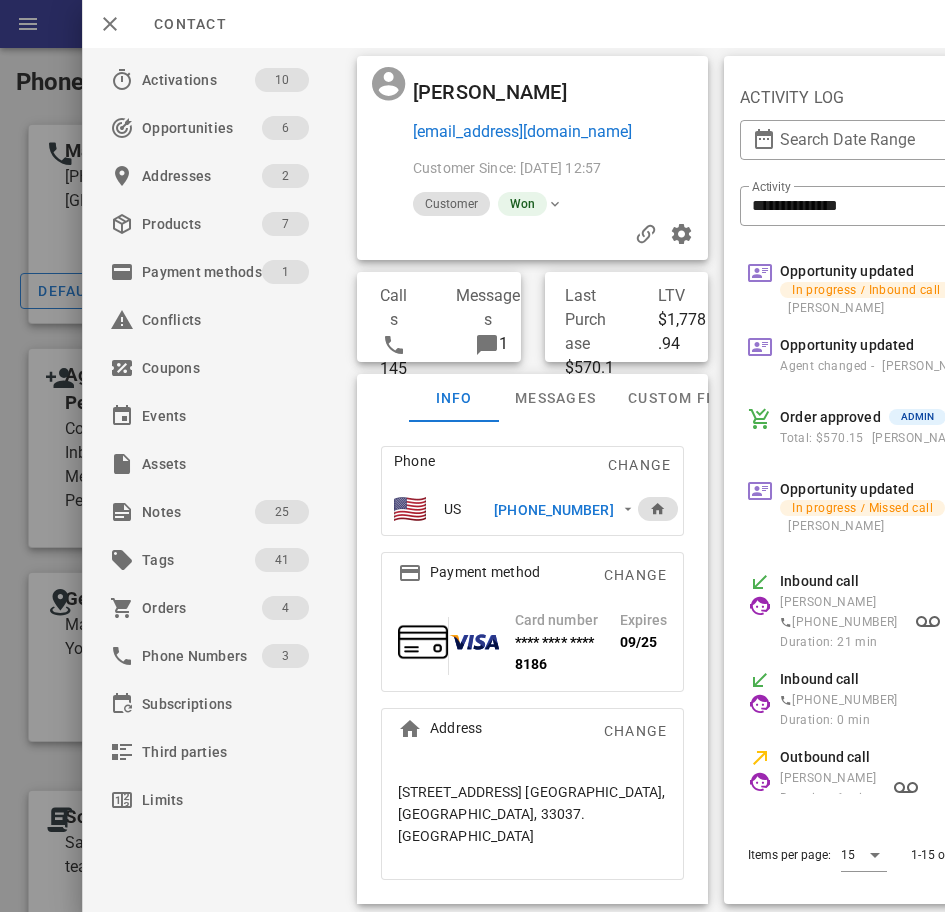click on "**********" at bounding box center (513, 480) 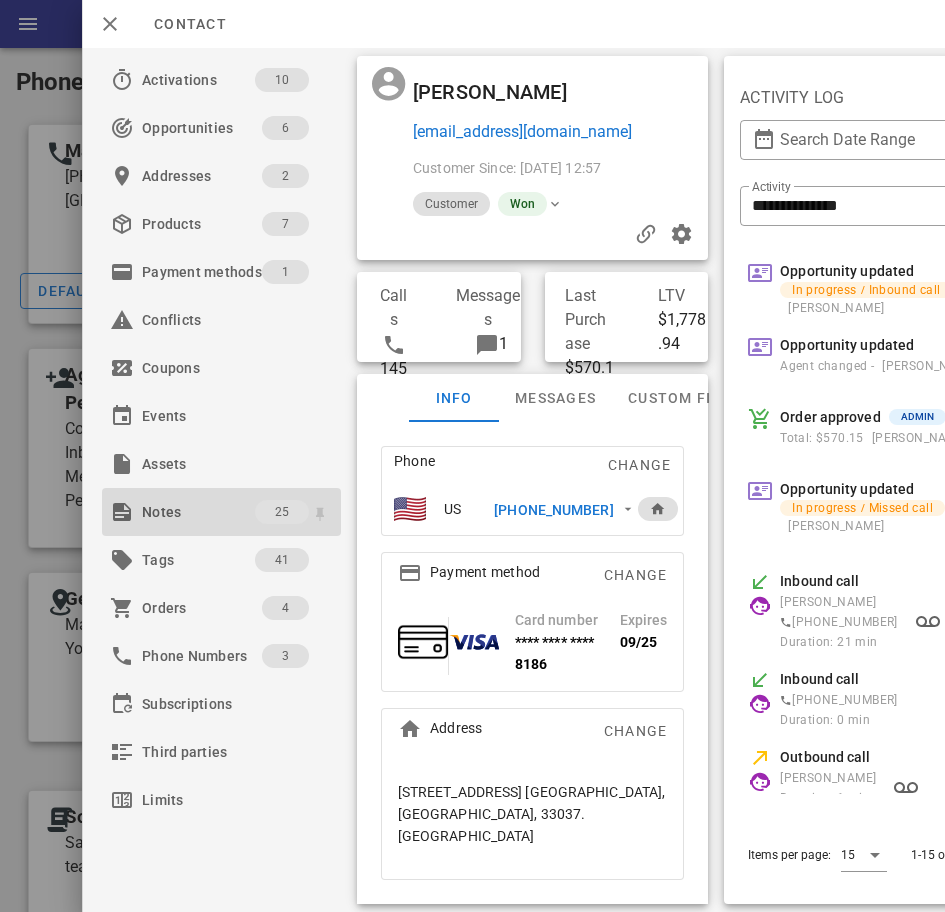 click on "Notes" at bounding box center (198, 512) 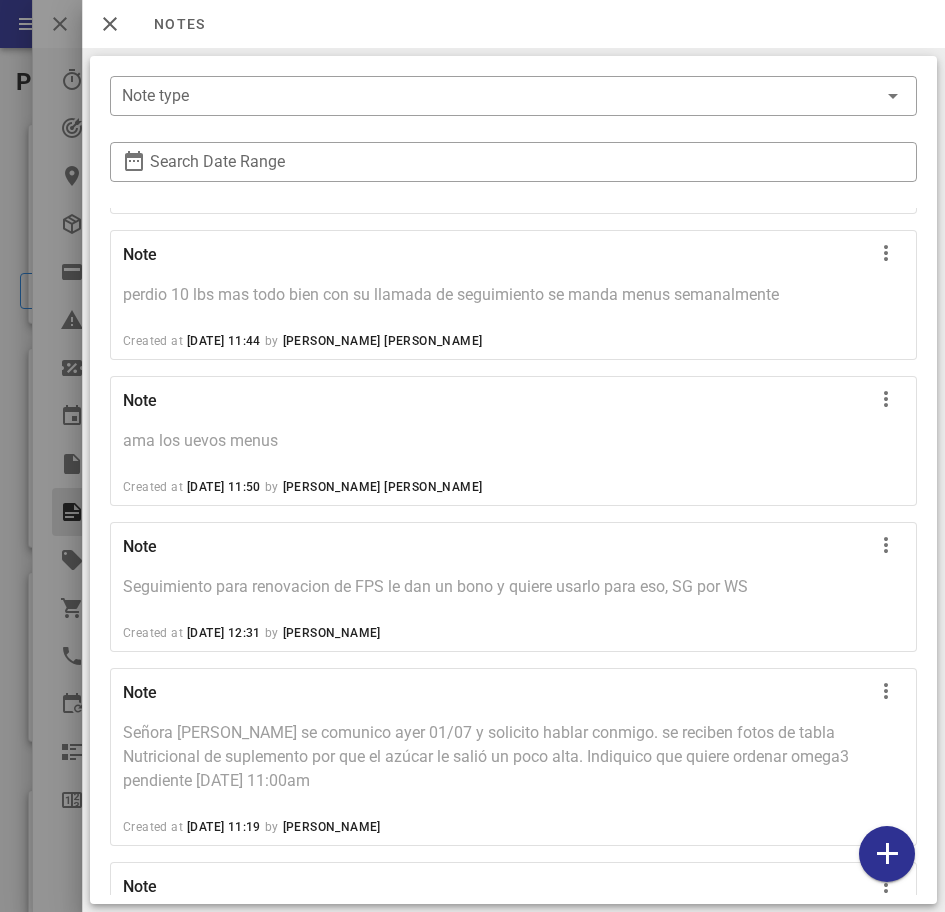 scroll, scrollTop: 3462, scrollLeft: 0, axis: vertical 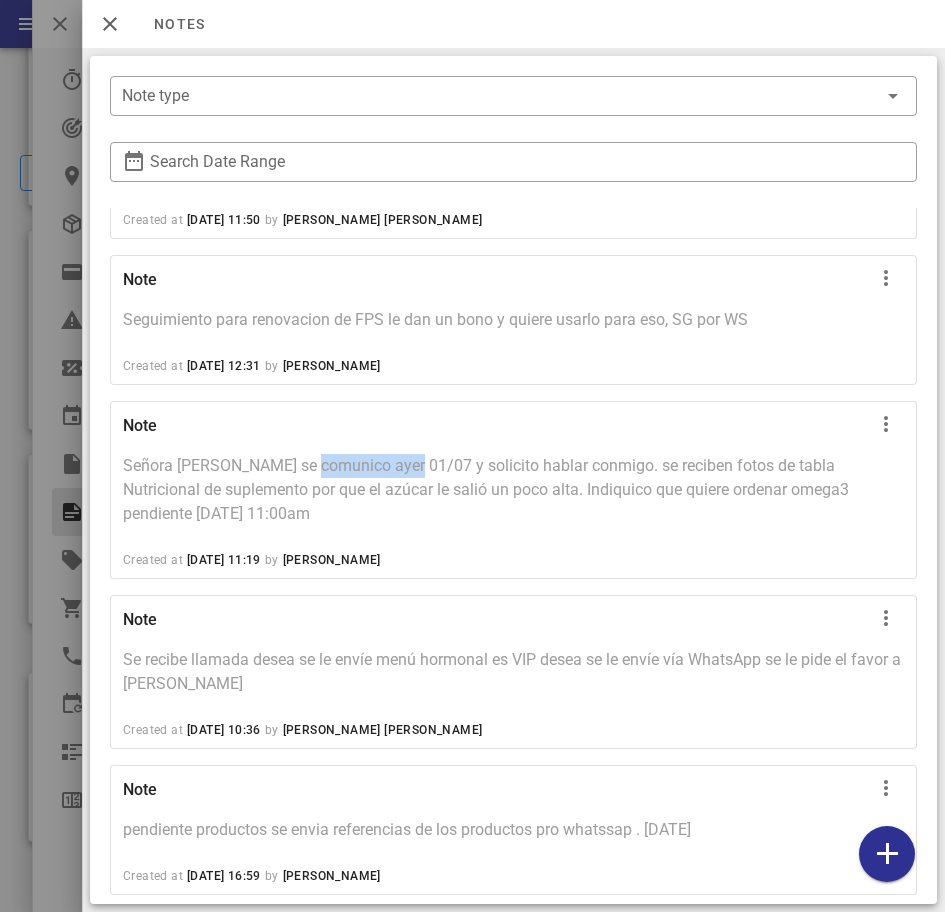 drag, startPoint x: 308, startPoint y: 441, endPoint x: 503, endPoint y: 459, distance: 195.82901 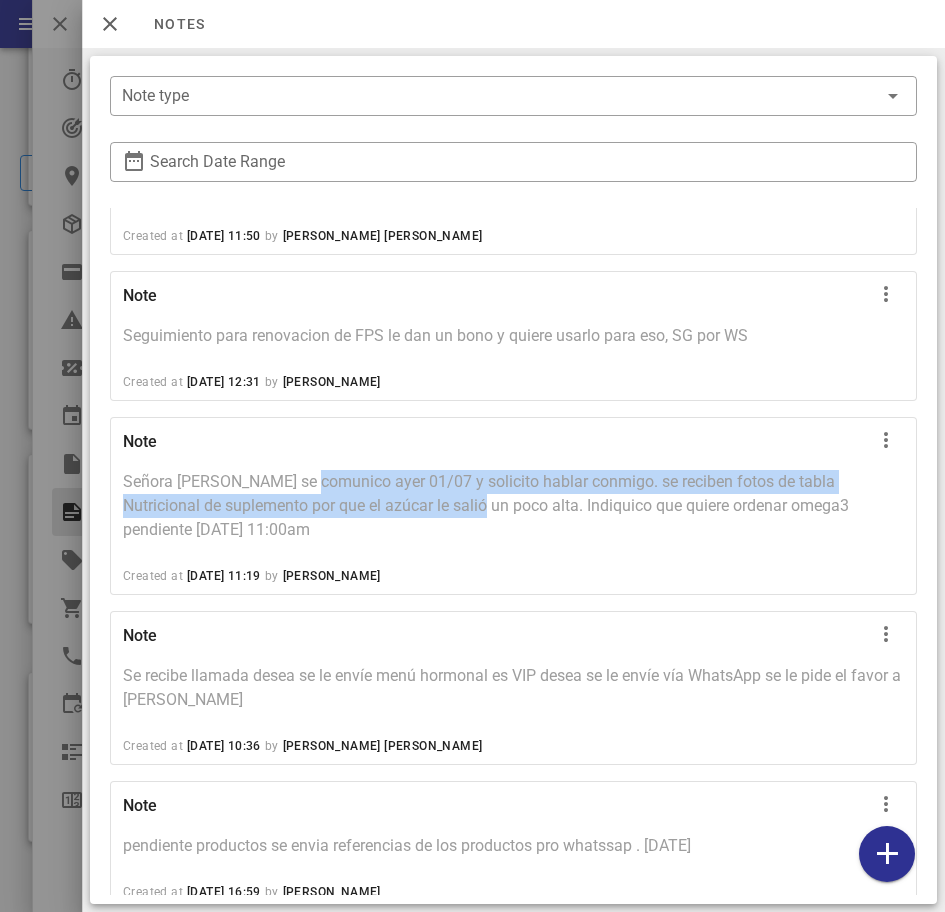 scroll, scrollTop: 3462, scrollLeft: 0, axis: vertical 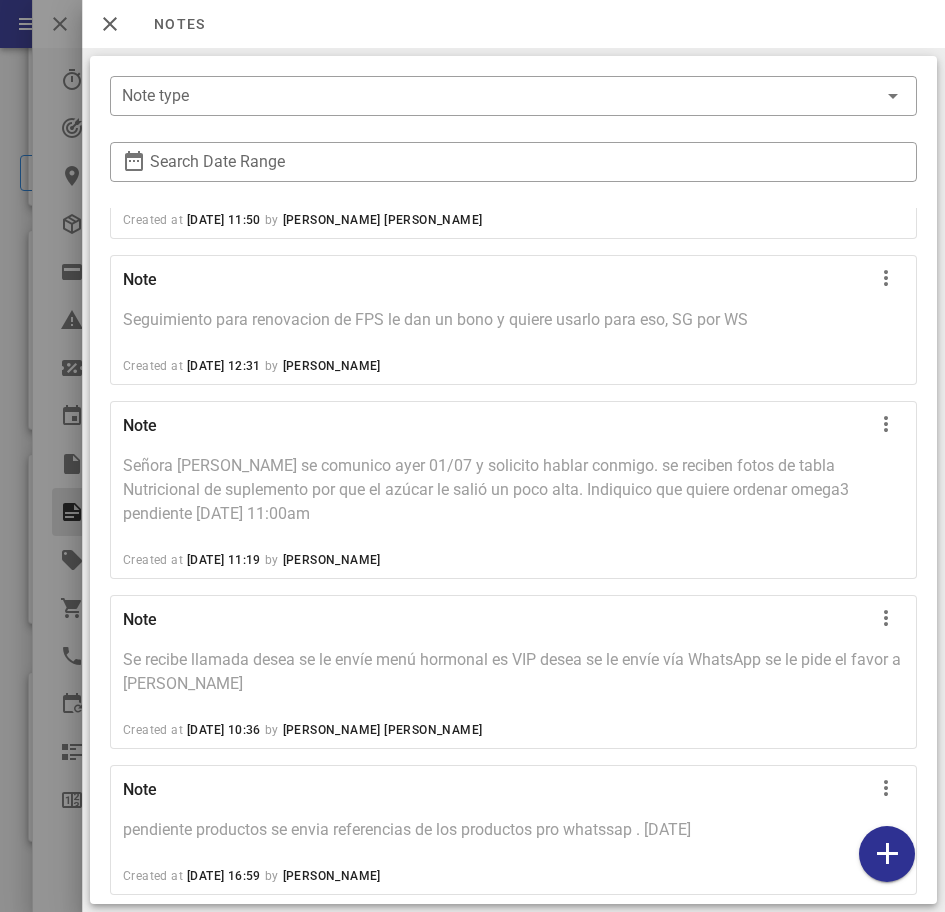 click on "[PERSON_NAME] [PERSON_NAME]" at bounding box center (383, 730) 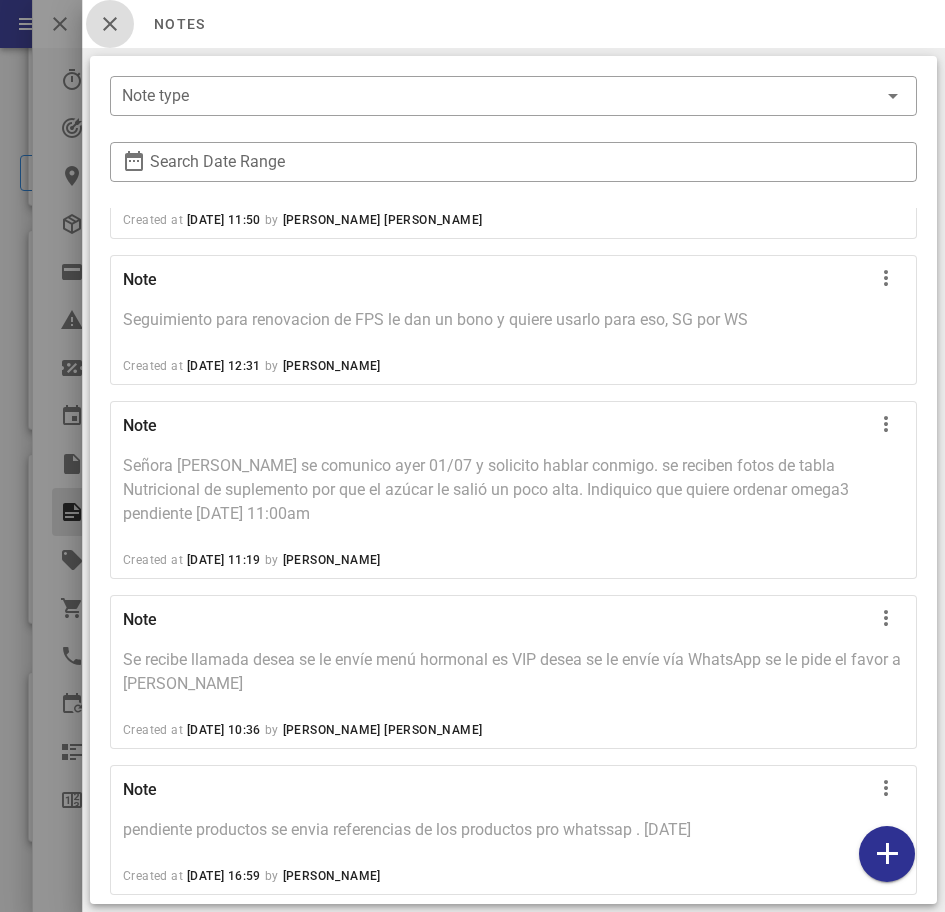 click at bounding box center (110, 24) 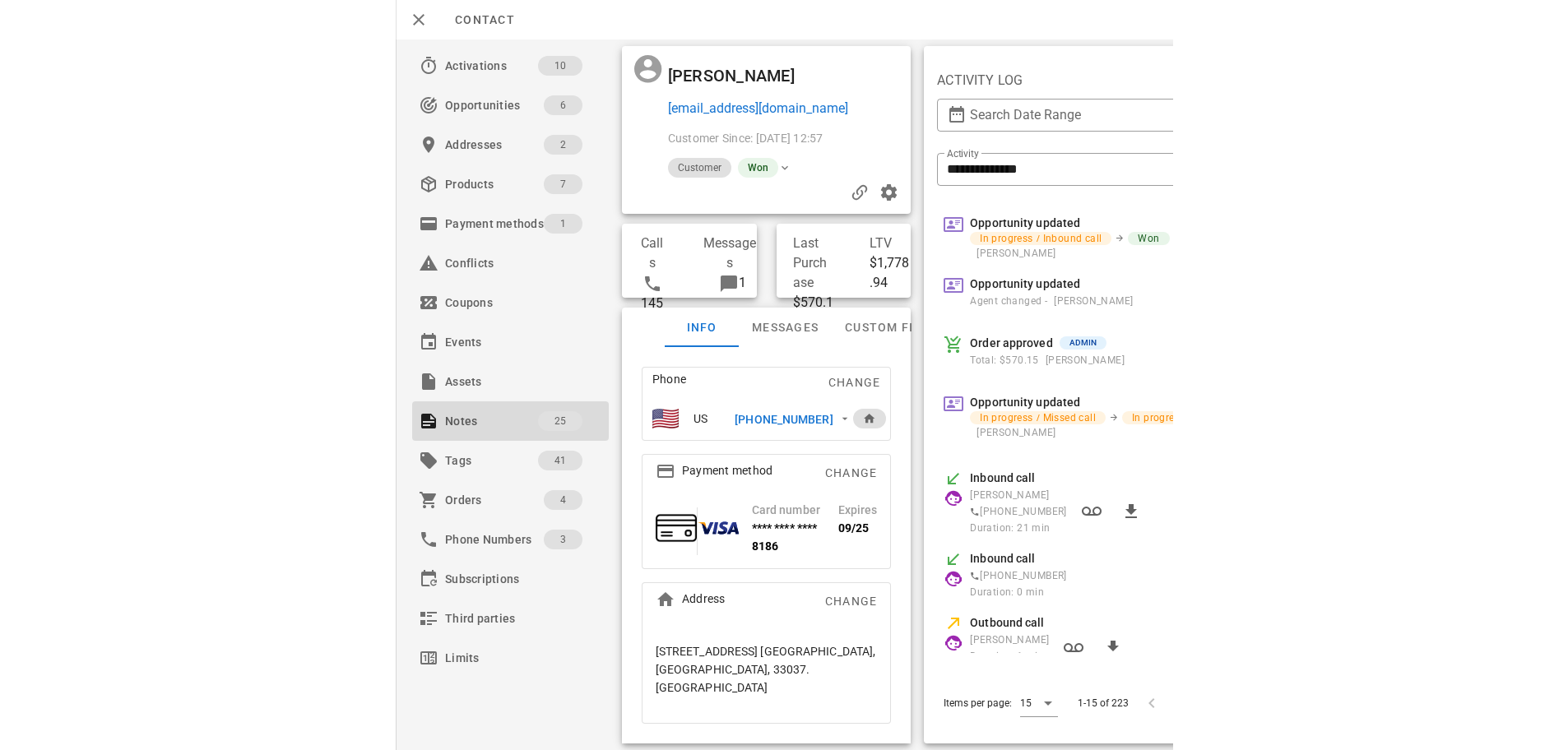 scroll, scrollTop: 10, scrollLeft: 0, axis: vertical 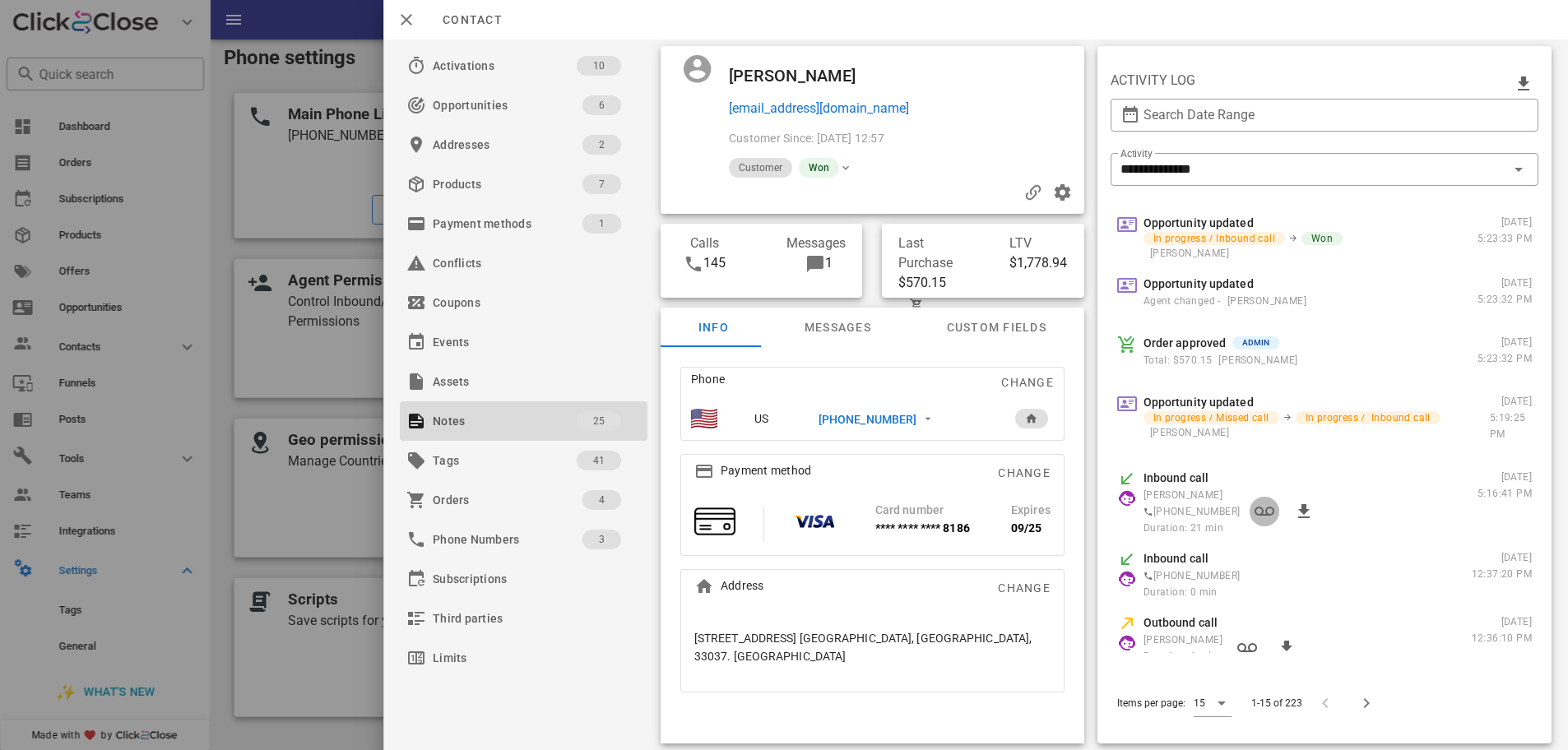 click at bounding box center [1264, 512] 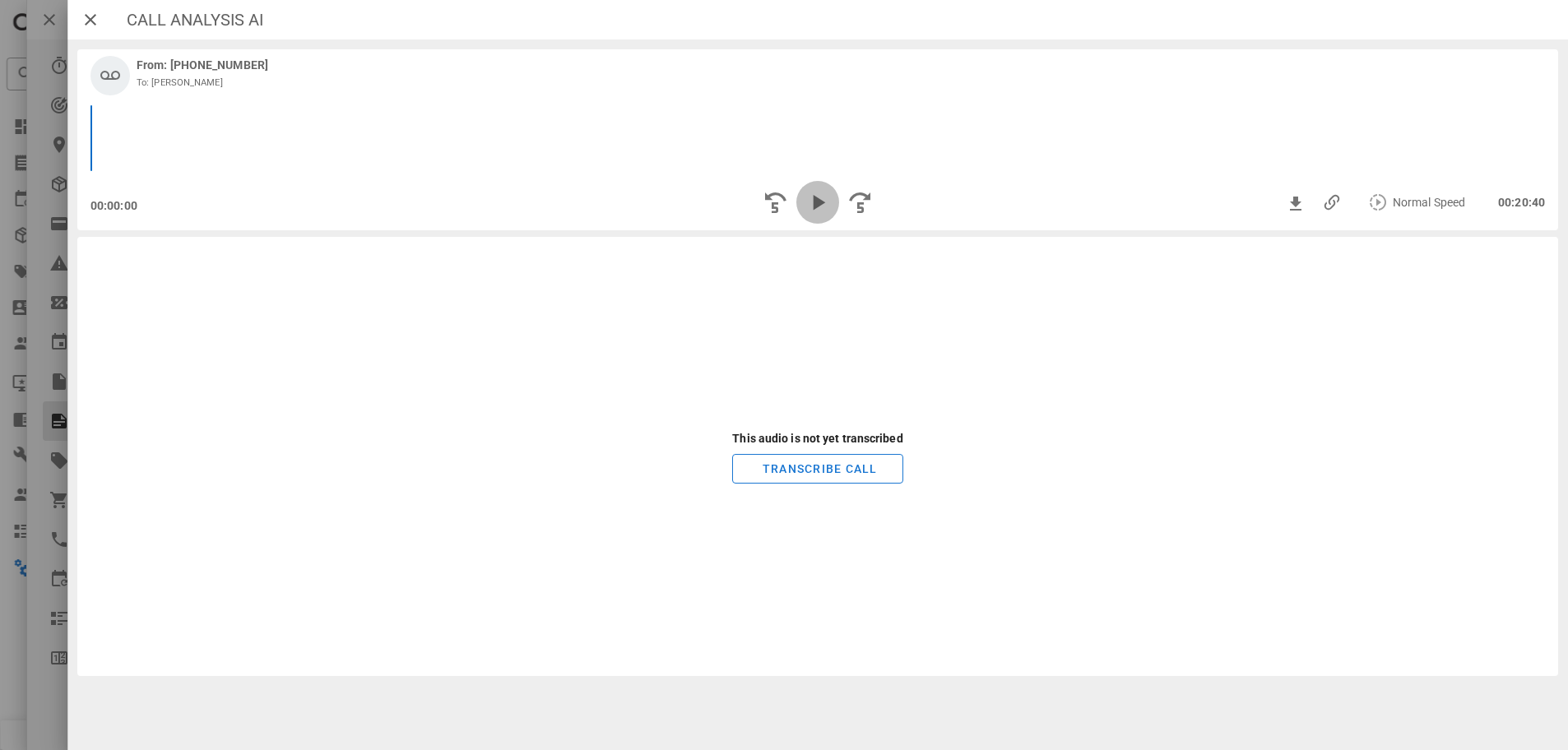 click at bounding box center [818, 202] 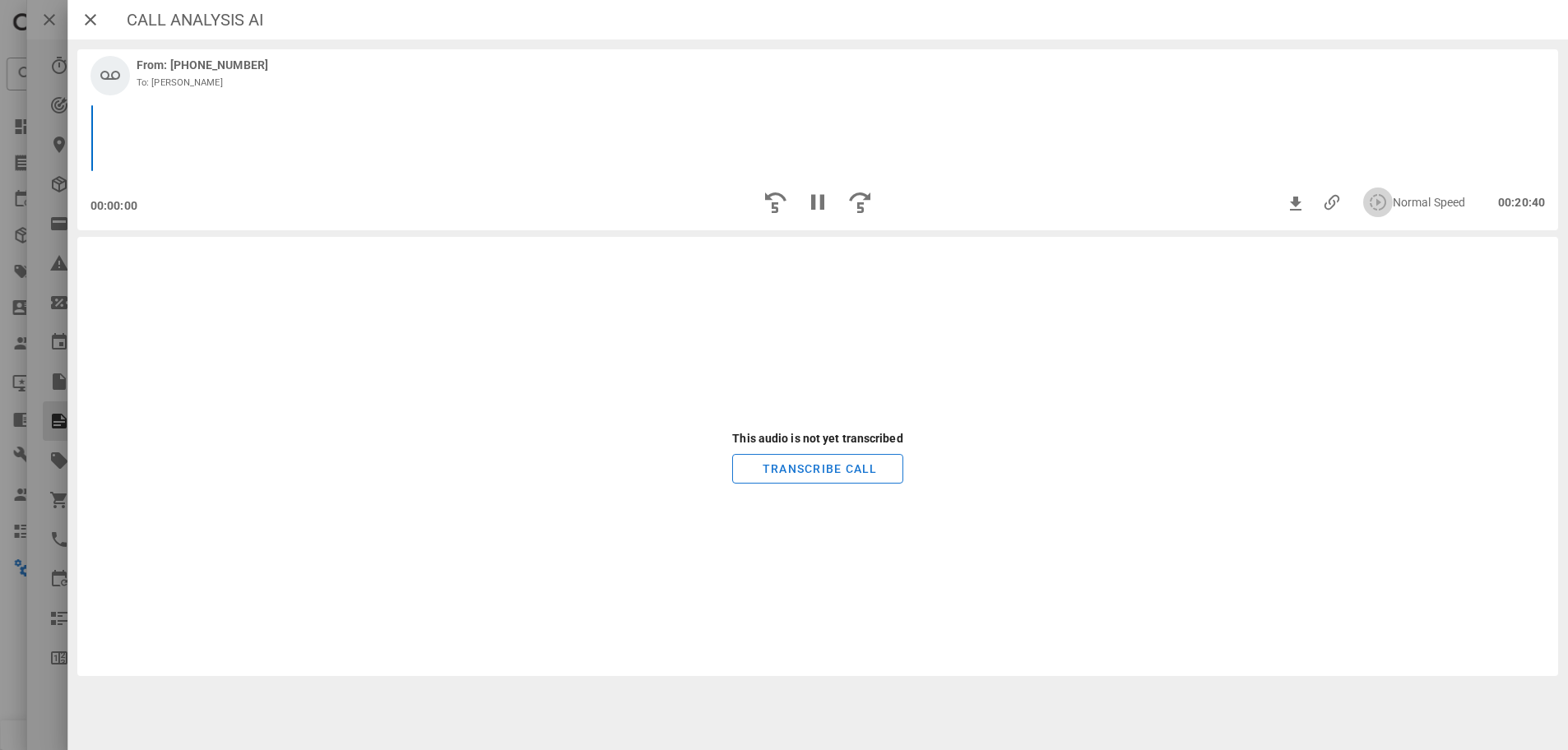 click at bounding box center (1378, 202) 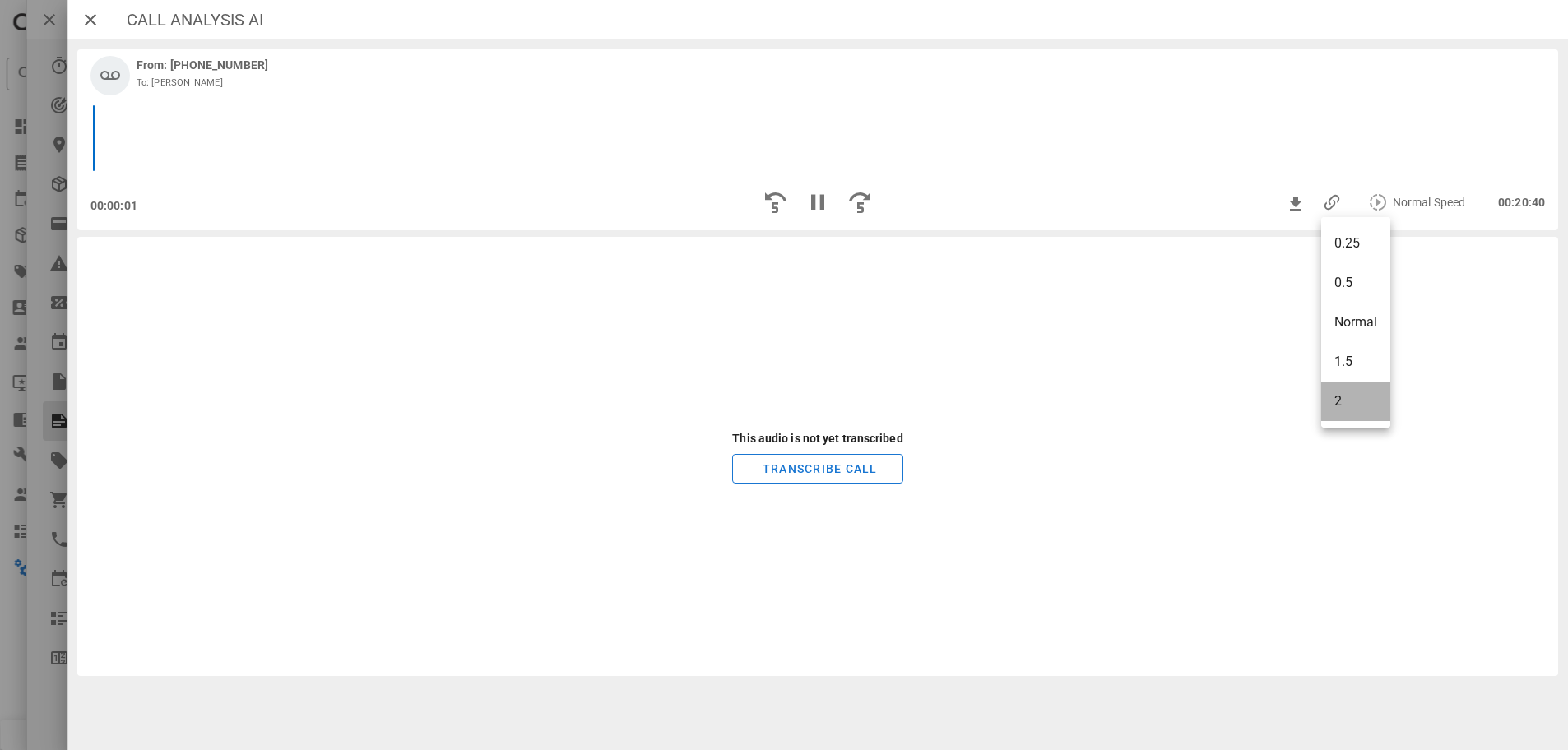 click on "2" at bounding box center [1356, 401] 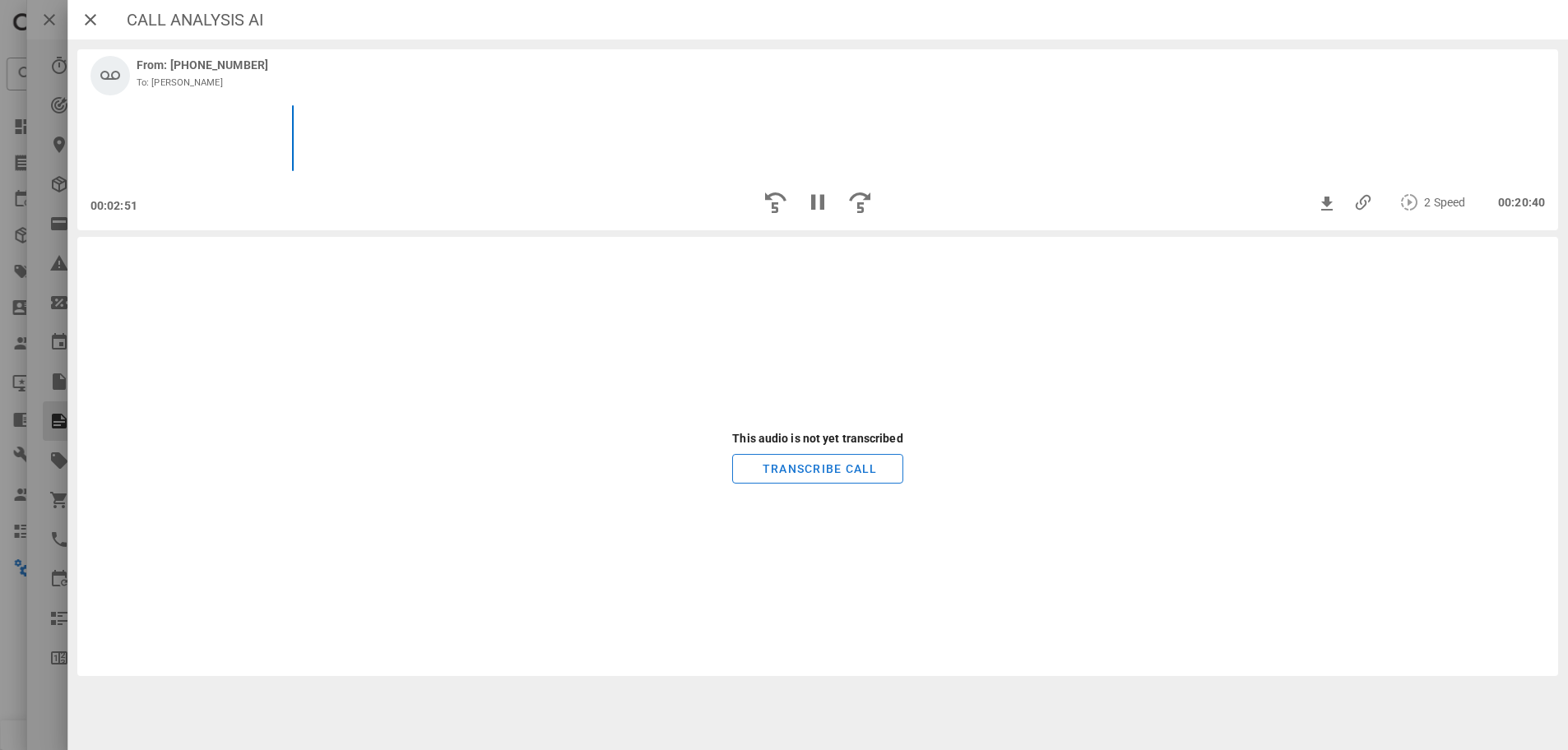 click on "This audio is not yet transcribed  TRANSCRIBE CALL" at bounding box center (818, 456) 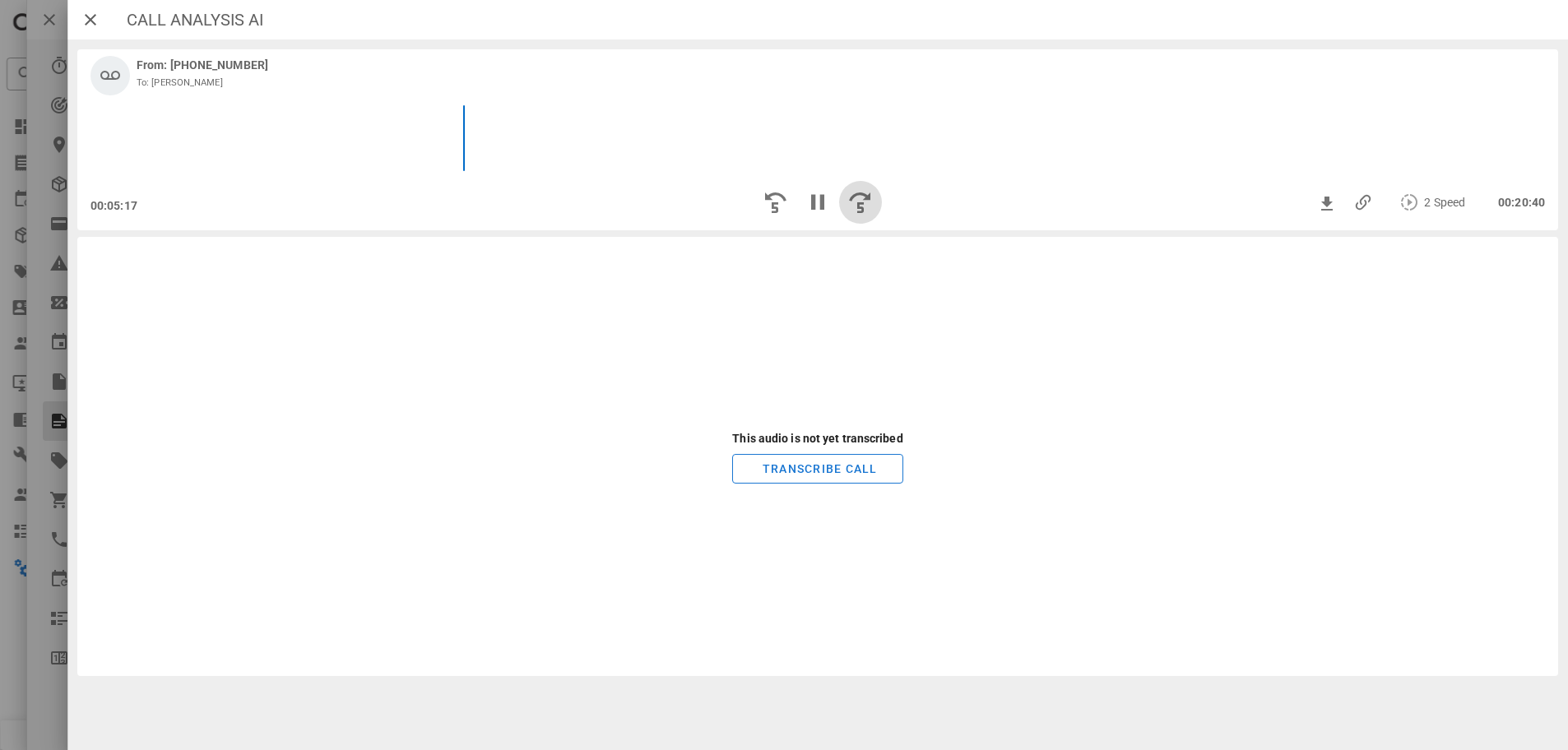click at bounding box center (861, 202) 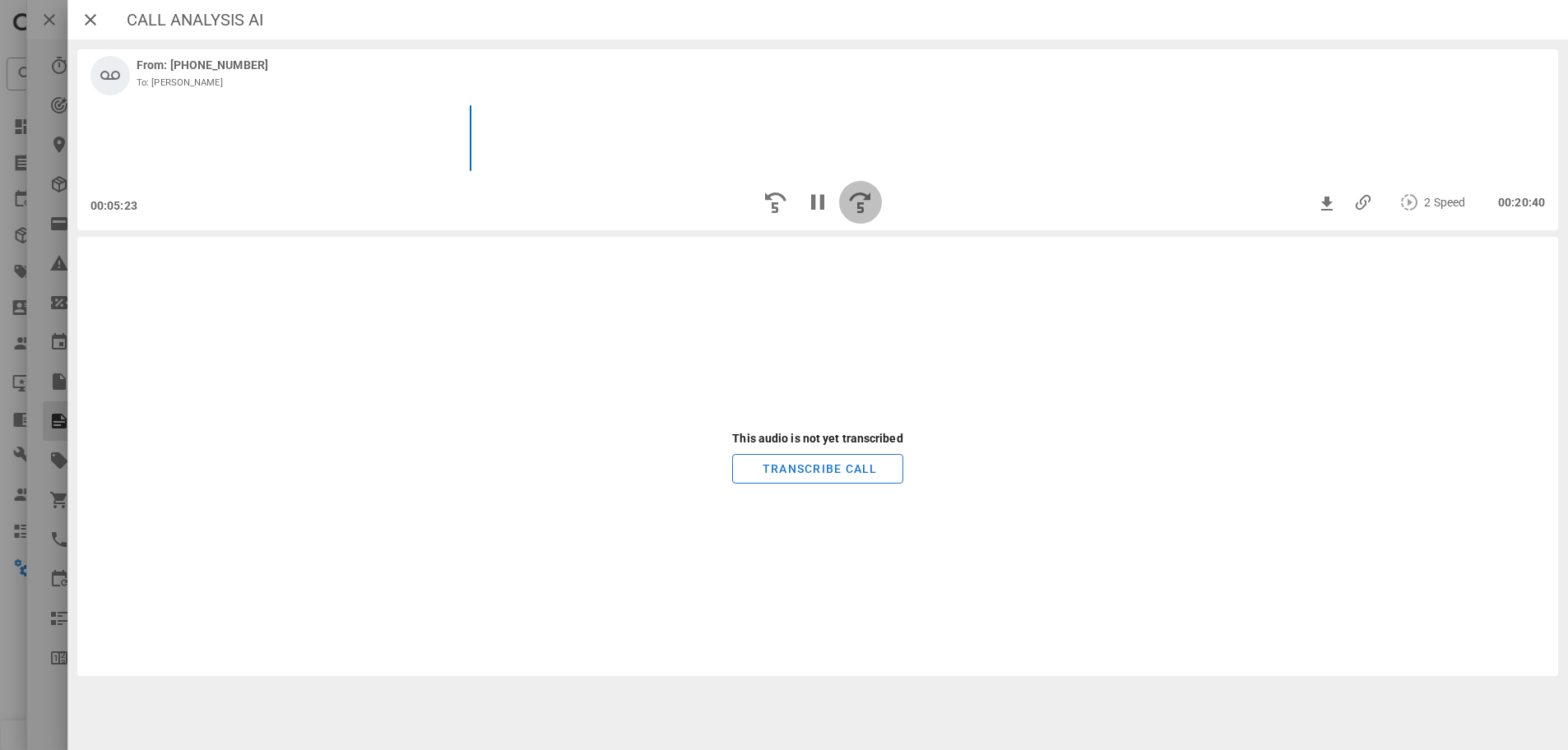 click at bounding box center [861, 202] 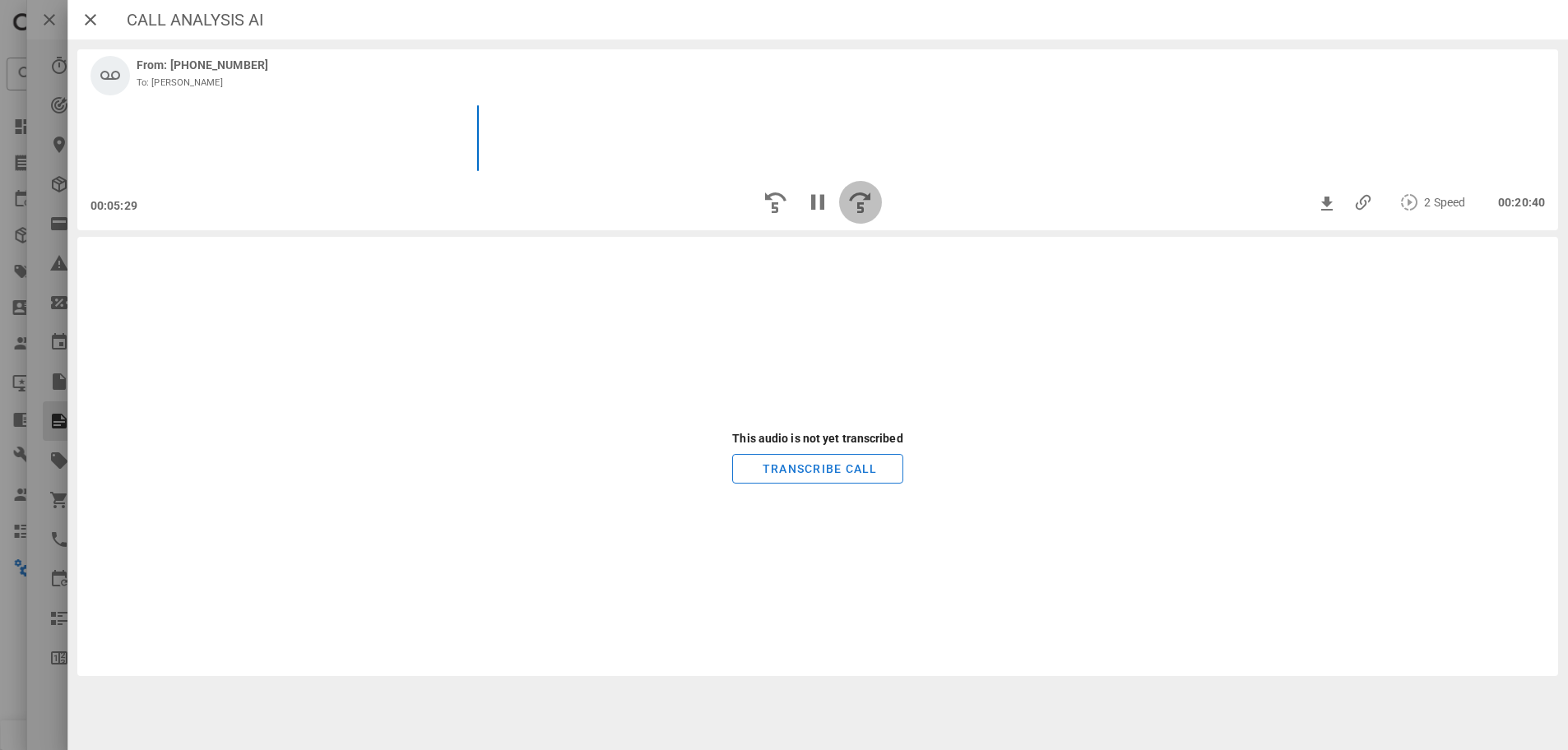click at bounding box center [861, 202] 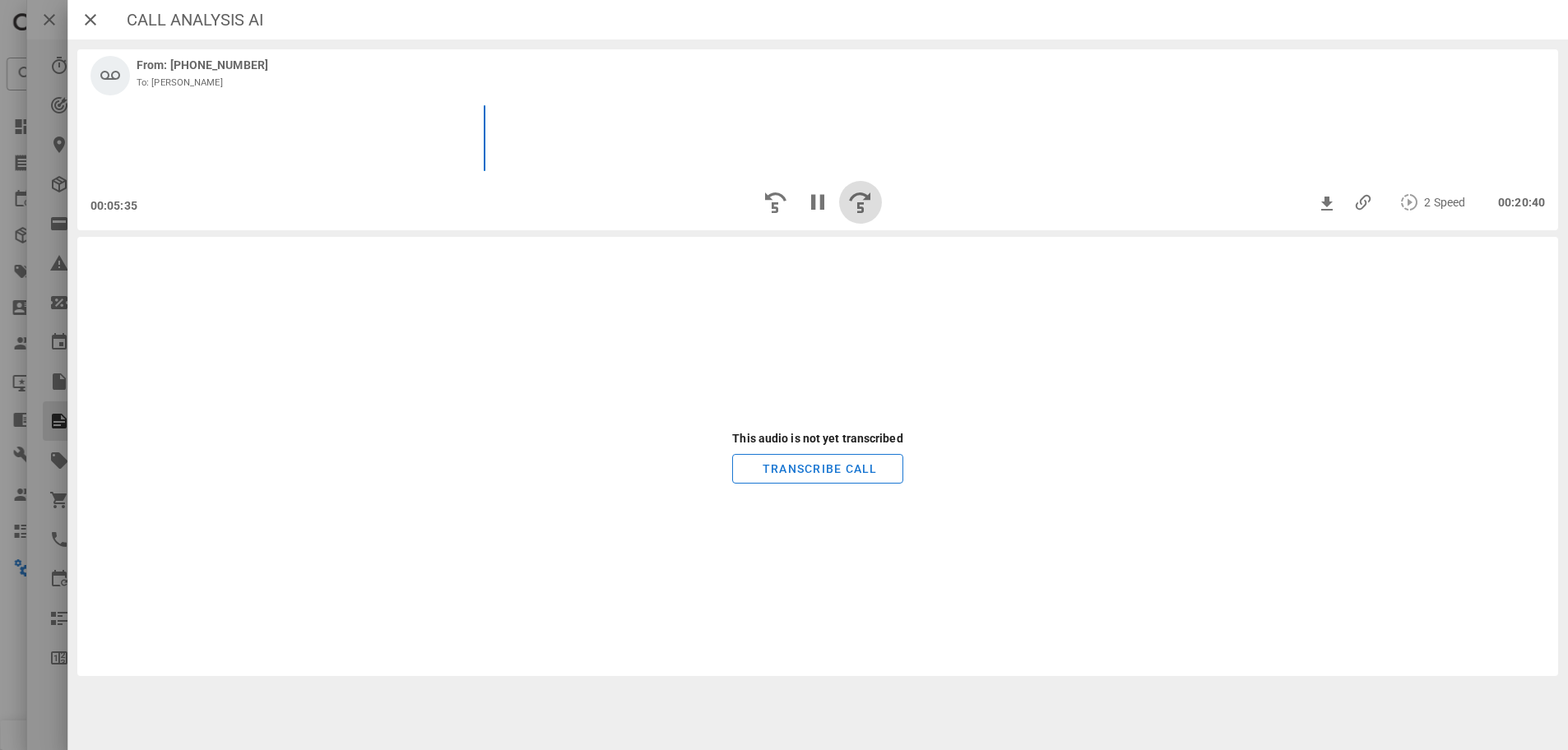 click at bounding box center [861, 202] 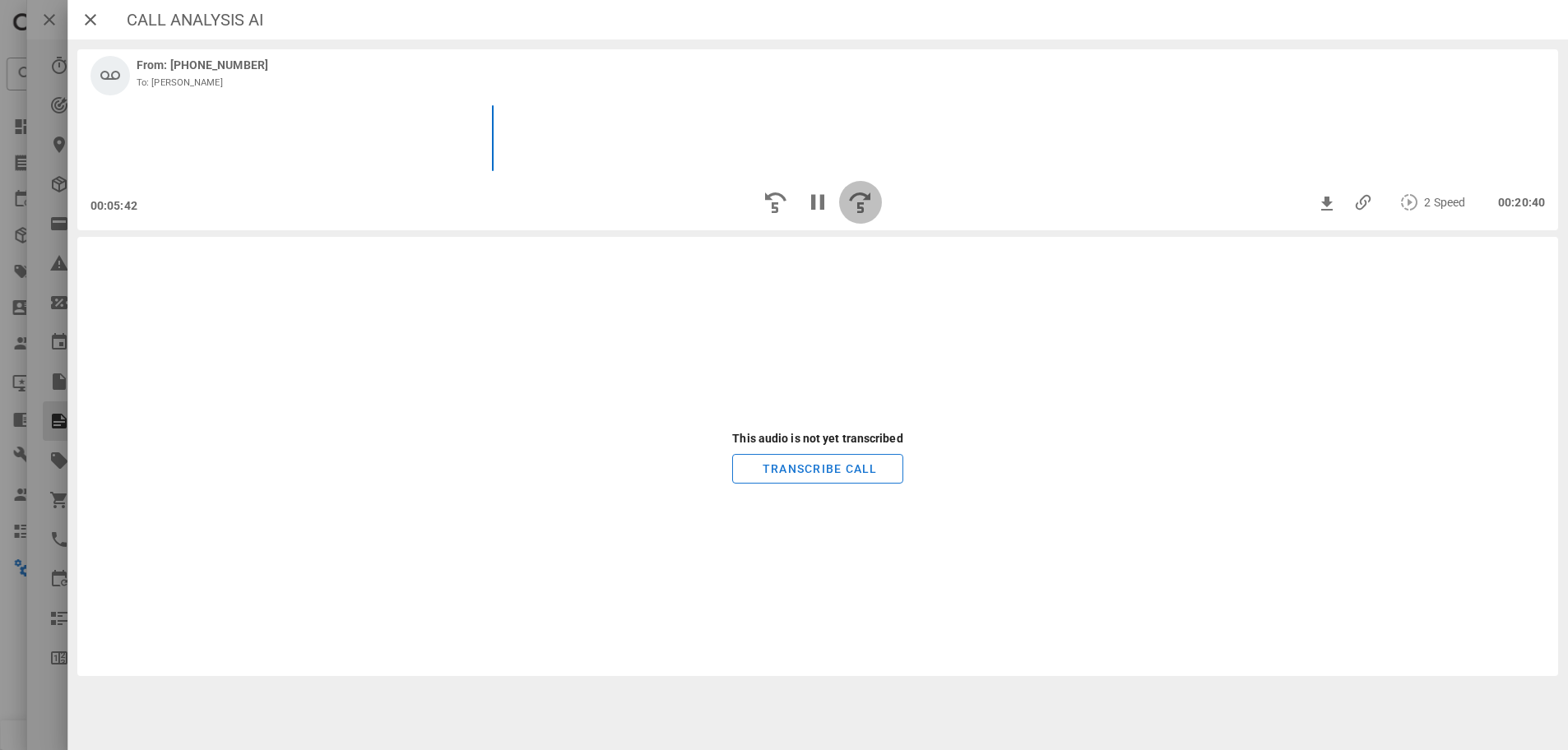 click at bounding box center [861, 202] 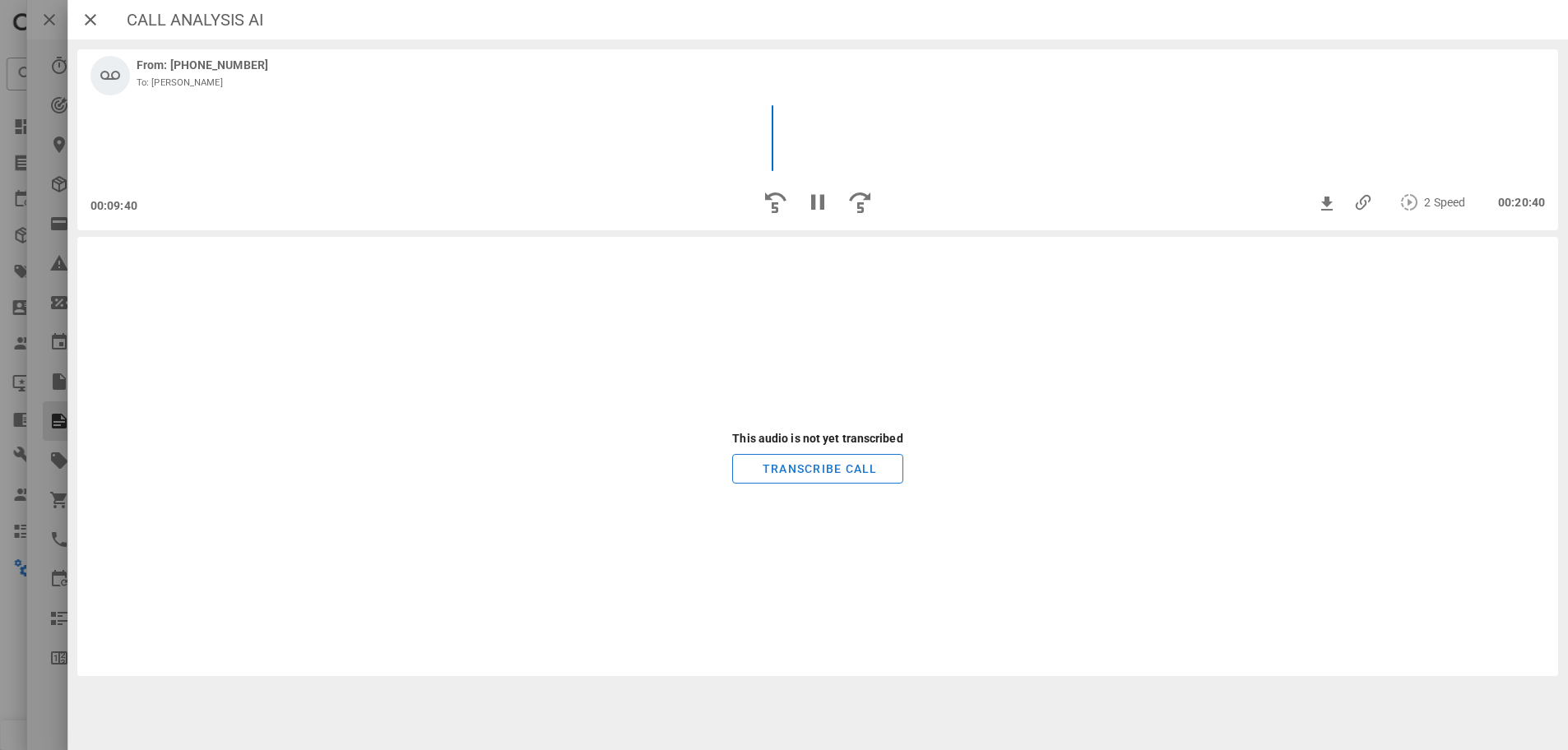 click at bounding box center (818, 138) 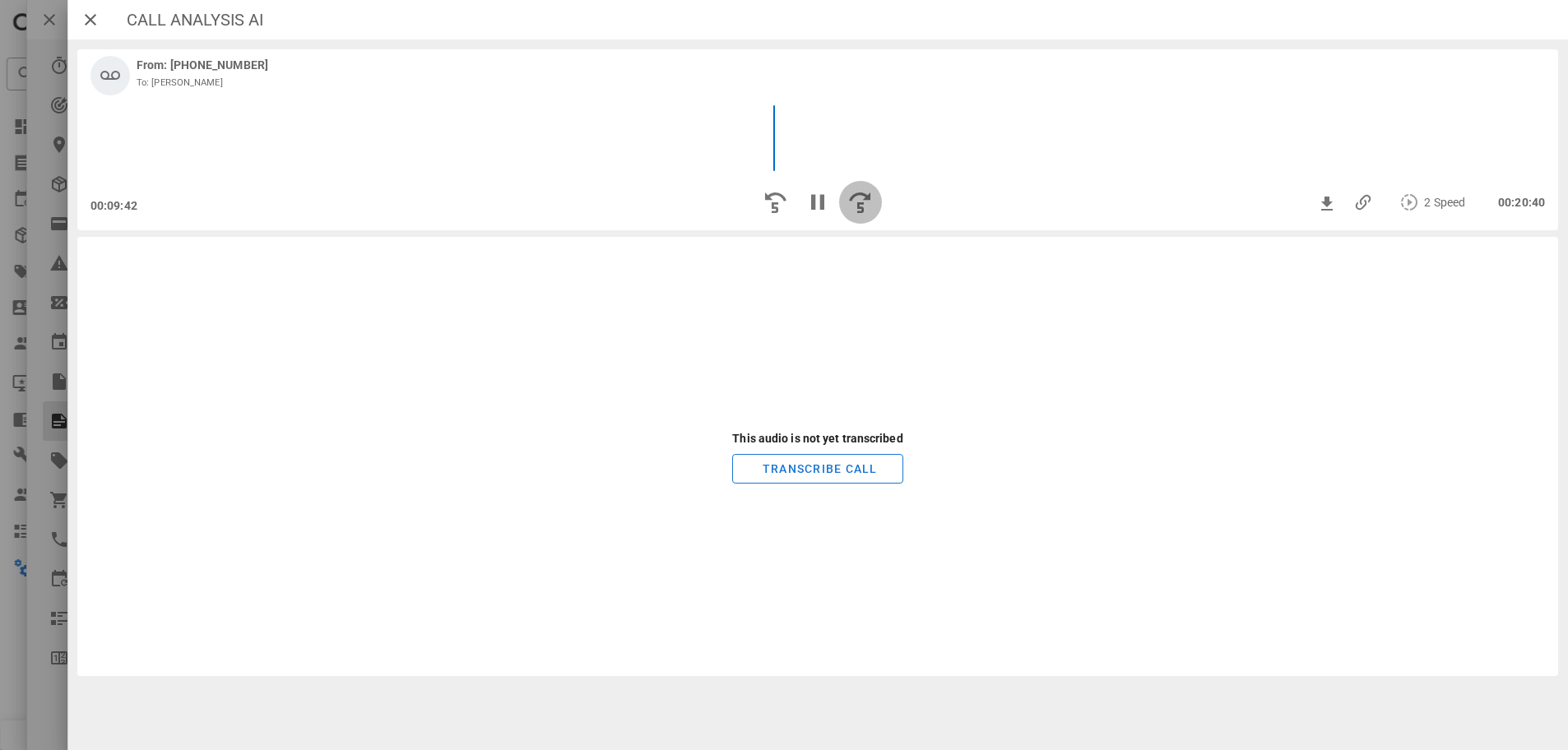 click at bounding box center [861, 202] 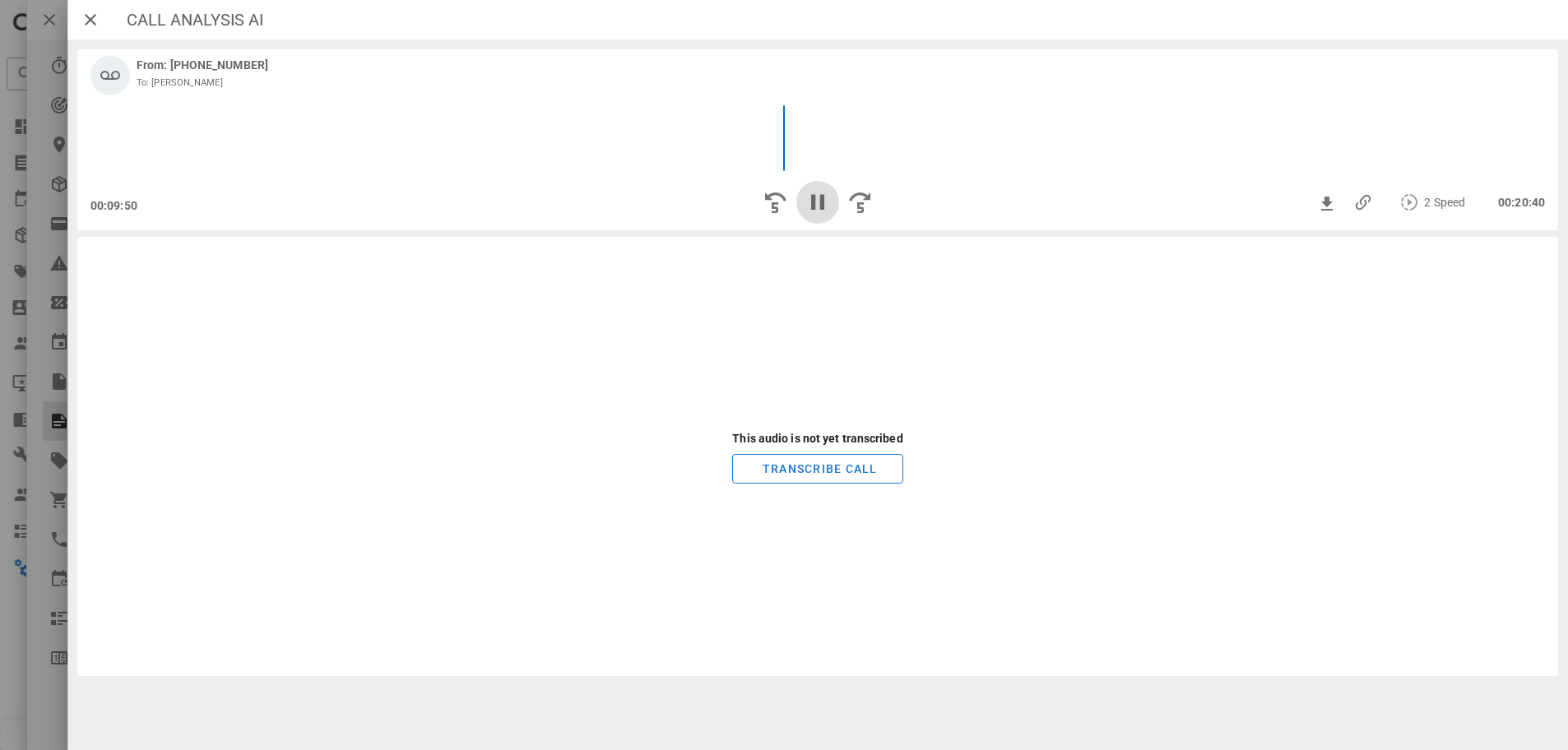 click at bounding box center [818, 202] 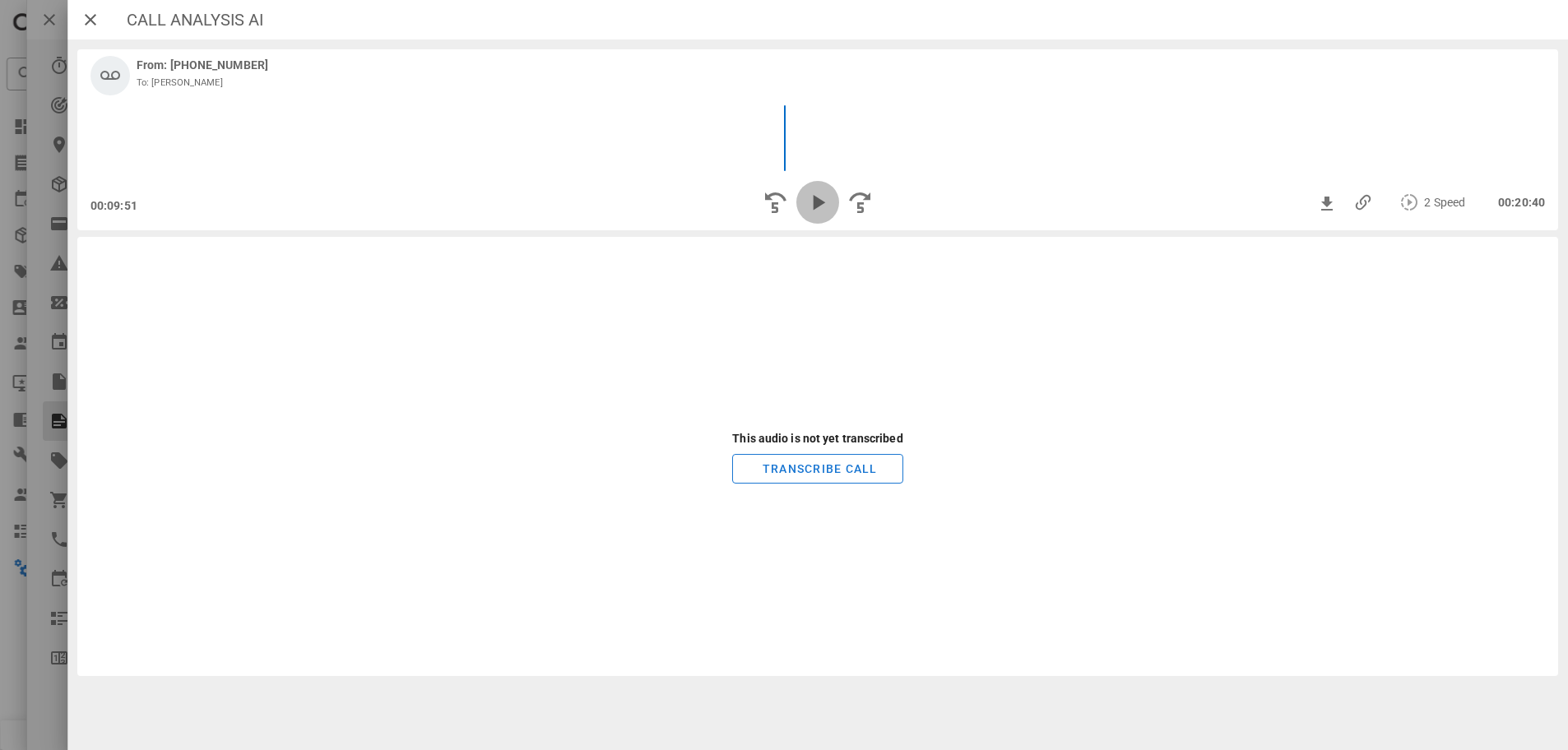 click at bounding box center [818, 202] 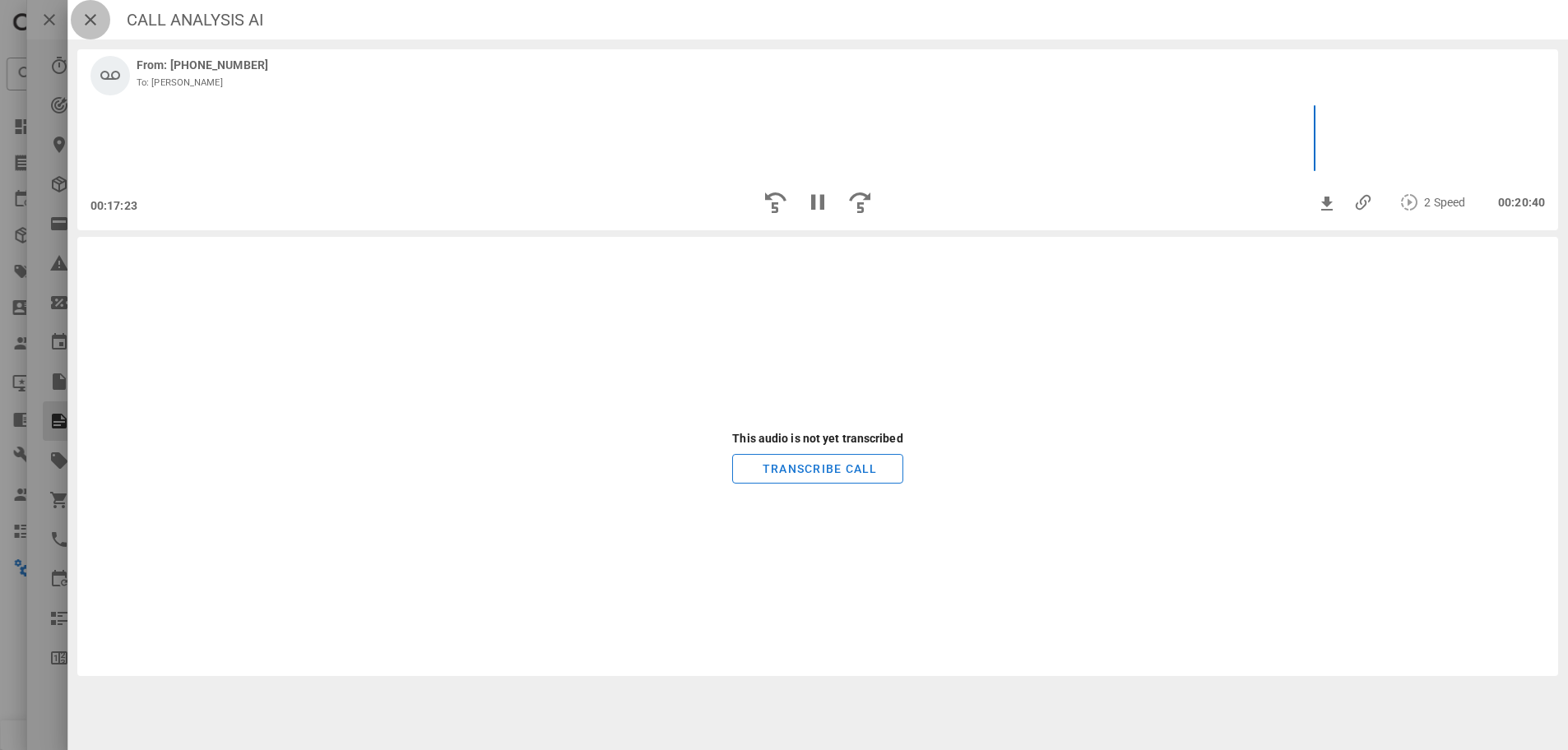 click at bounding box center [90, 20] 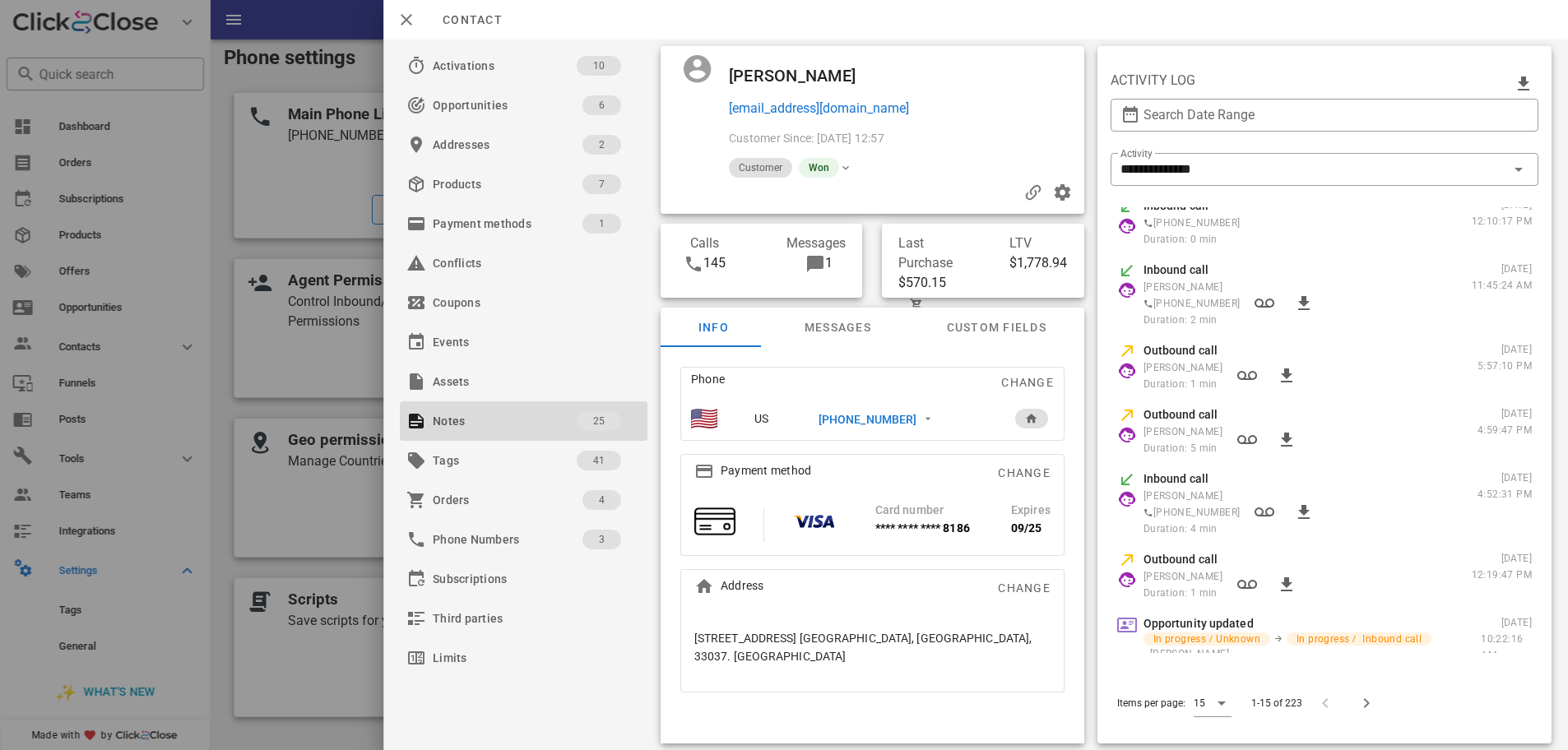 scroll, scrollTop: 558, scrollLeft: 0, axis: vertical 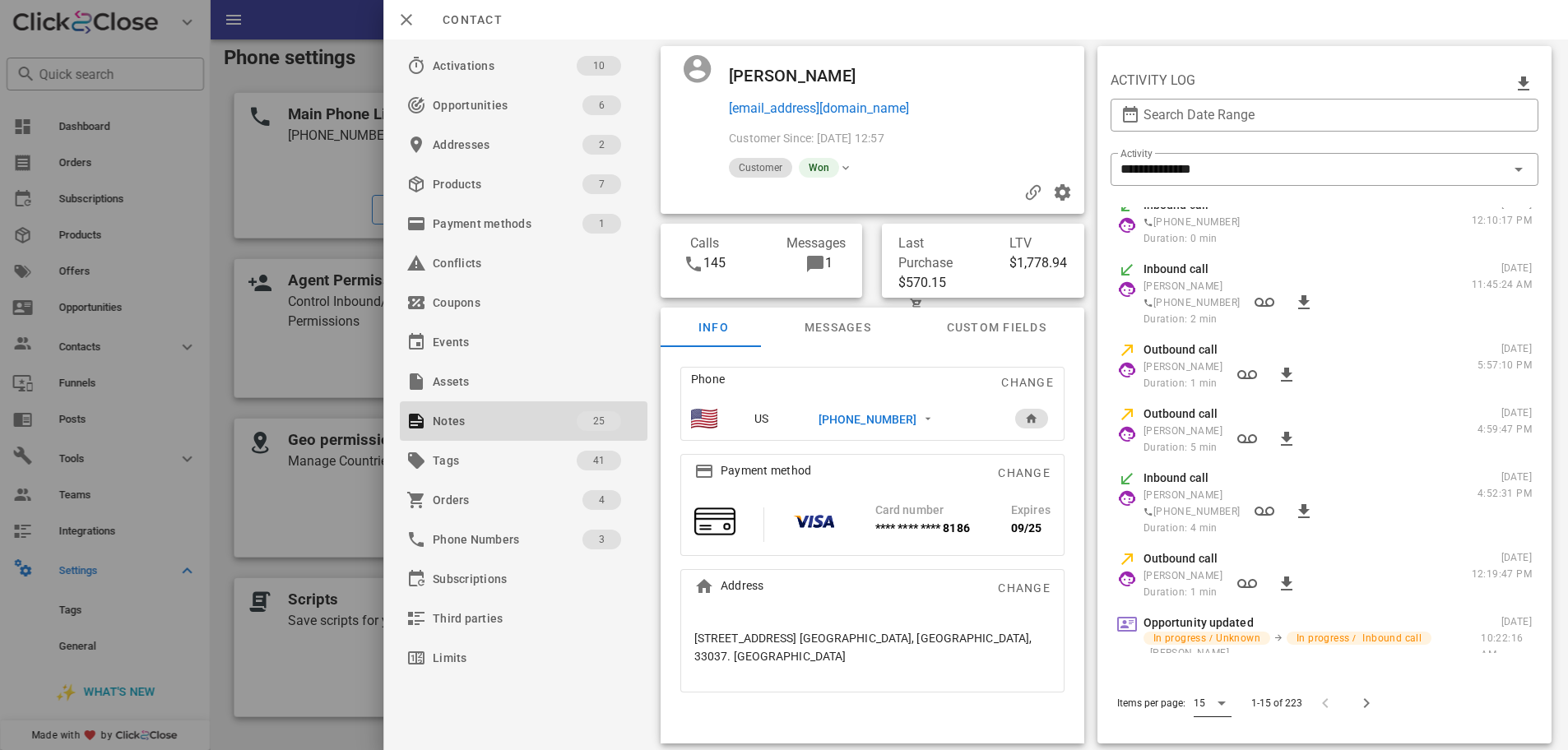 click on "15" at bounding box center (1201, 703) 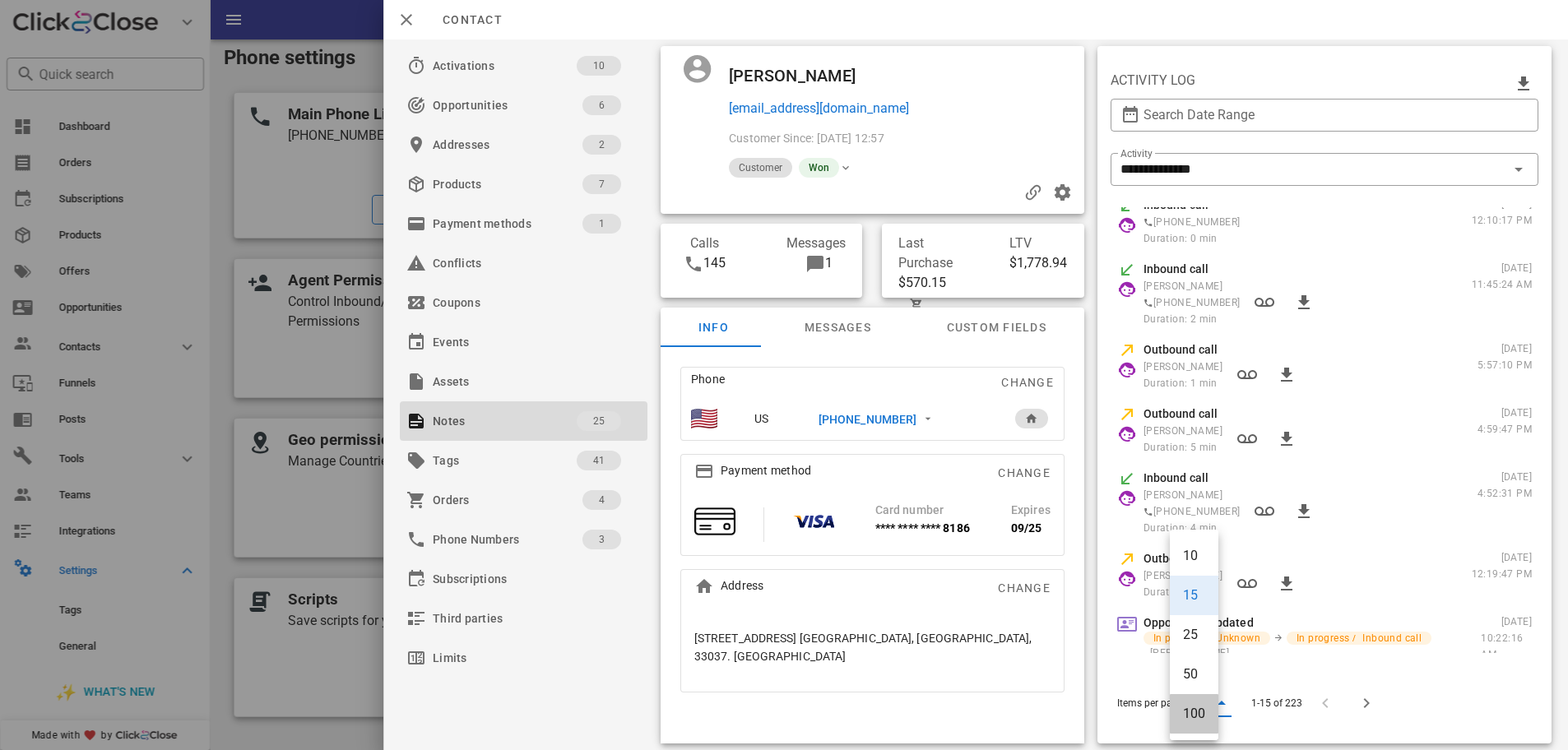 click on "100" at bounding box center [1194, 713] 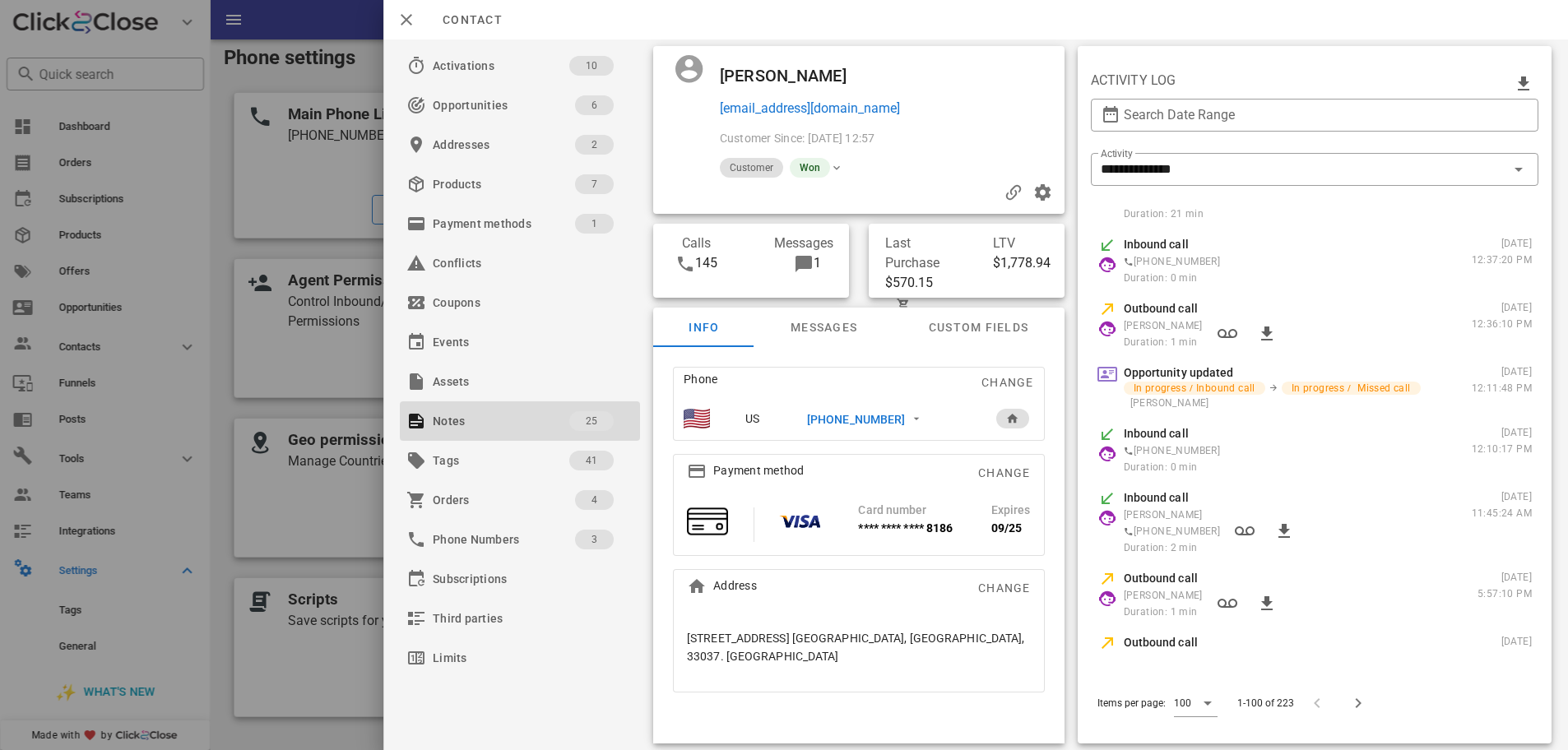 scroll, scrollTop: 411, scrollLeft: 0, axis: vertical 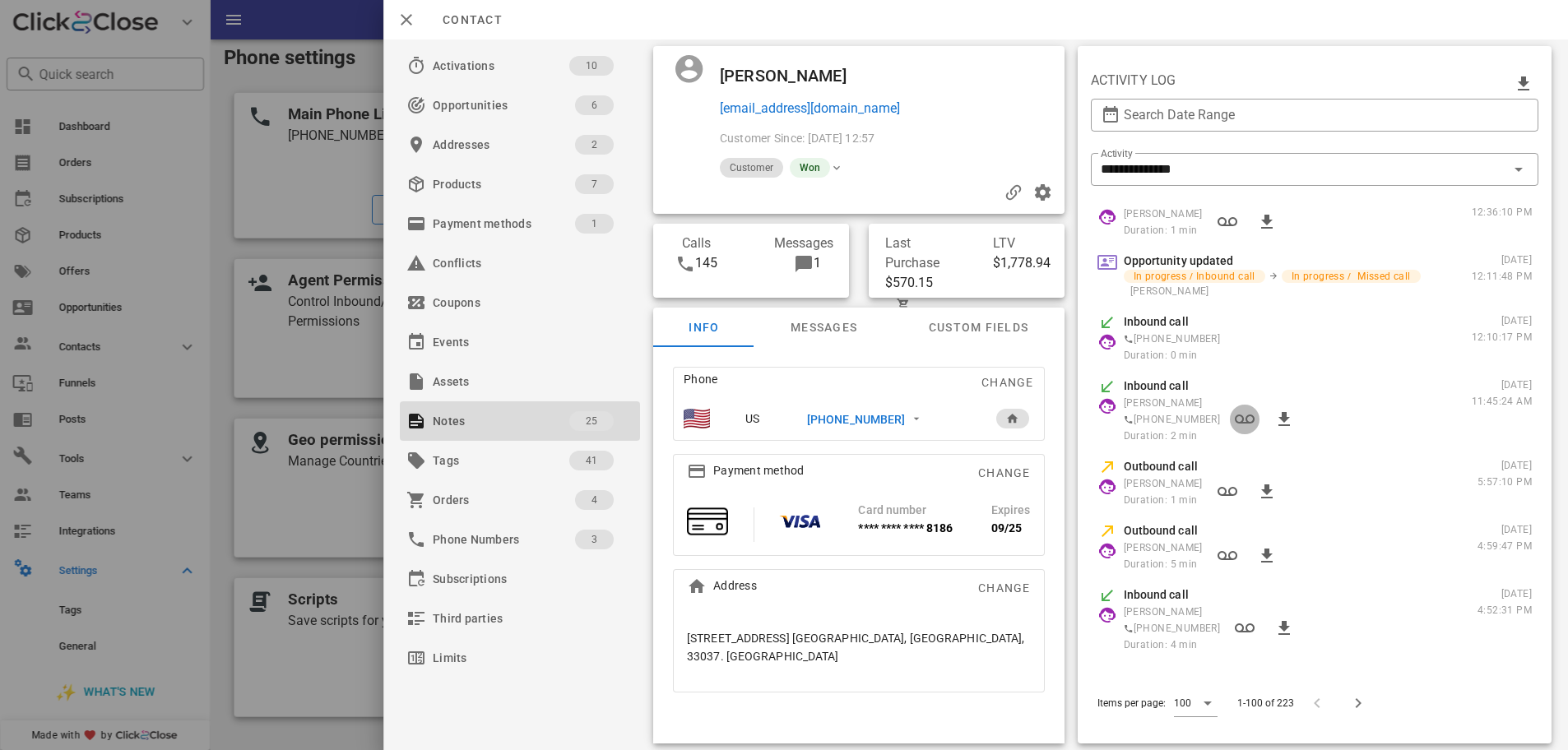 click at bounding box center [1245, 419] 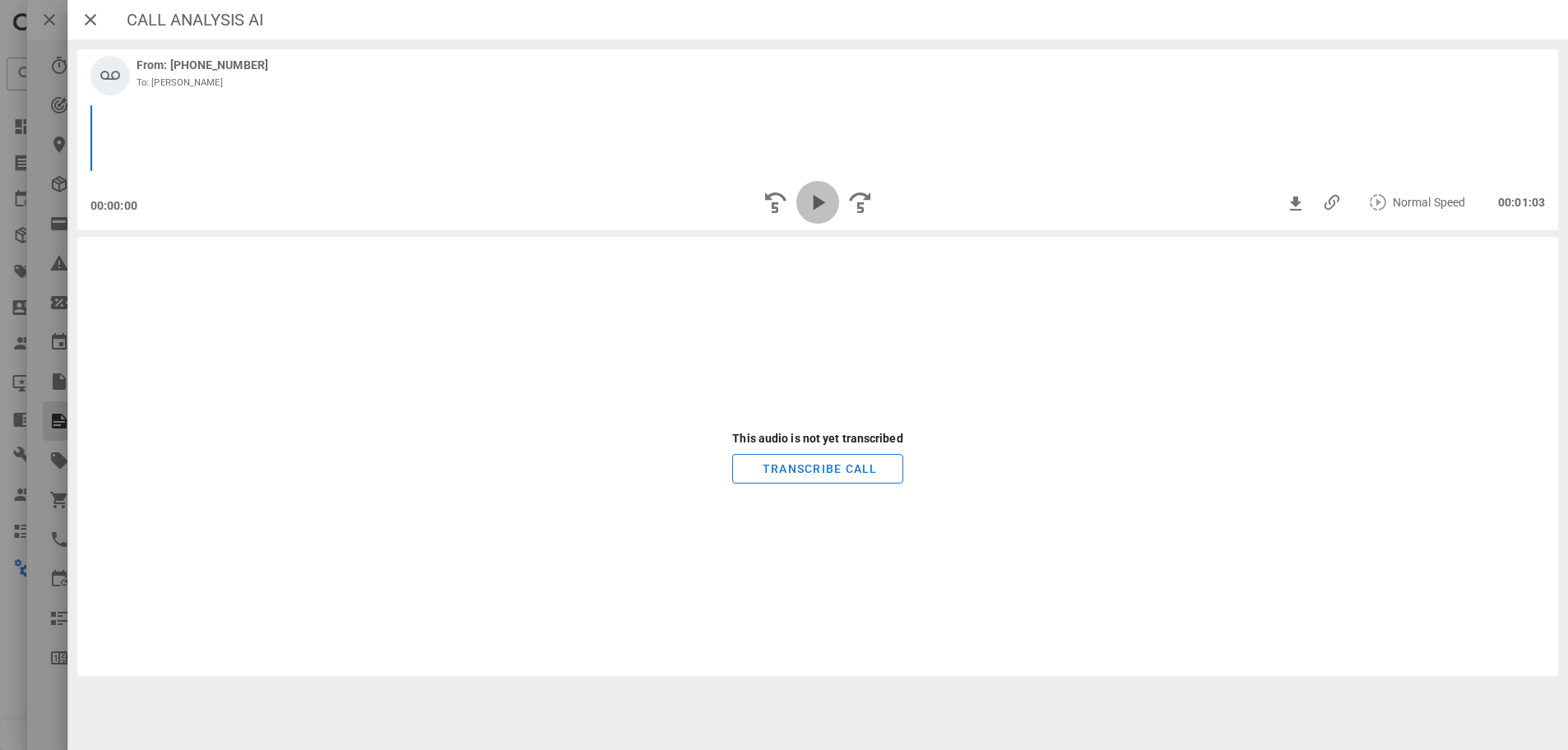 click at bounding box center (818, 202) 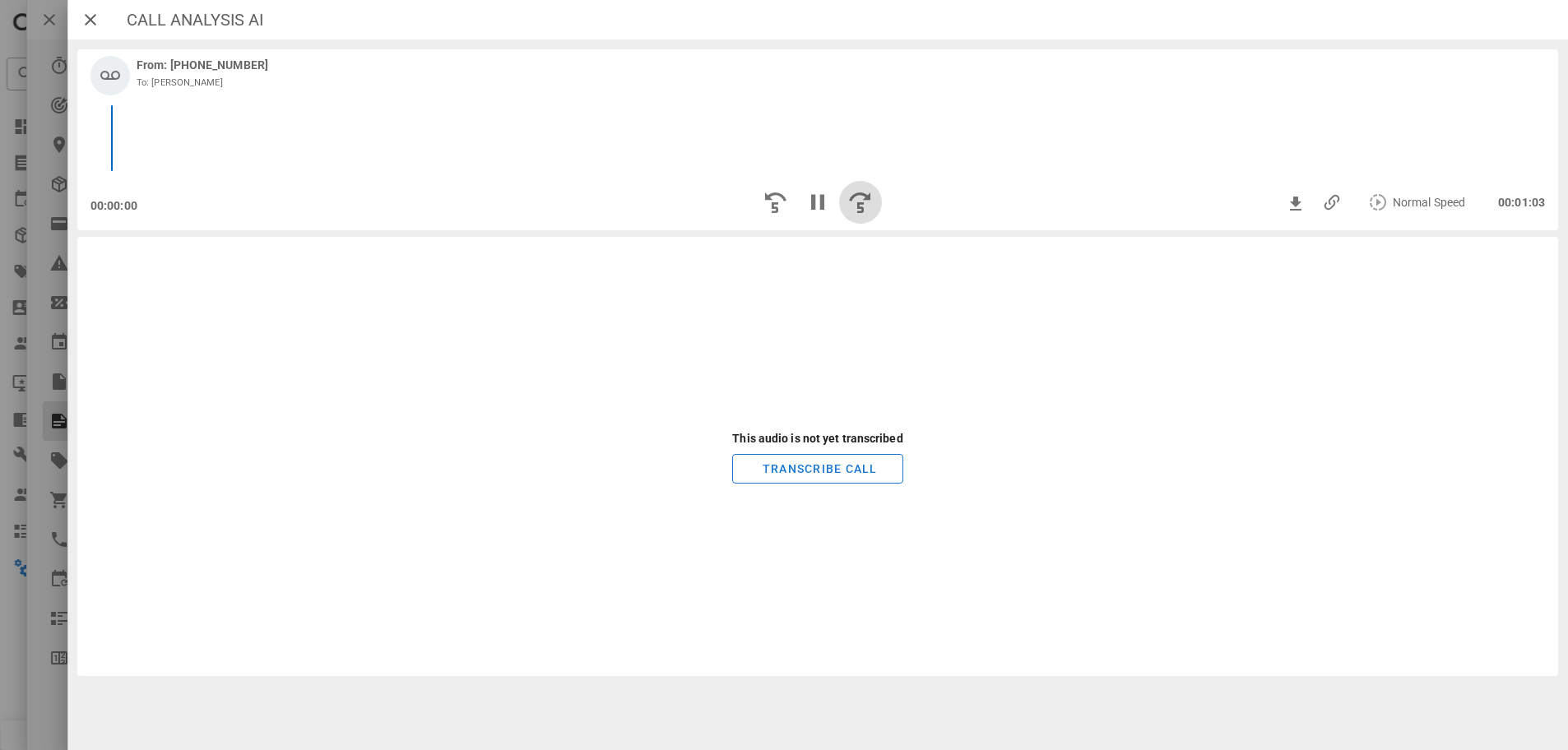 click at bounding box center [861, 202] 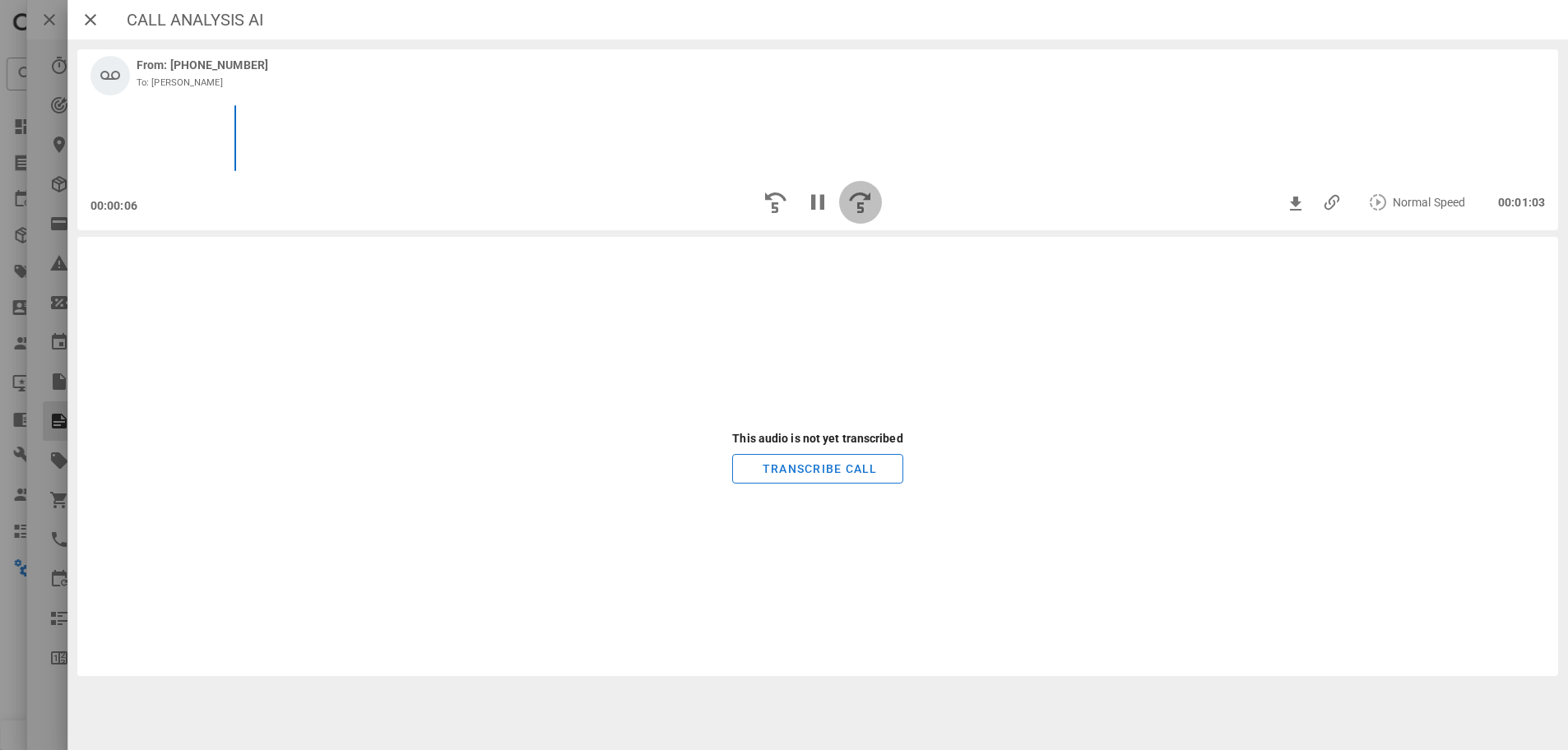 click at bounding box center (861, 202) 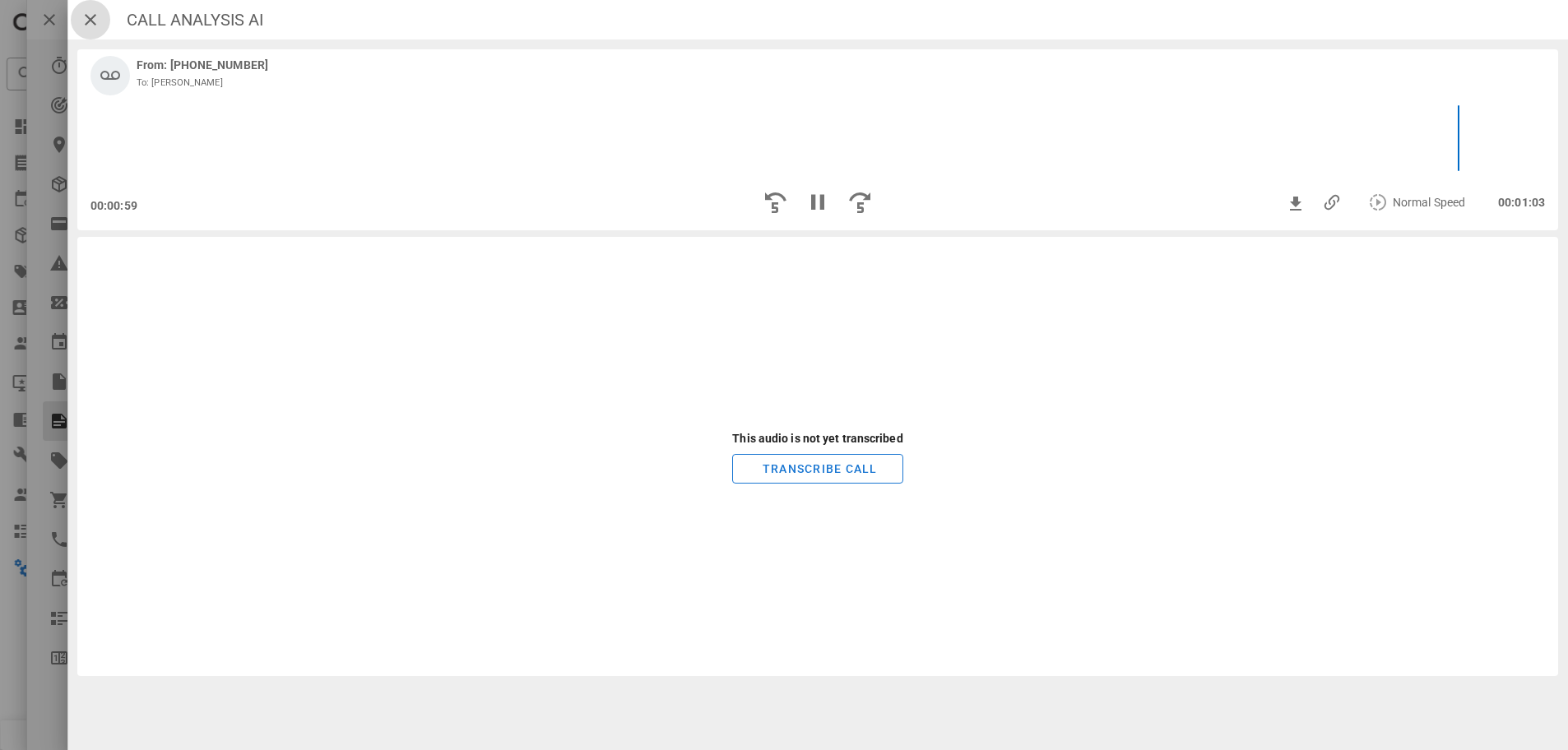 click at bounding box center (90, 20) 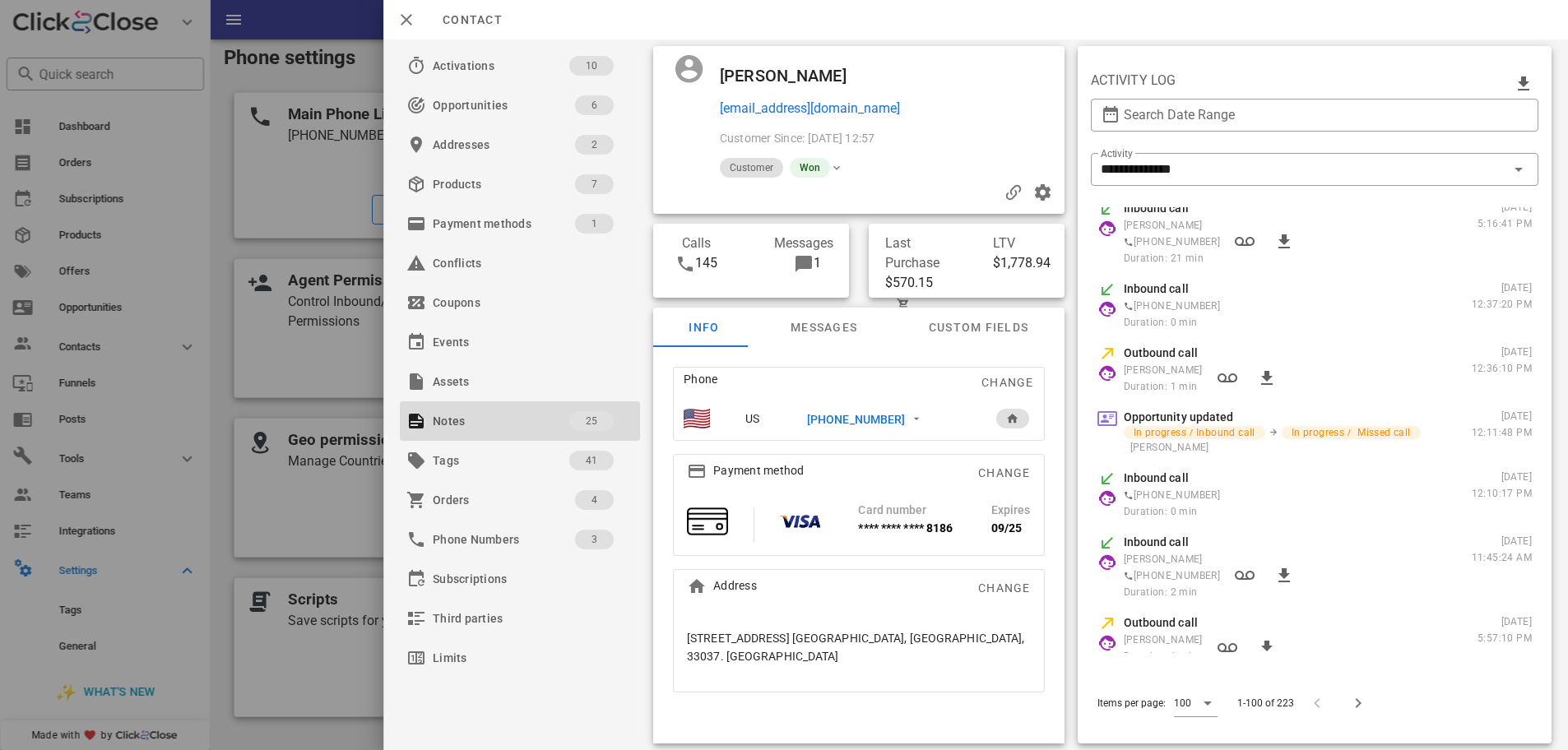 scroll, scrollTop: 206, scrollLeft: 0, axis: vertical 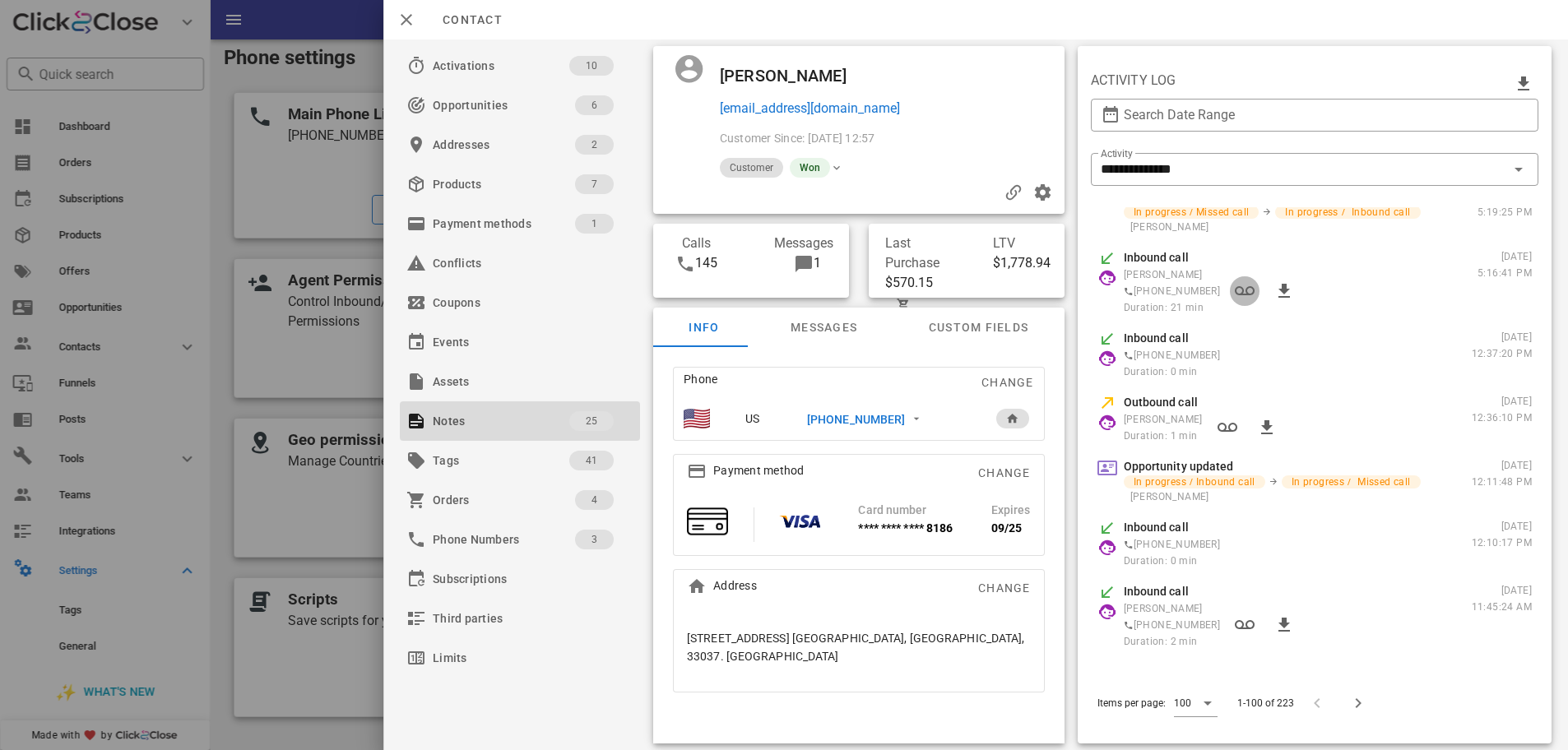 click at bounding box center (1245, 291) 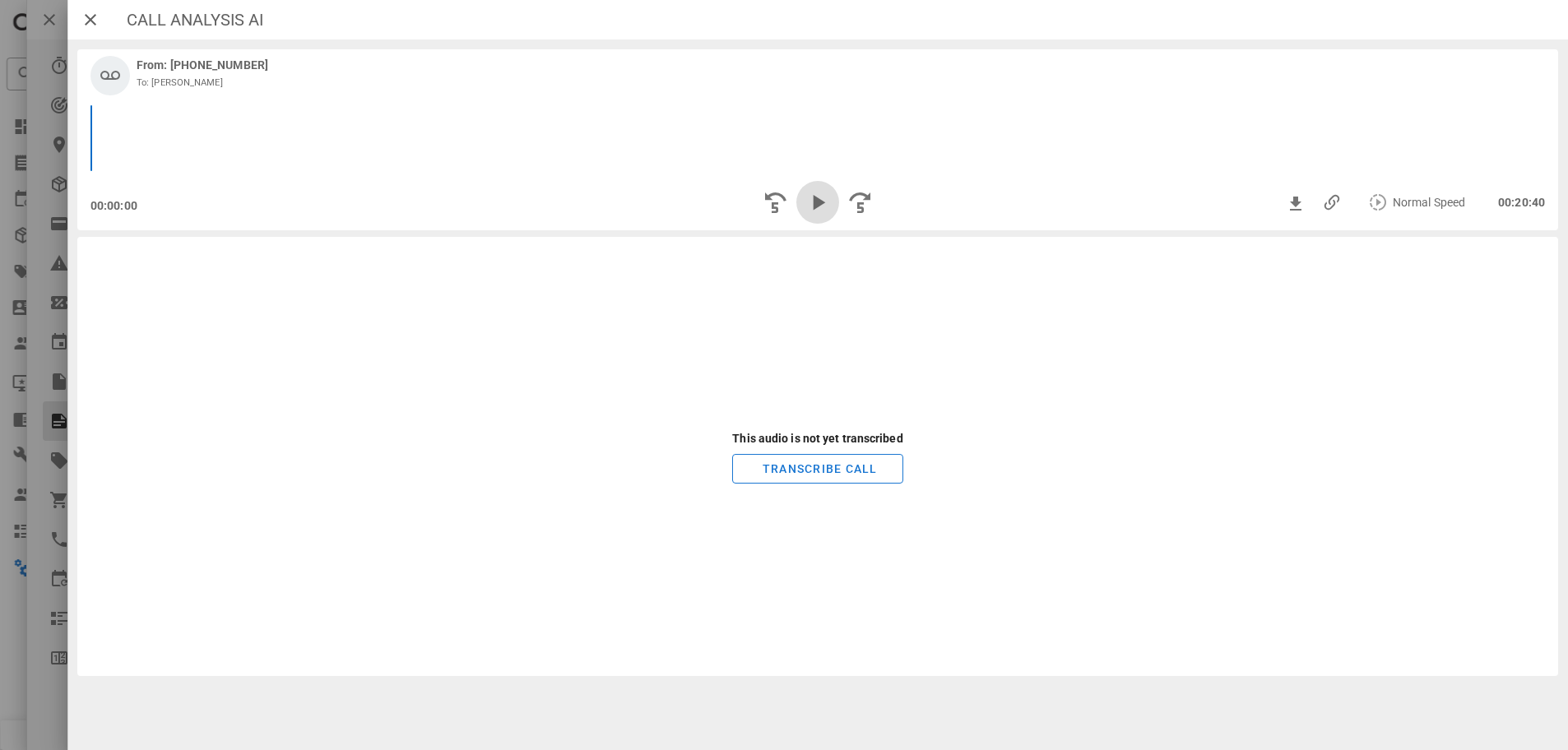 click at bounding box center (818, 202) 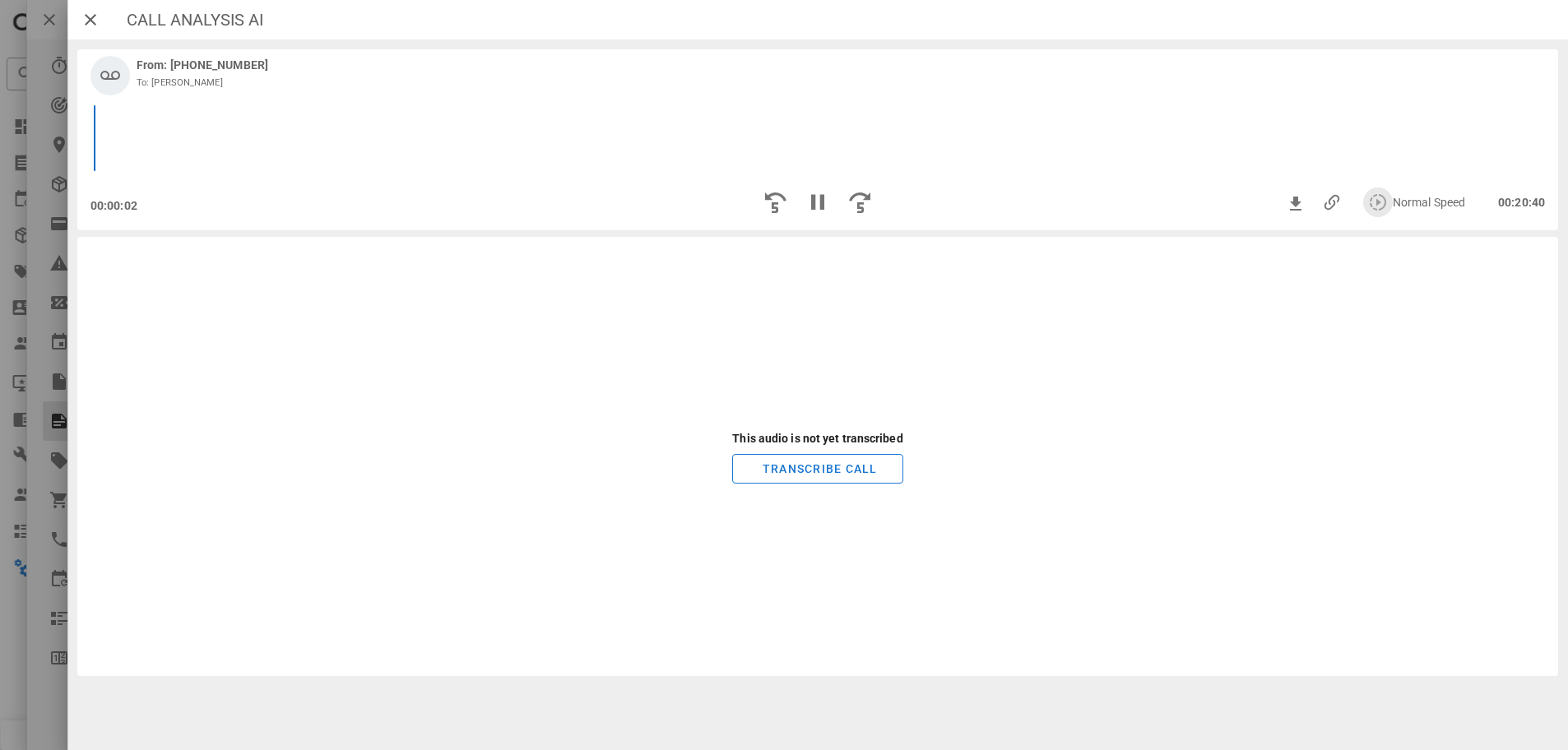 click at bounding box center (1378, 202) 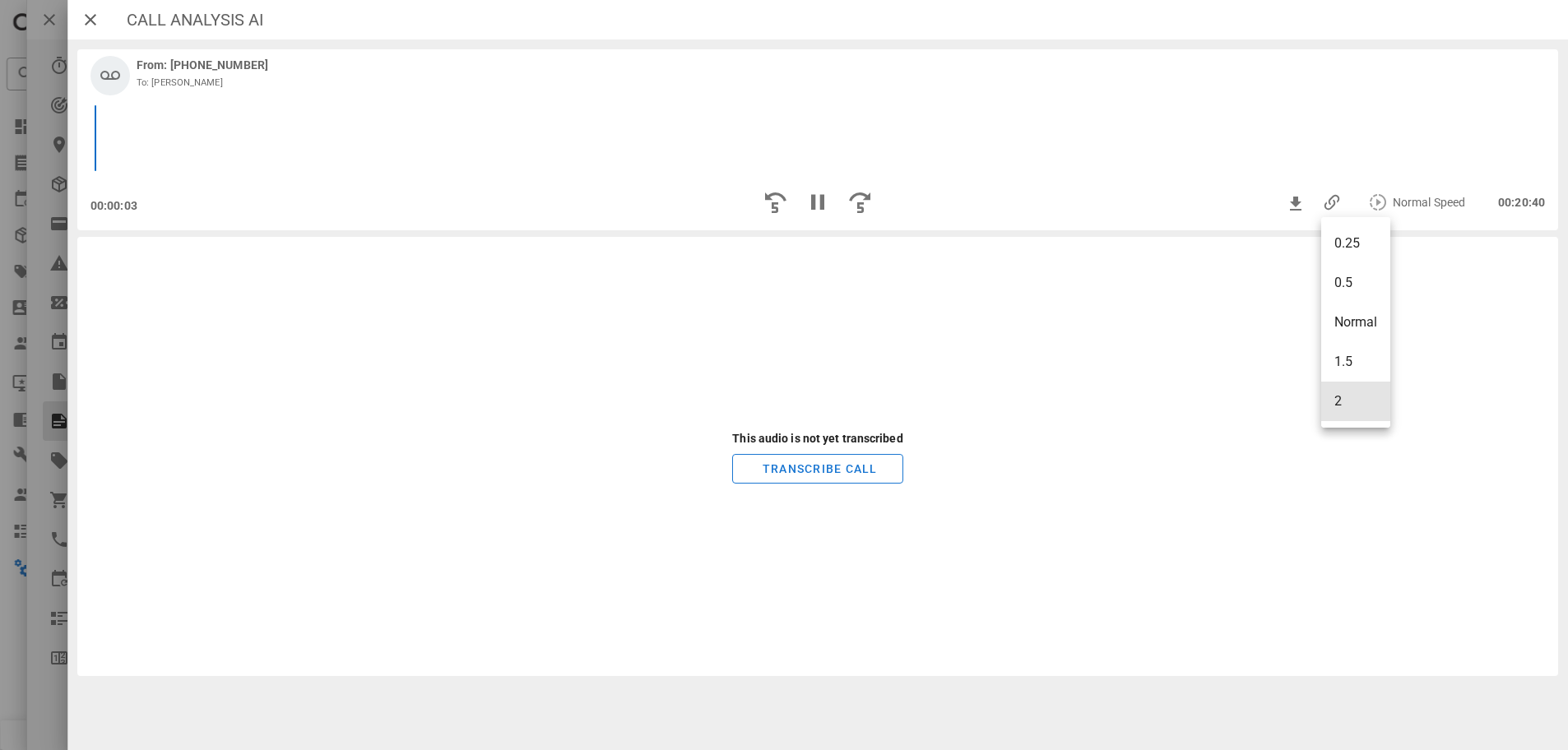 click on "2" at bounding box center [1356, 400] 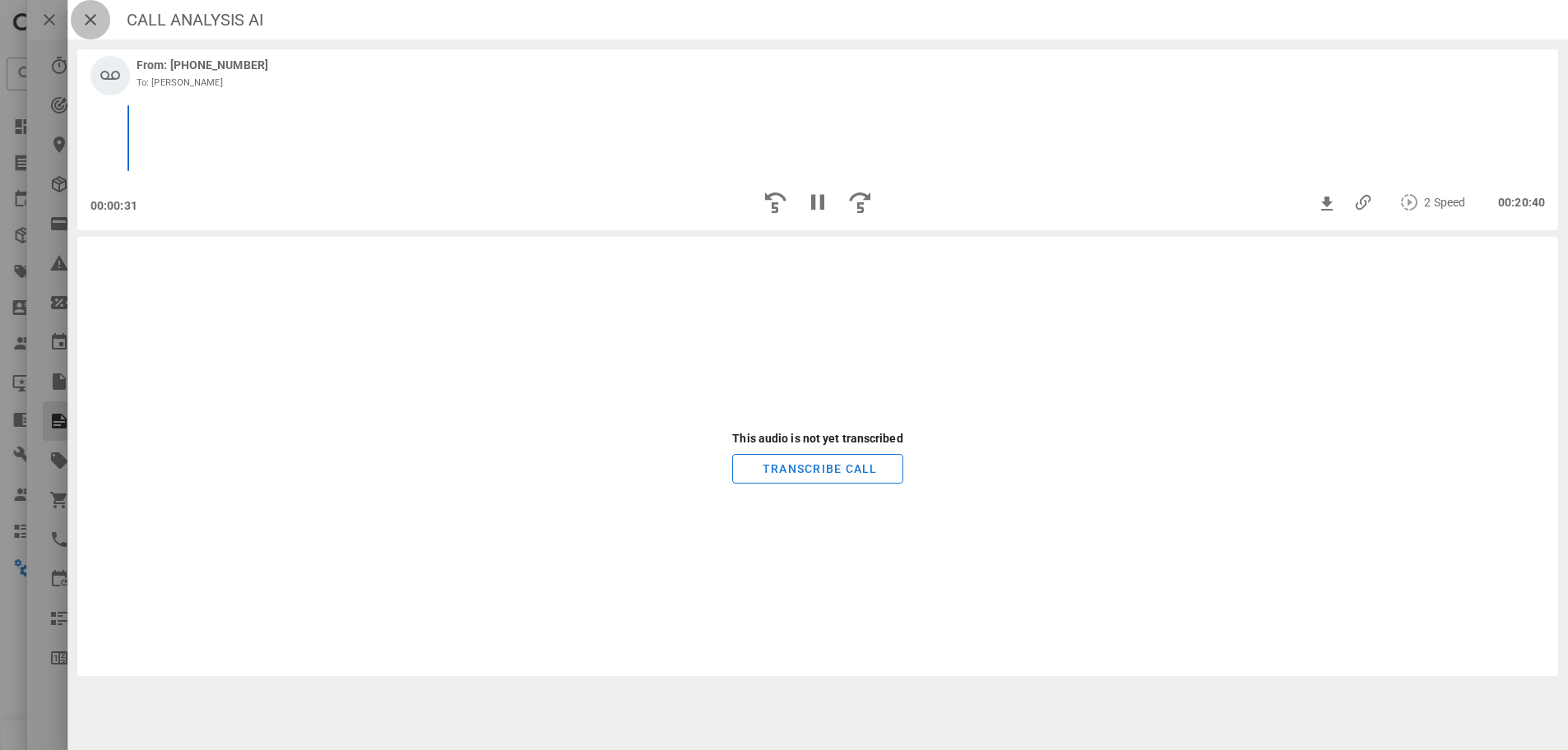 click at bounding box center [90, 20] 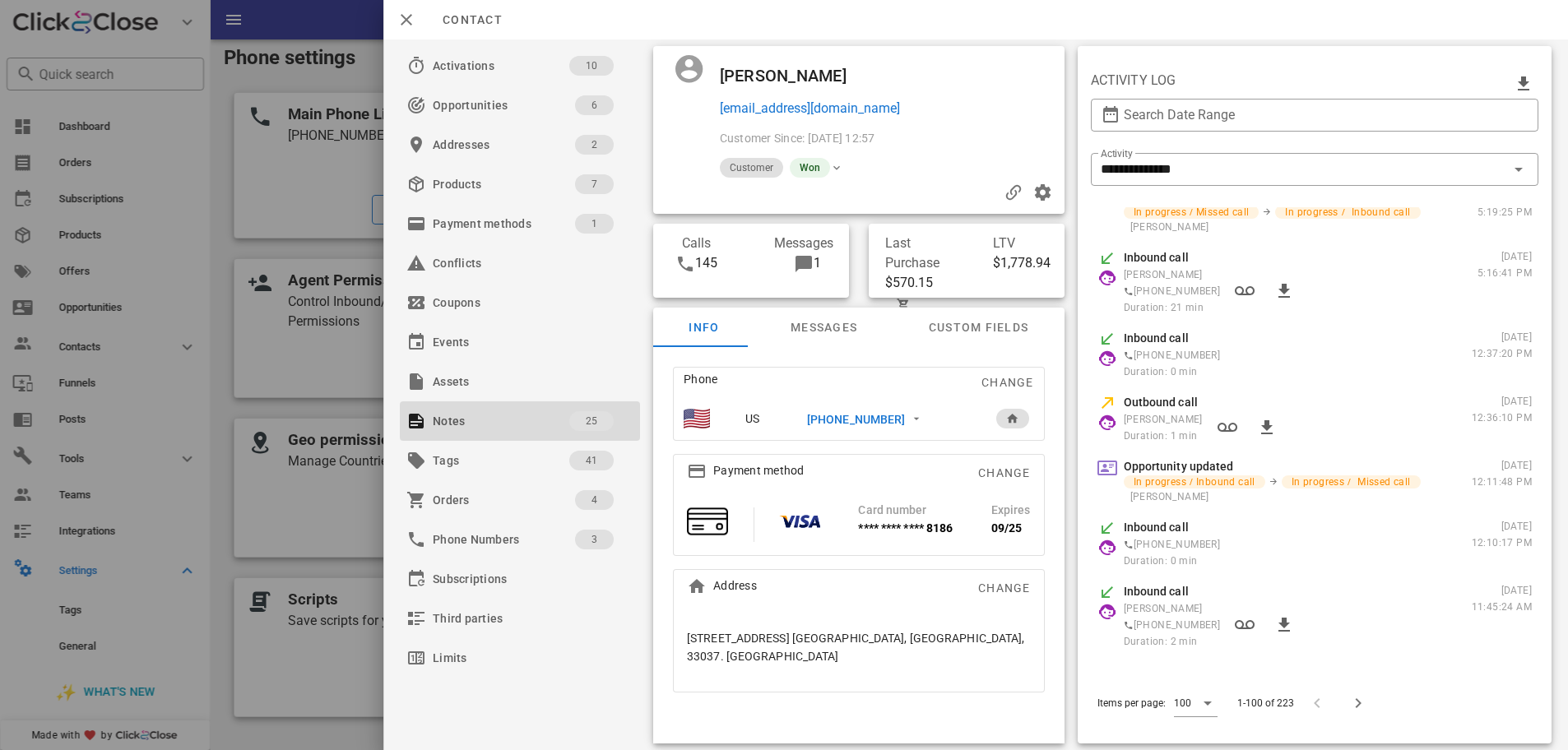 click on "[PERSON_NAME]" at bounding box center (804, 76) 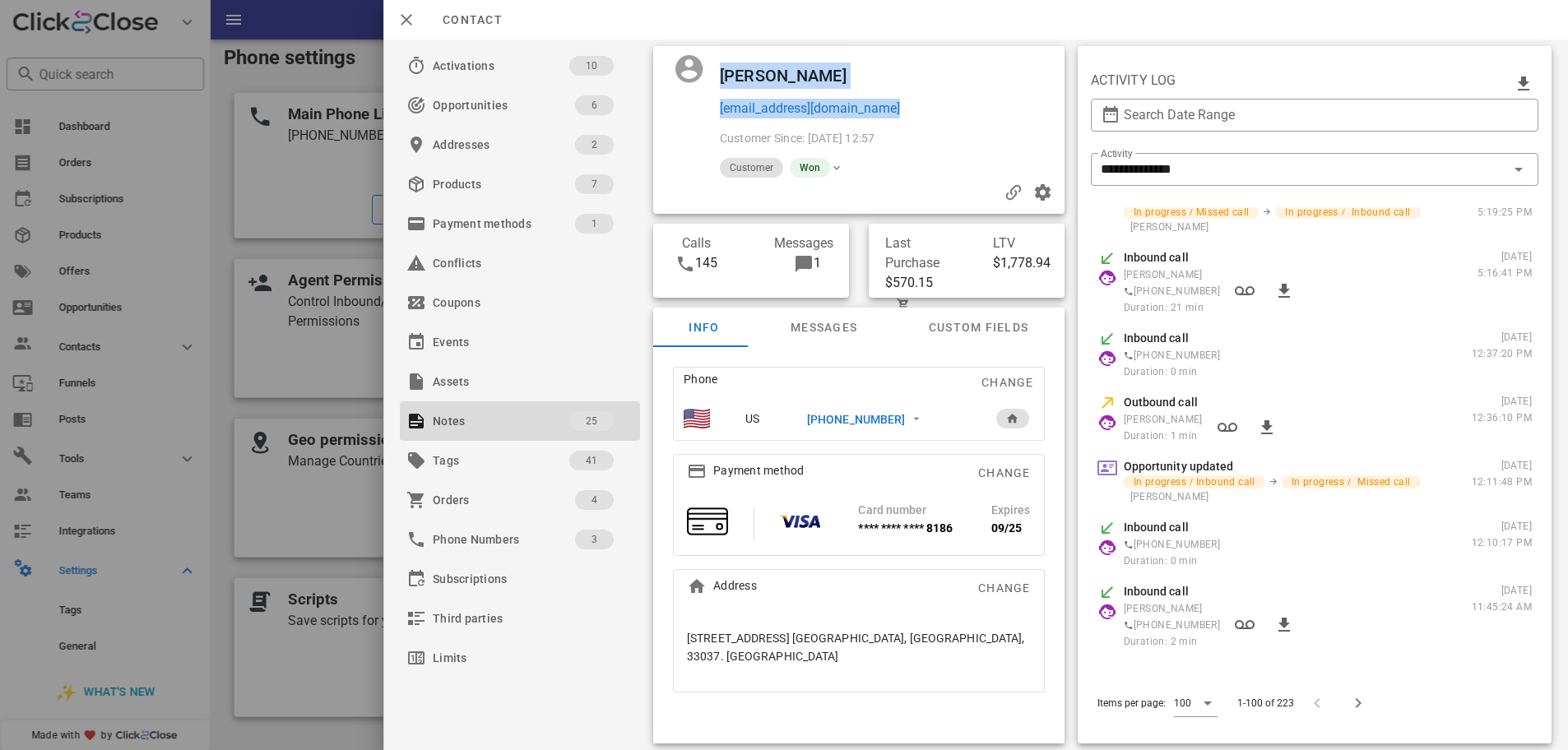 drag, startPoint x: 722, startPoint y: 74, endPoint x: 915, endPoint y: 105, distance: 195.4738 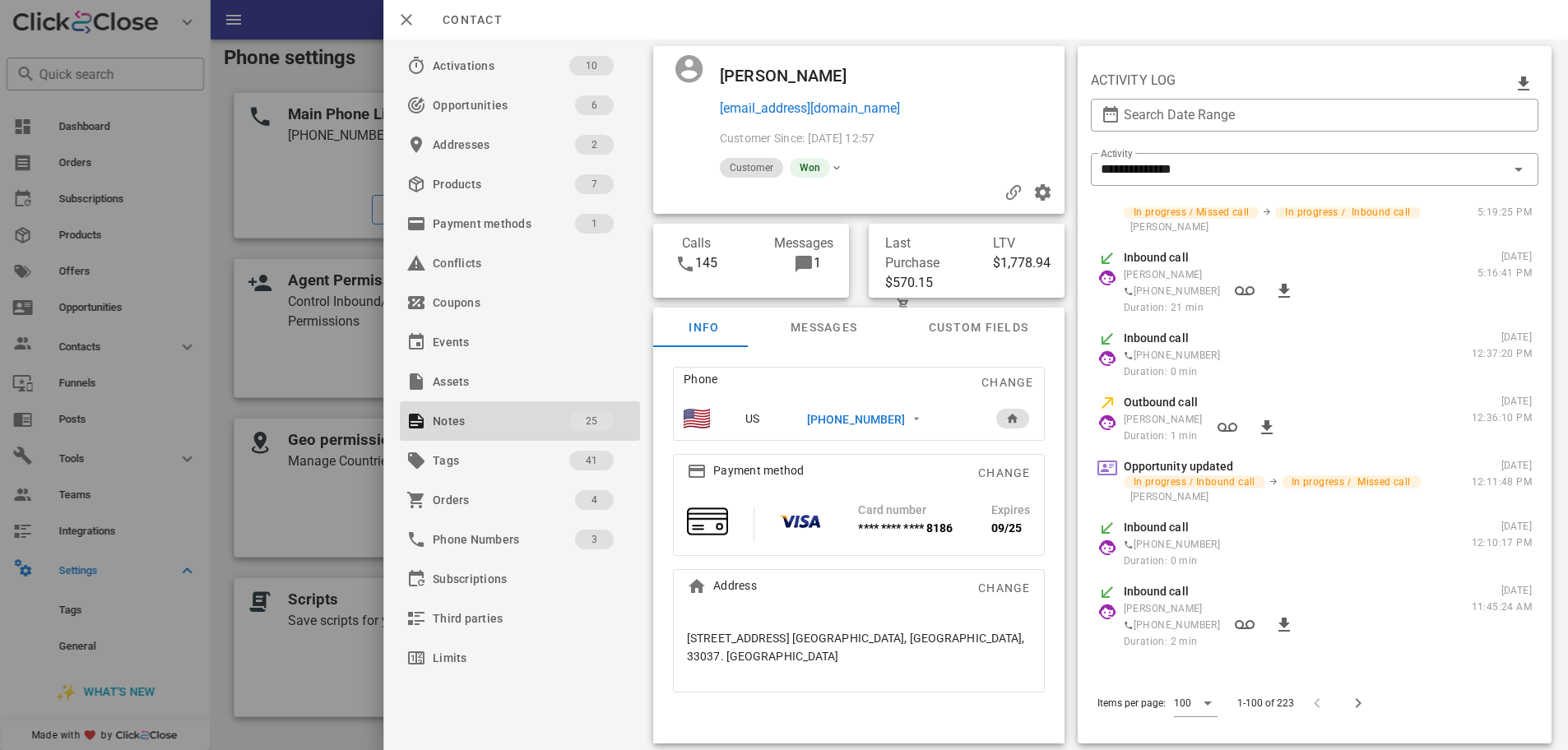 drag, startPoint x: 1389, startPoint y: 85, endPoint x: 1134, endPoint y: 7, distance: 266.66271 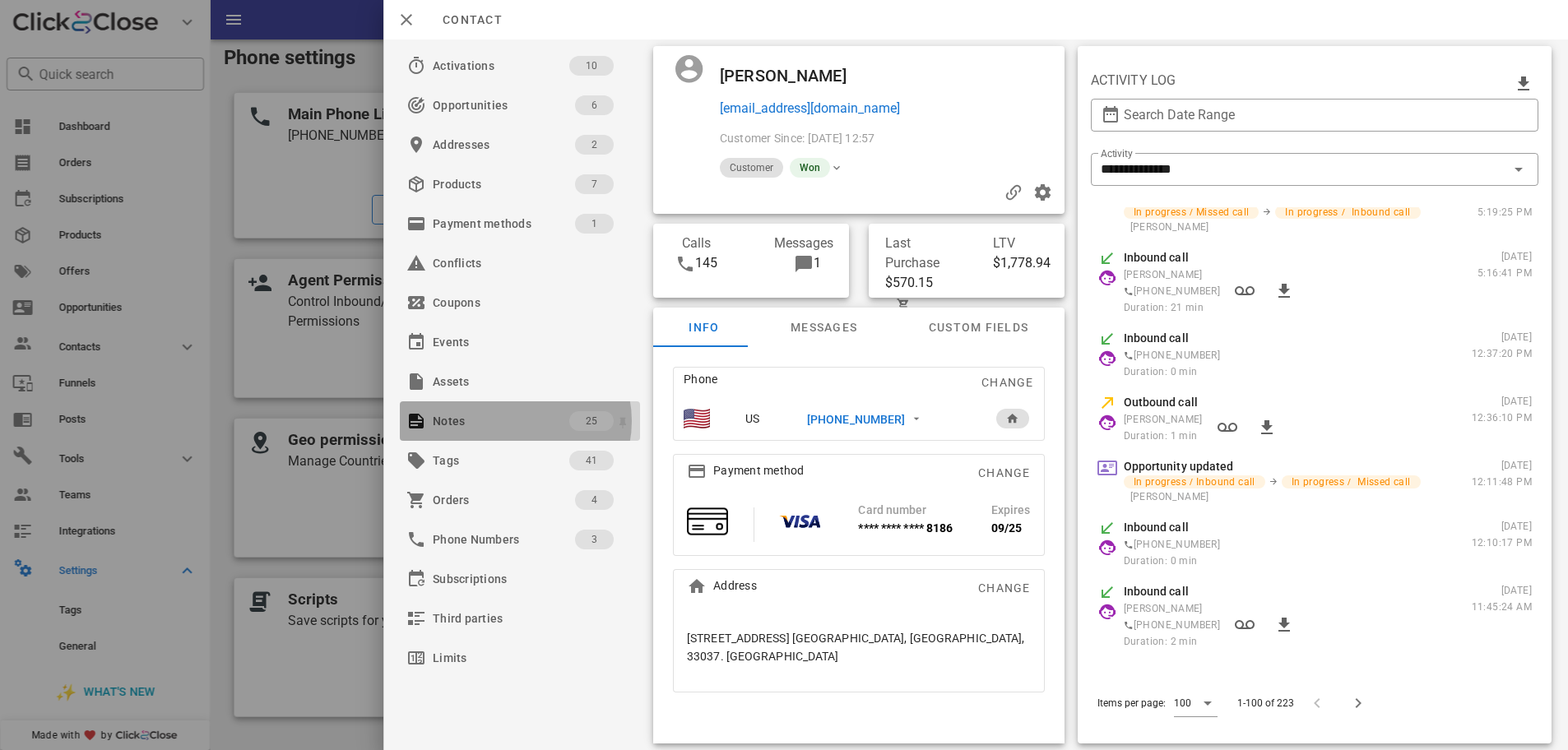 click on "Notes" at bounding box center (501, 421) 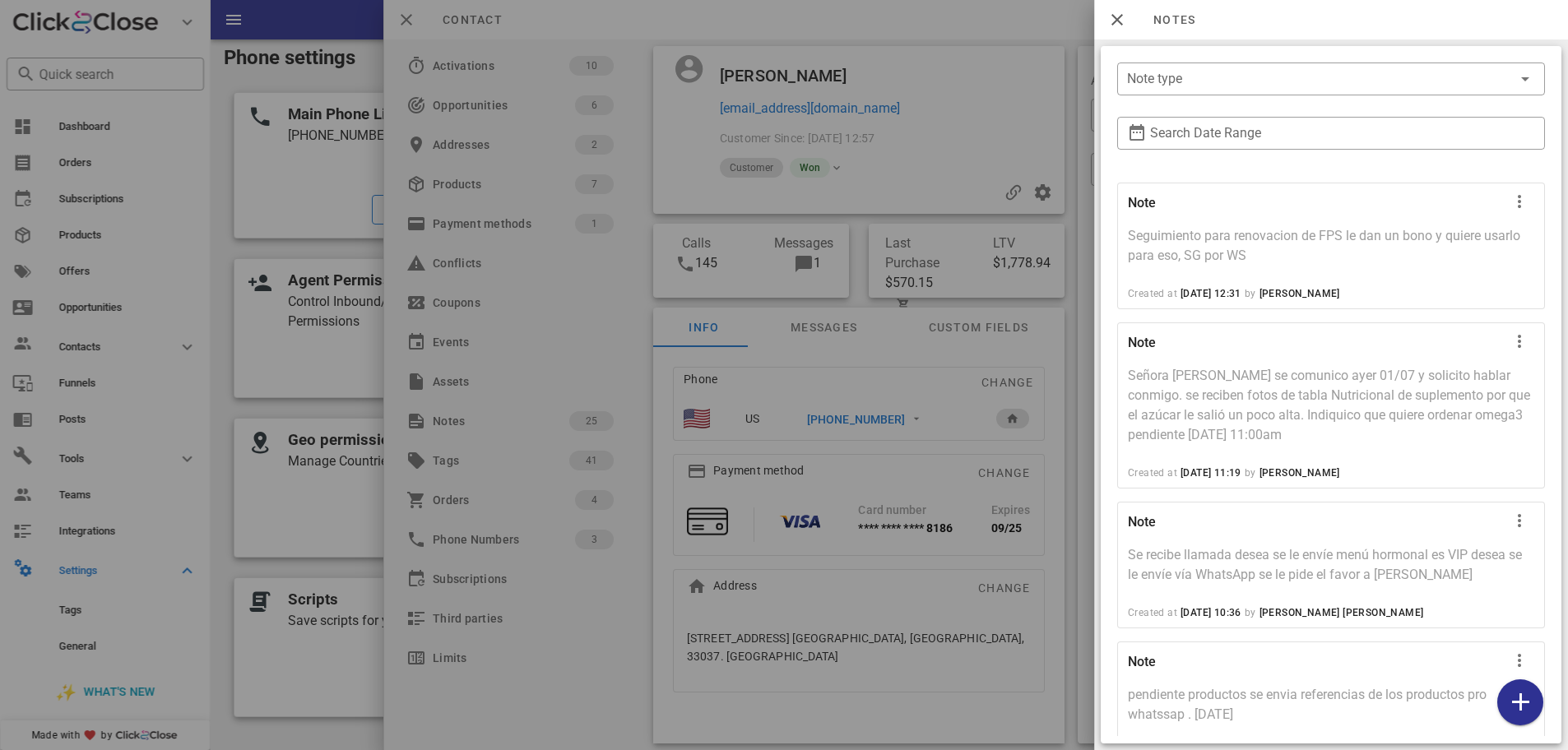 scroll, scrollTop: 3021, scrollLeft: 0, axis: vertical 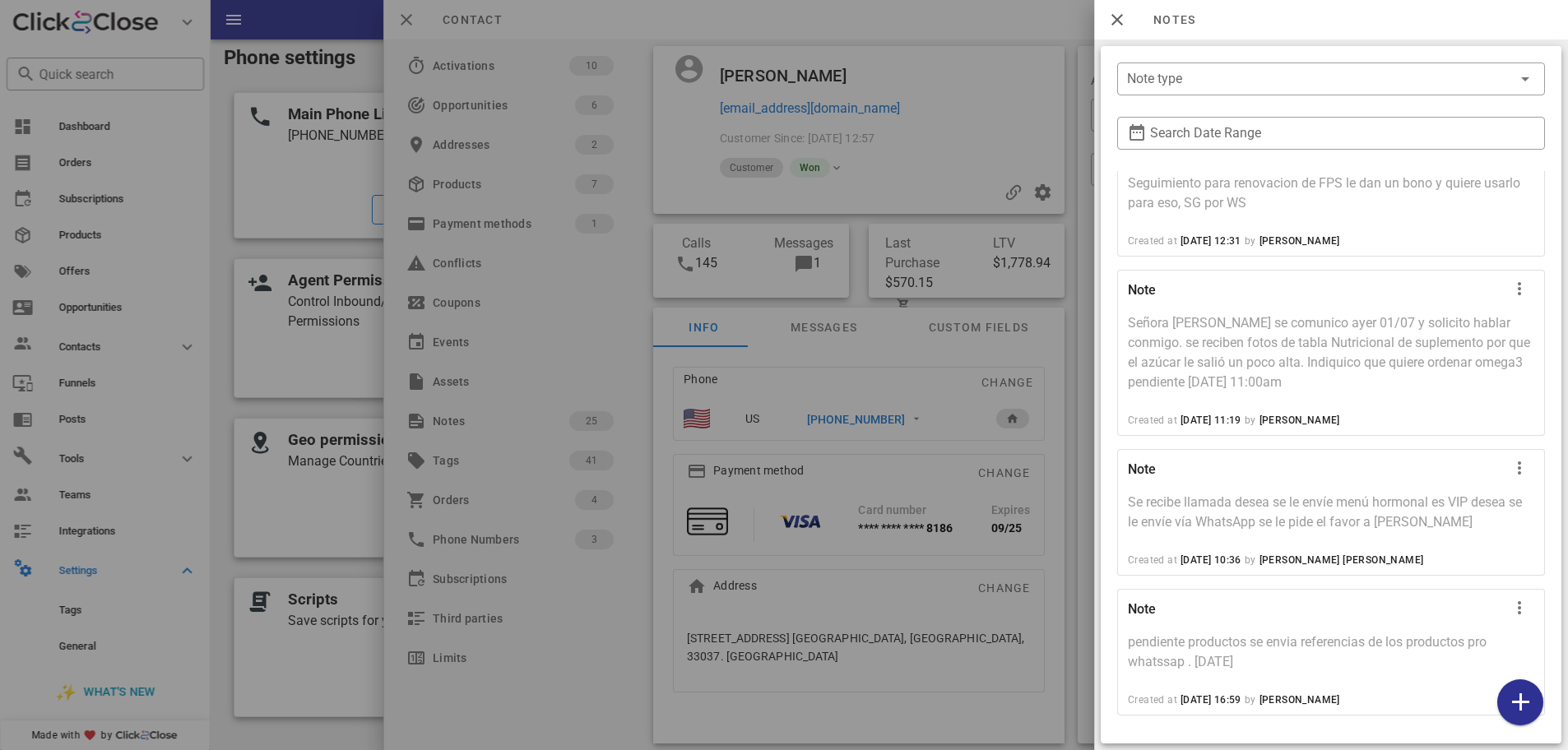 drag, startPoint x: 1180, startPoint y: 639, endPoint x: 1460, endPoint y: 660, distance: 280.7864 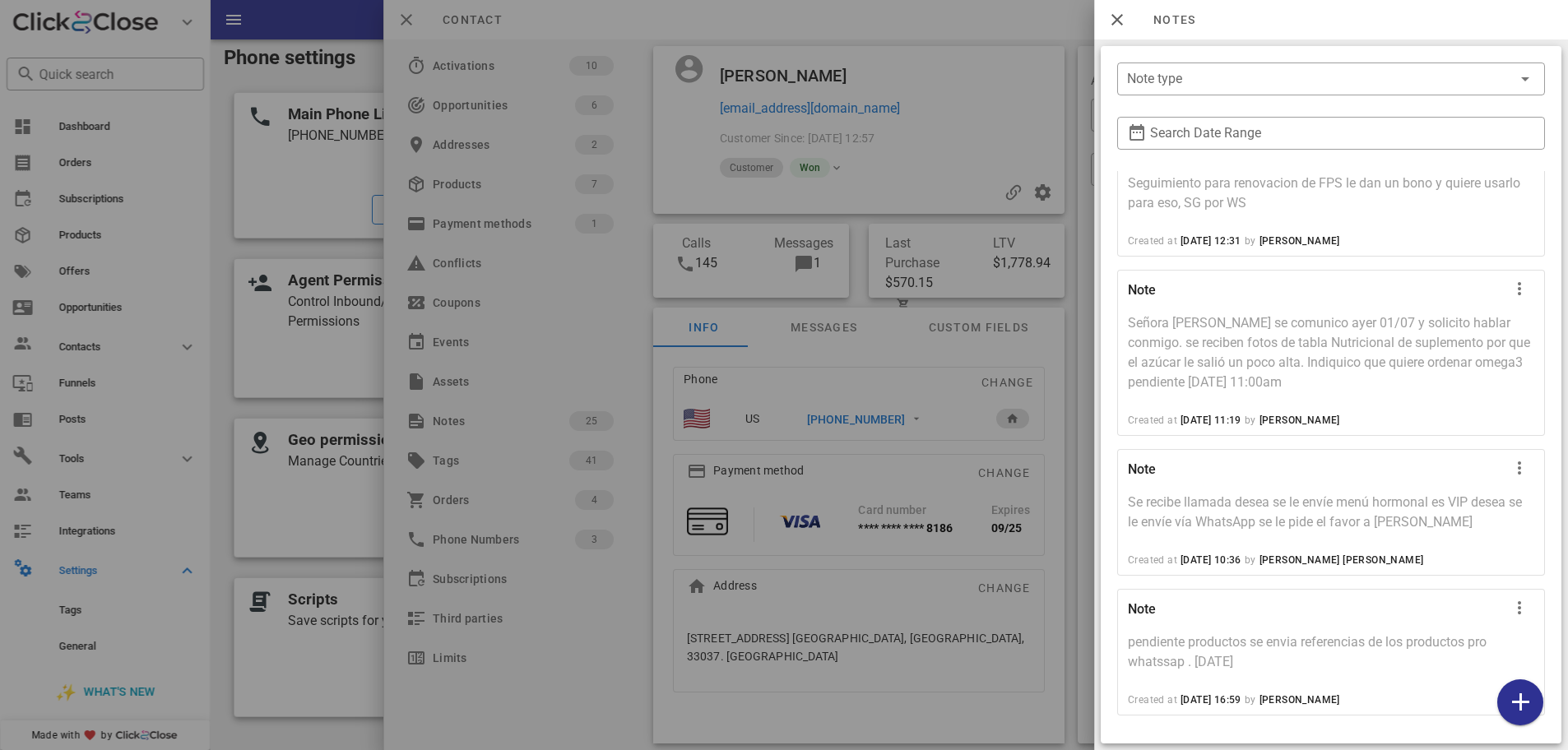 click on "Note" at bounding box center (1296, 611) 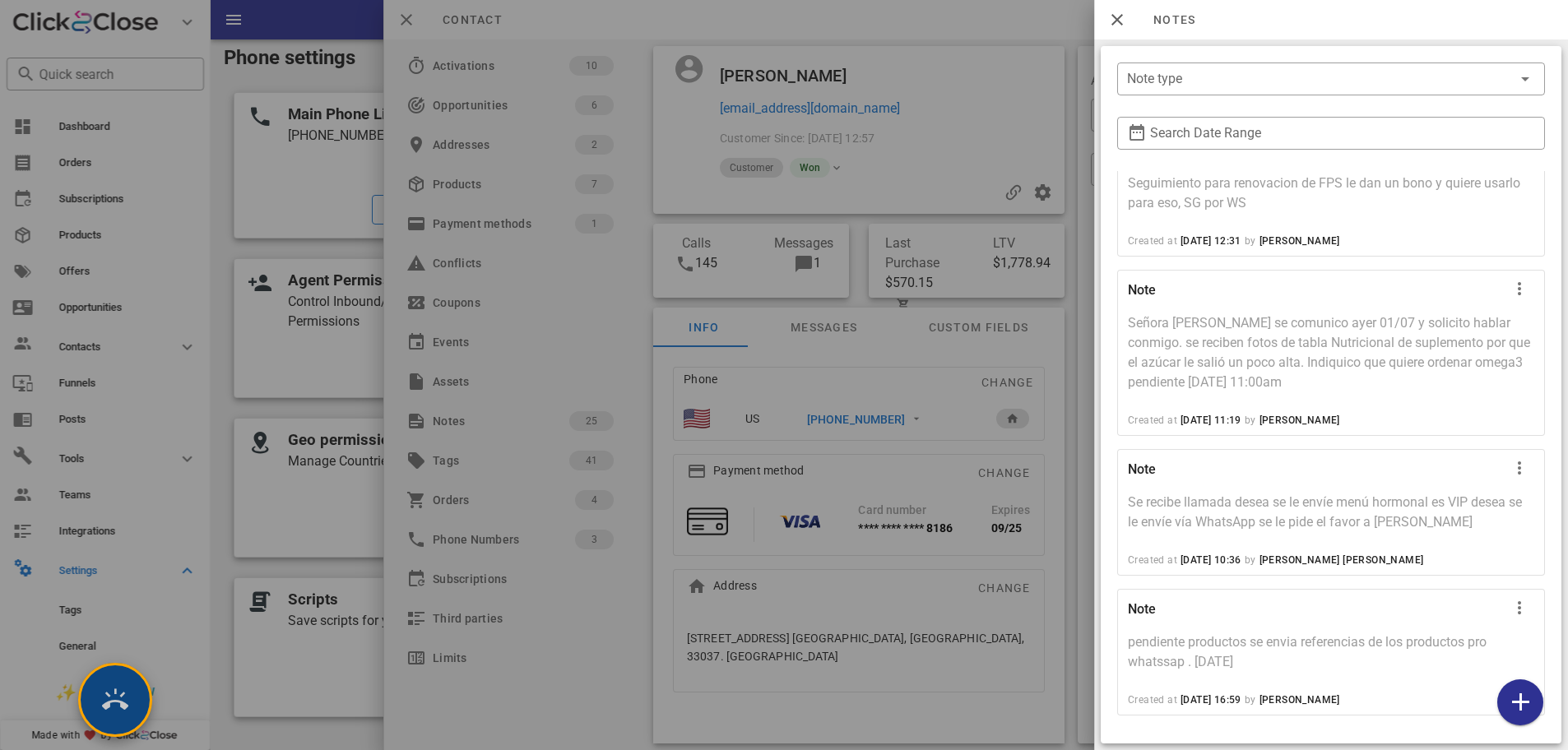 click at bounding box center [115, 700] 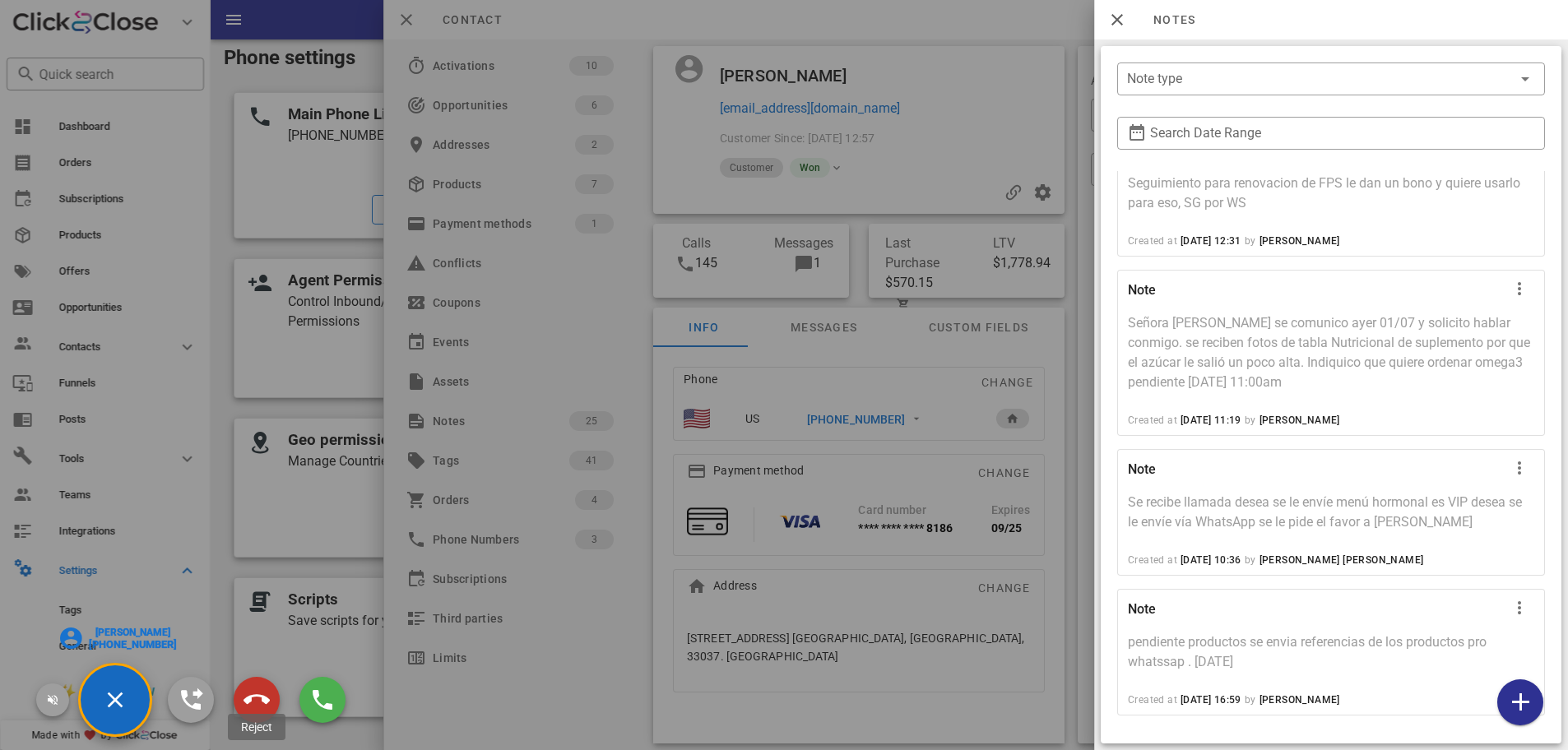 click at bounding box center (257, 700) 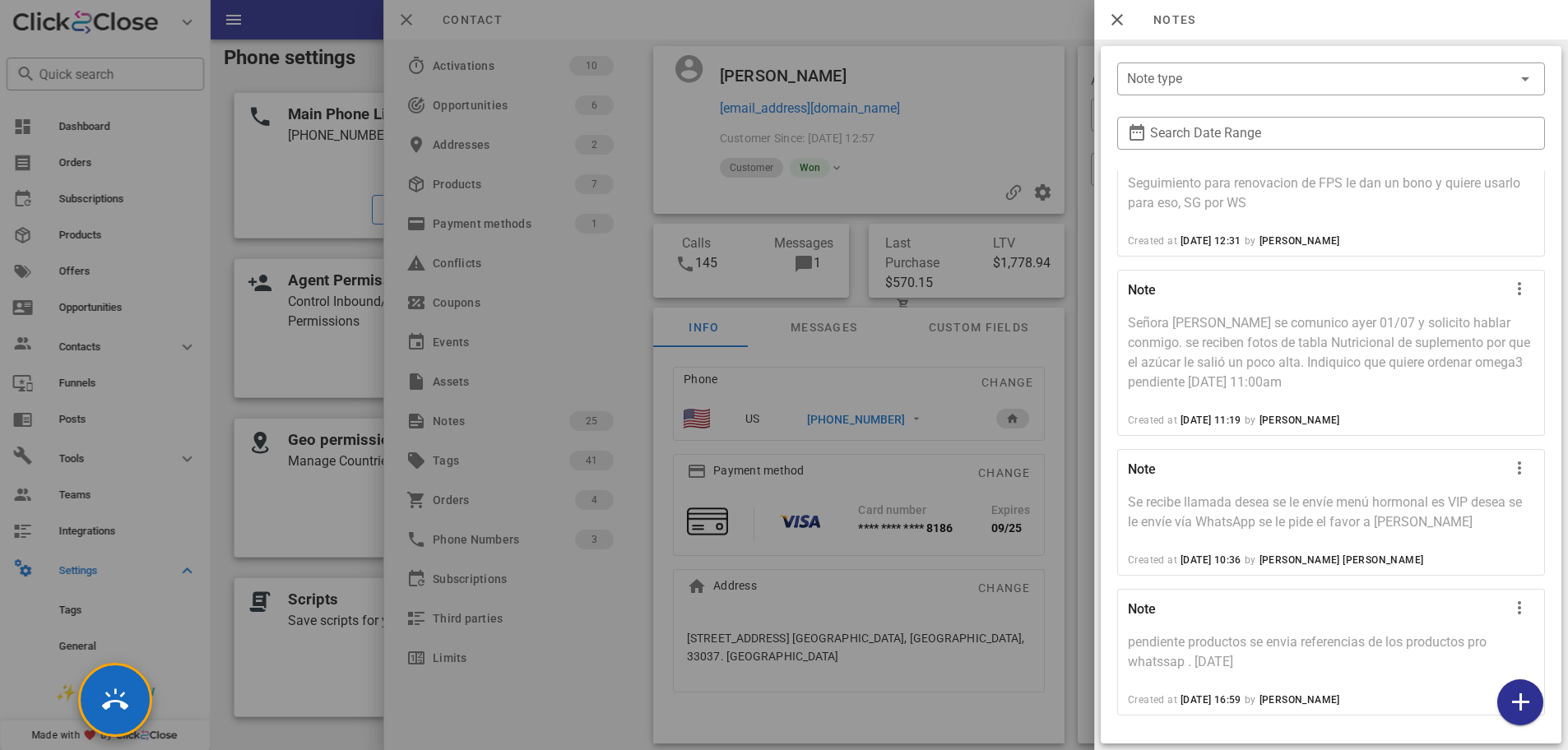 click at bounding box center [784, 375] 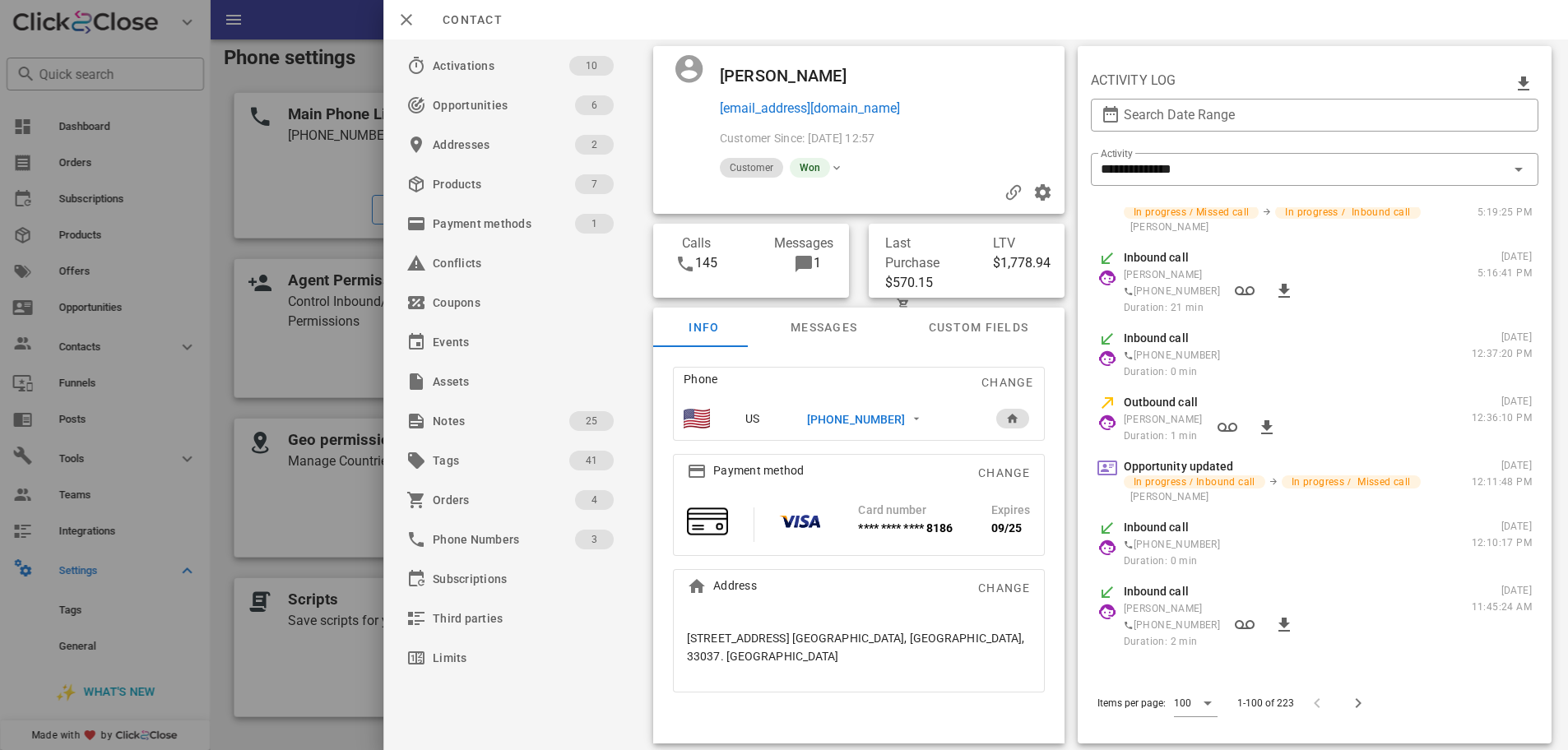 click on "Phone   Change   US   [PHONE_NUMBER]   Payment method   Change   Card number   **** **** **** 8186   Expires  [CREDIT_CARD_DATA]  Address   Change   [STREET_ADDRESS]
[GEOGRAPHIC_DATA], [GEOGRAPHIC_DATA], 33037.
[GEOGRAPHIC_DATA]" at bounding box center [858, 530] 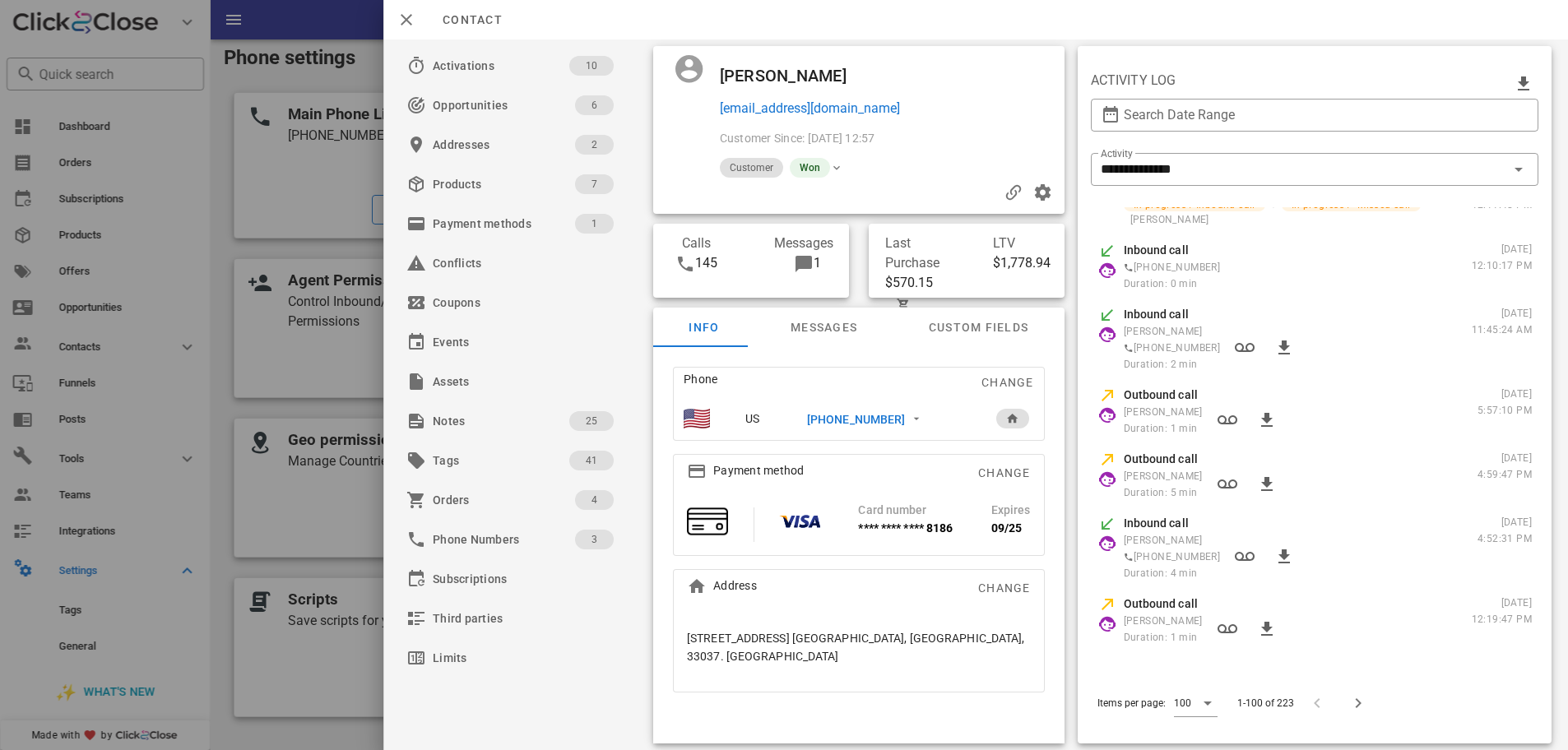 scroll, scrollTop: 822, scrollLeft: 0, axis: vertical 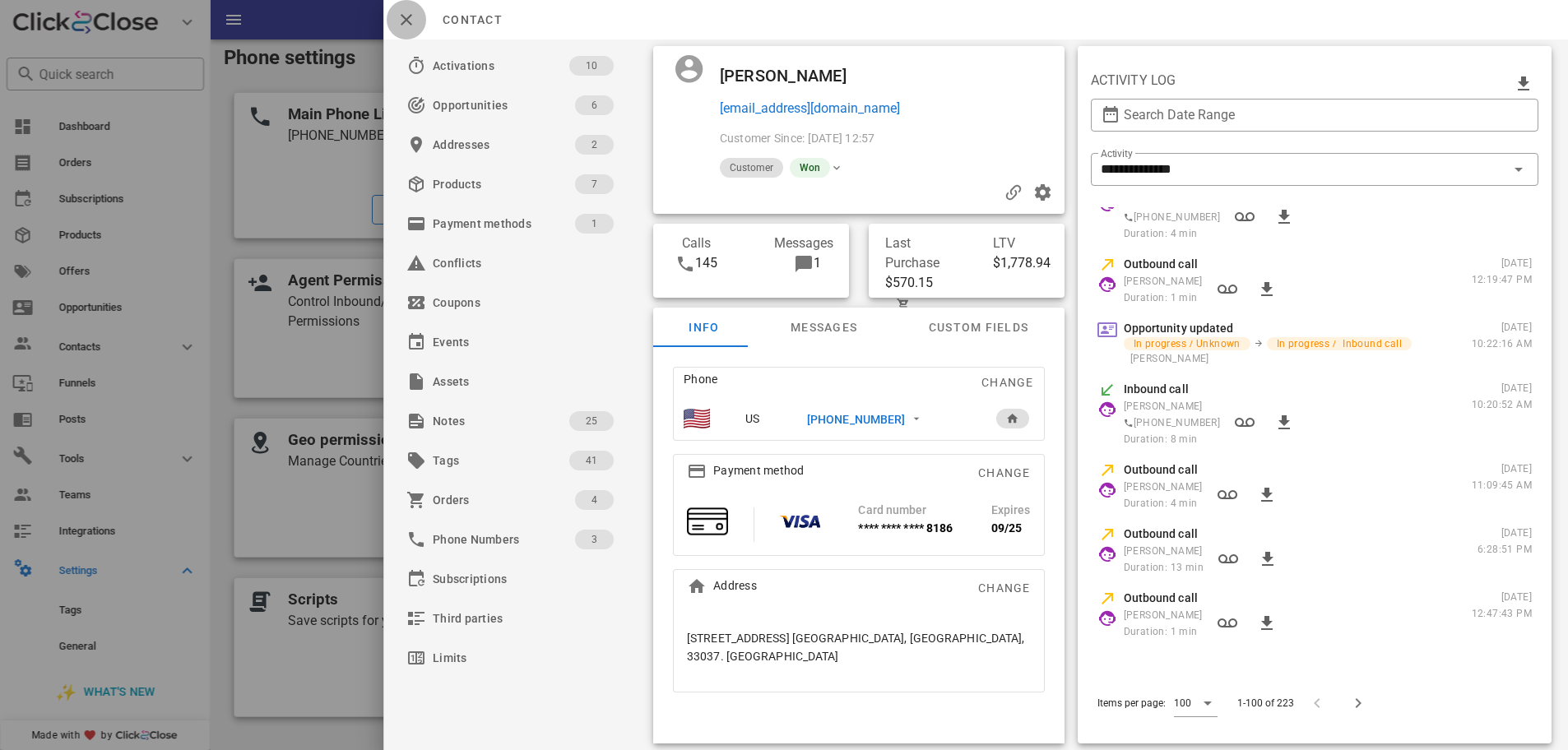 click at bounding box center (406, 20) 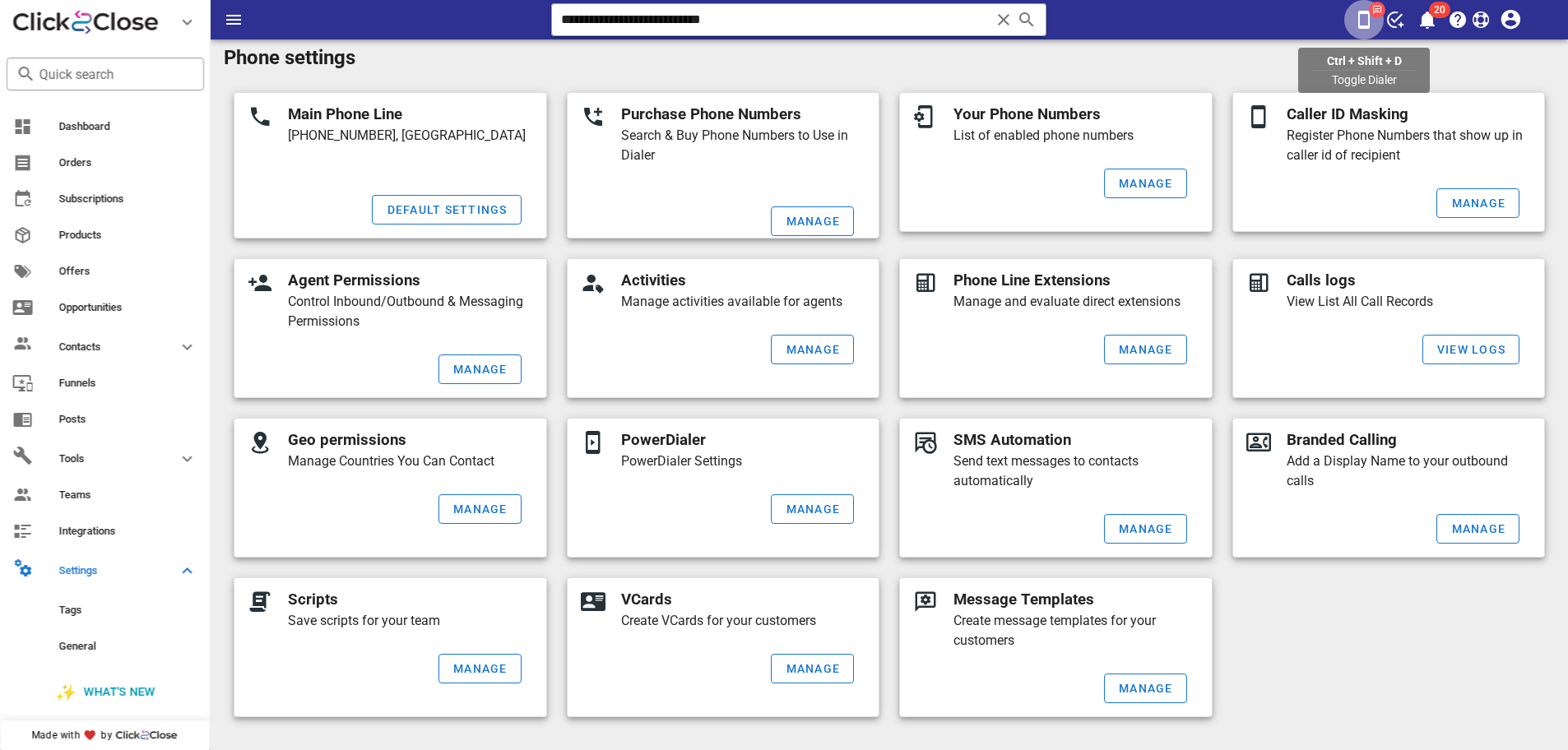 click at bounding box center (1364, 20) 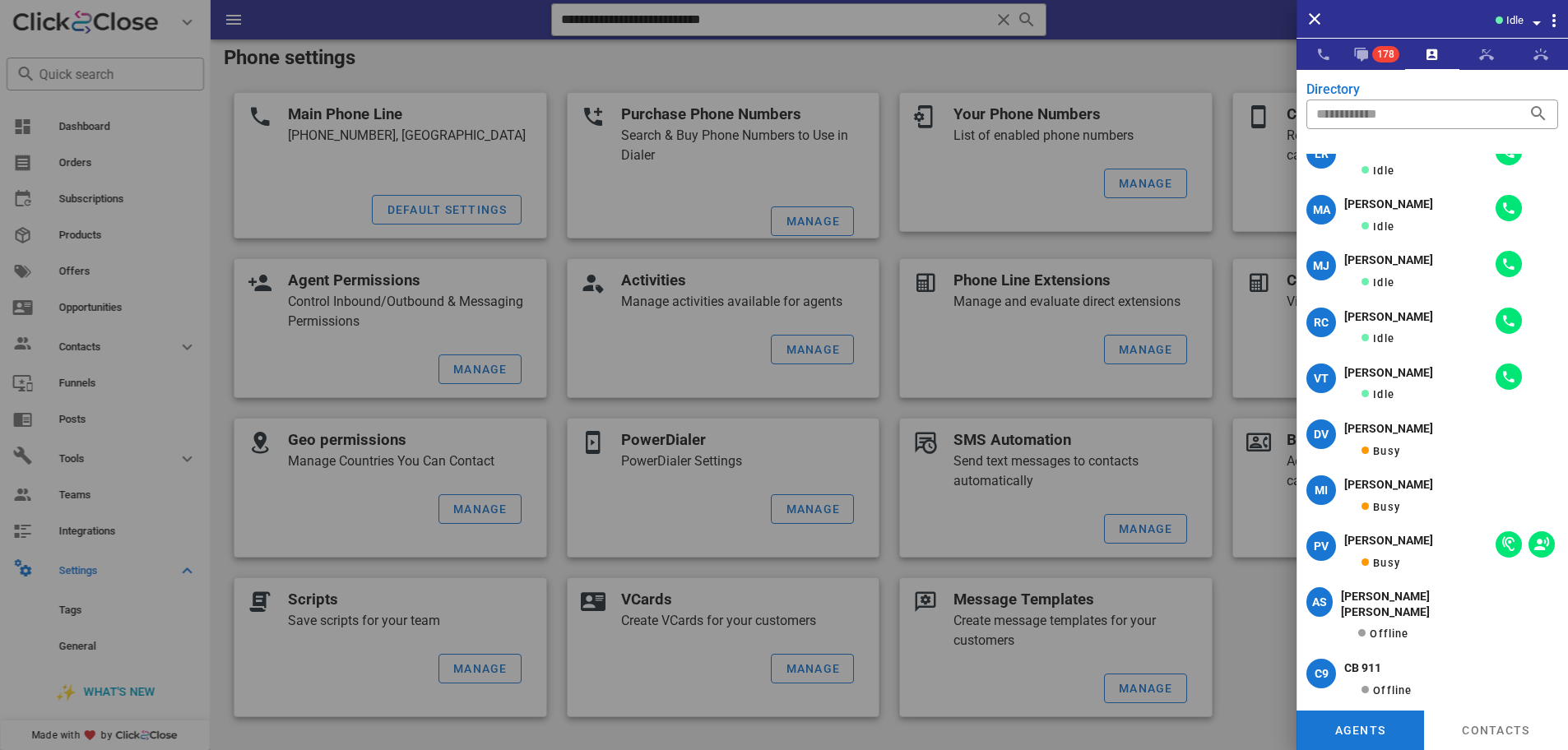 scroll, scrollTop: 308, scrollLeft: 0, axis: vertical 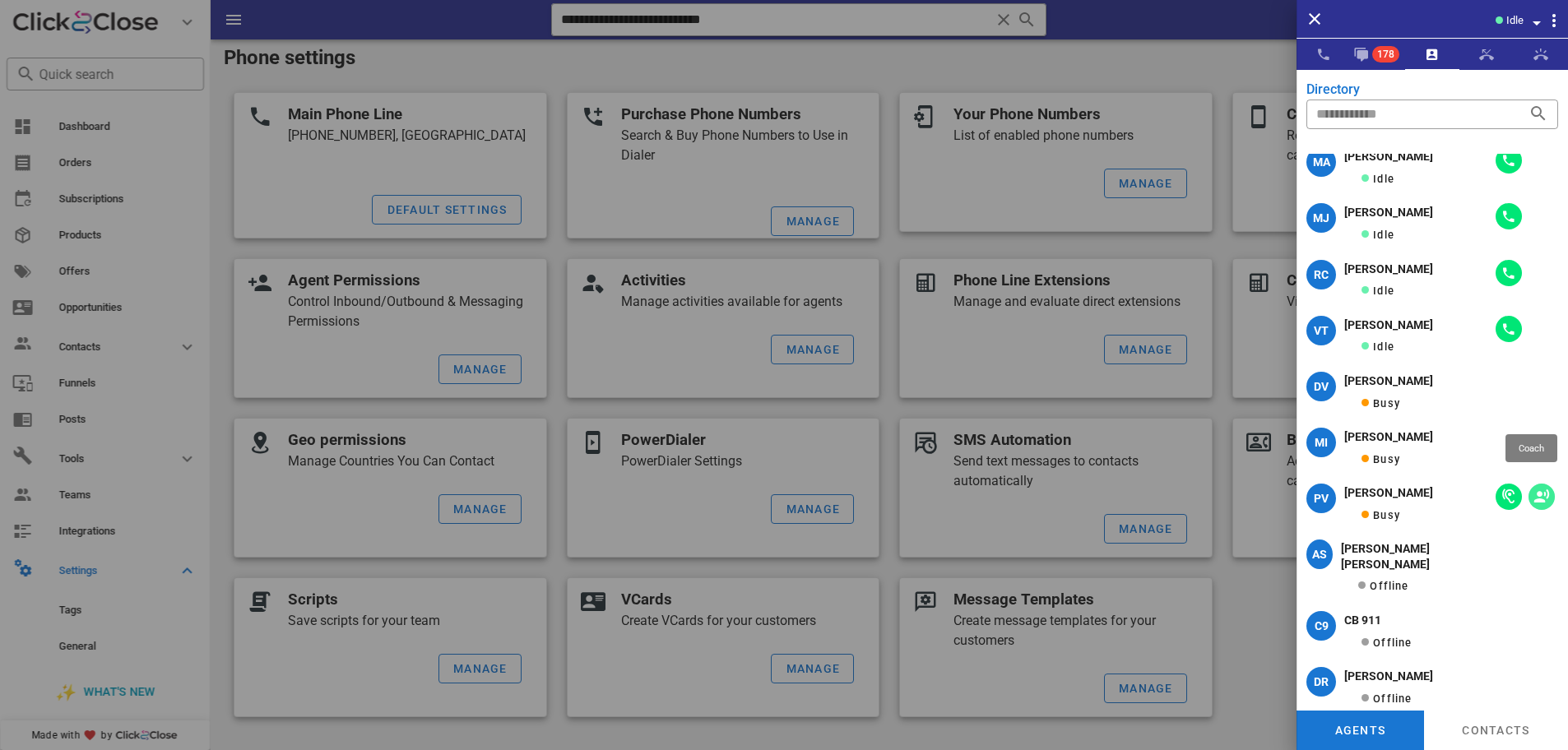 click at bounding box center (1542, 497) 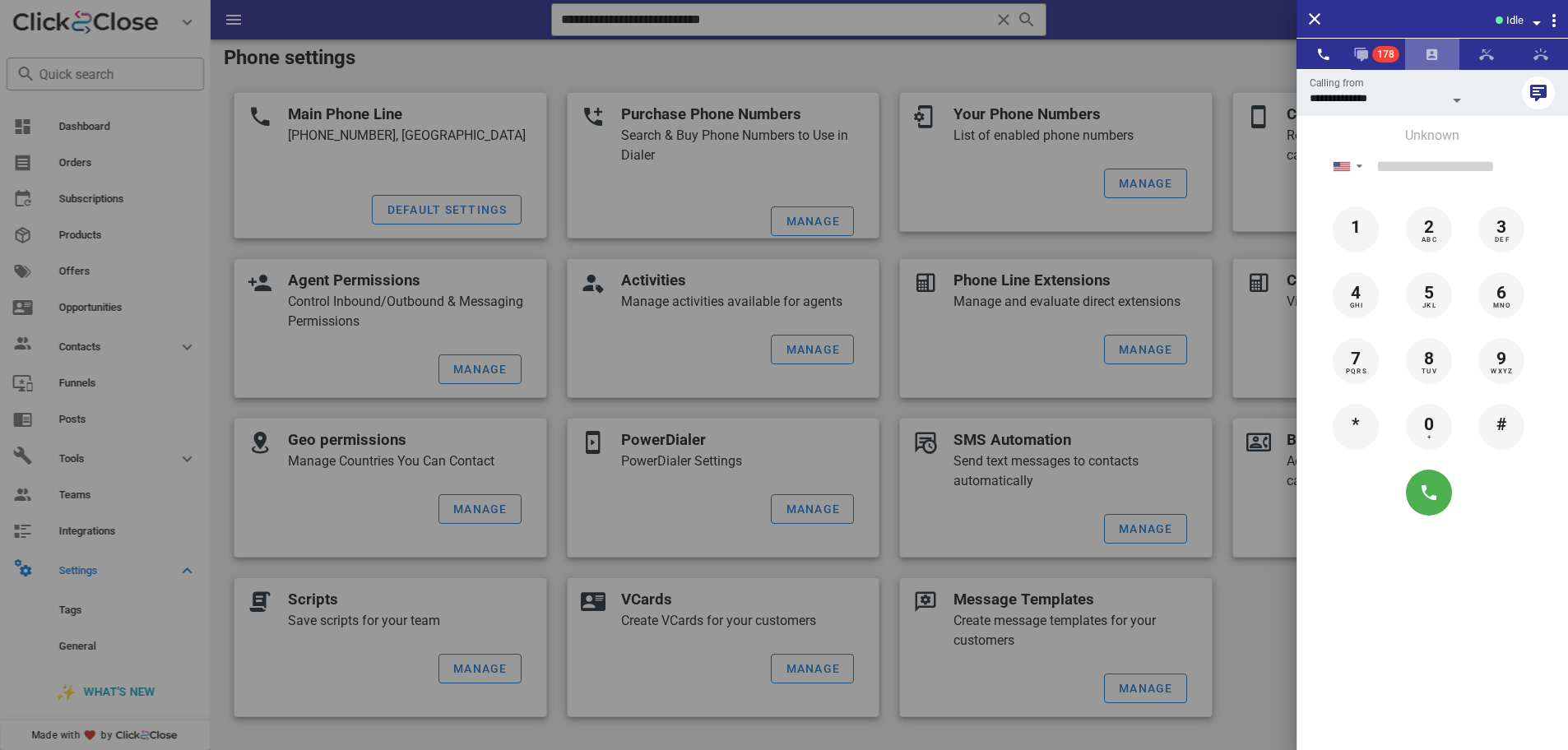 click at bounding box center [1432, 54] 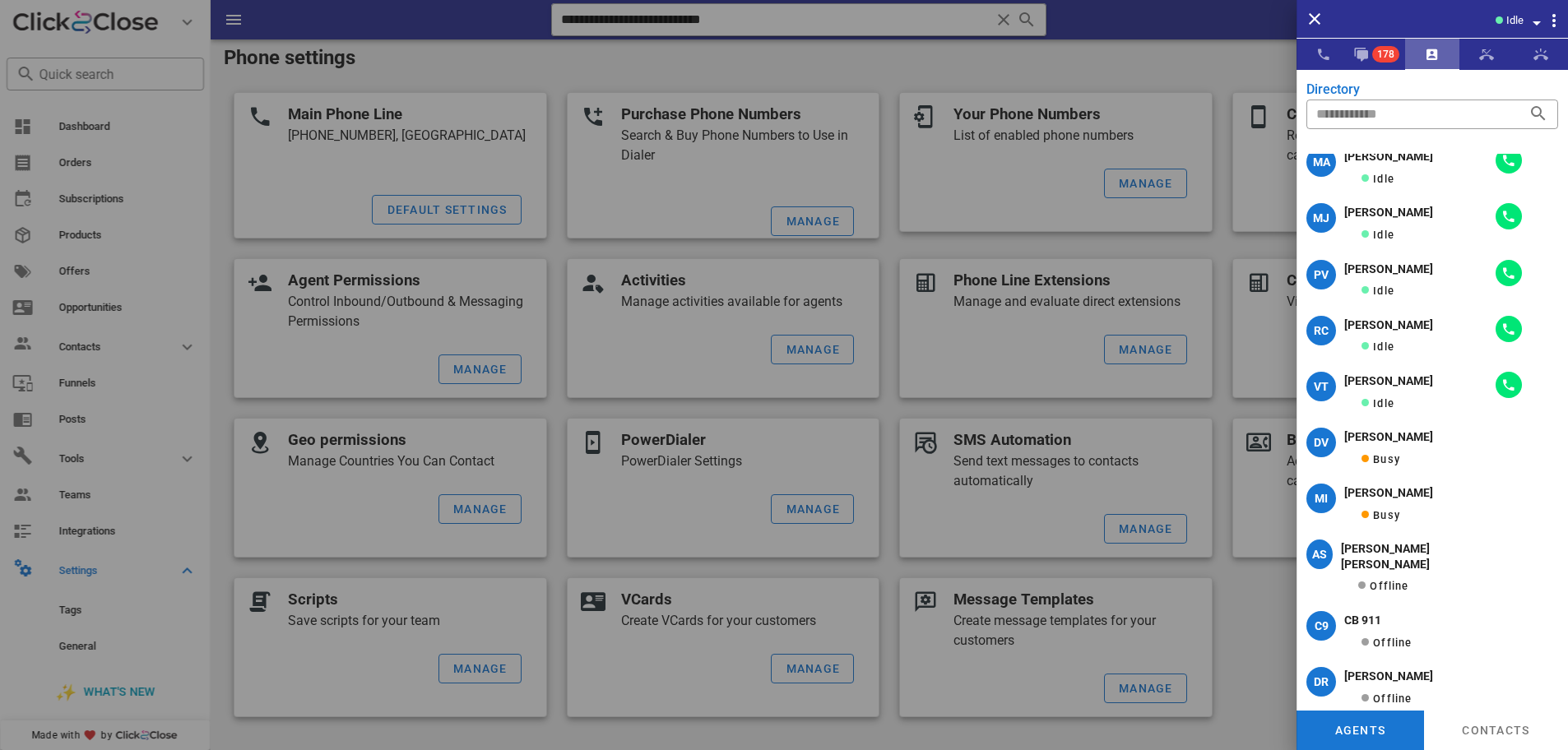 scroll, scrollTop: 364, scrollLeft: 0, axis: vertical 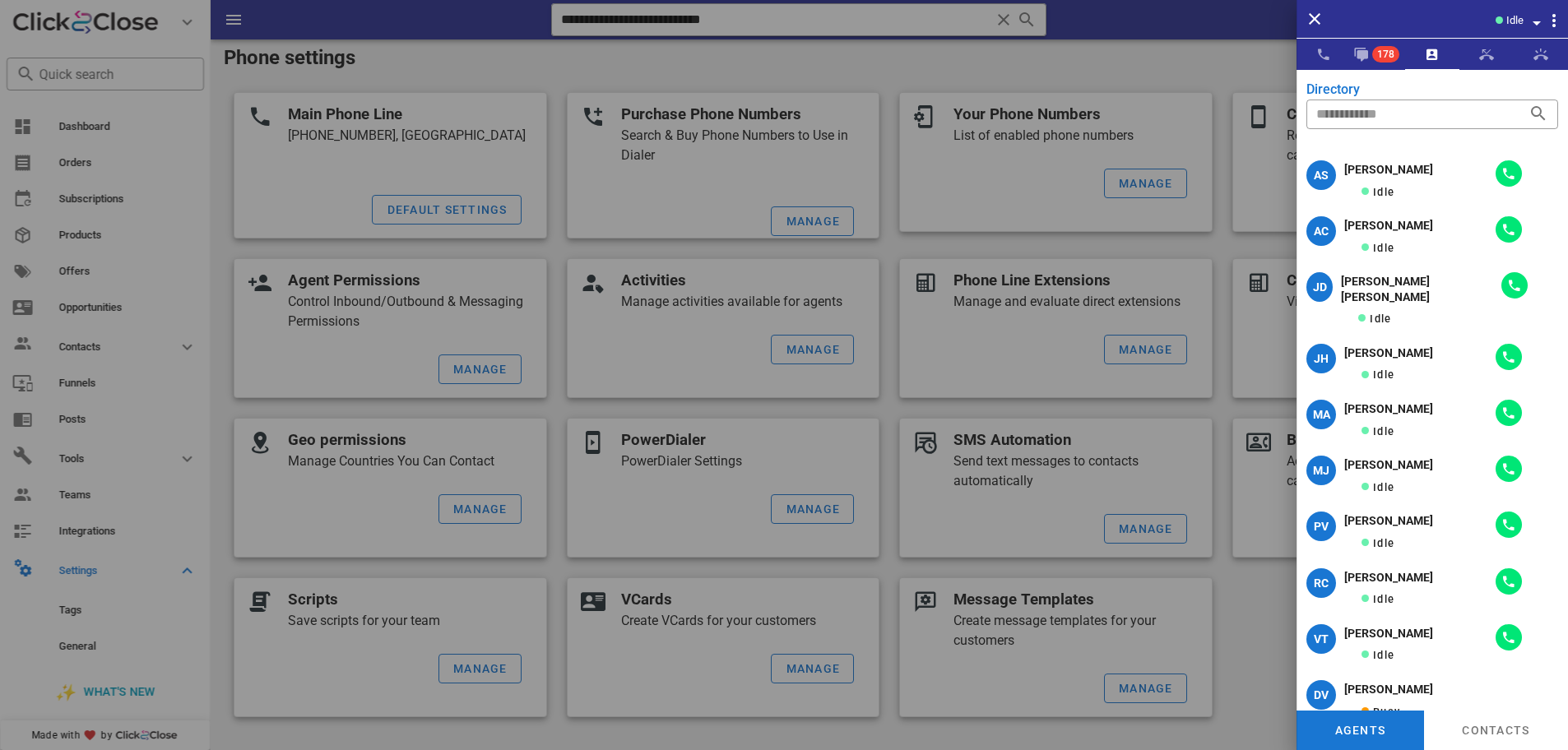 click on "Idle" at bounding box center [1457, 19] 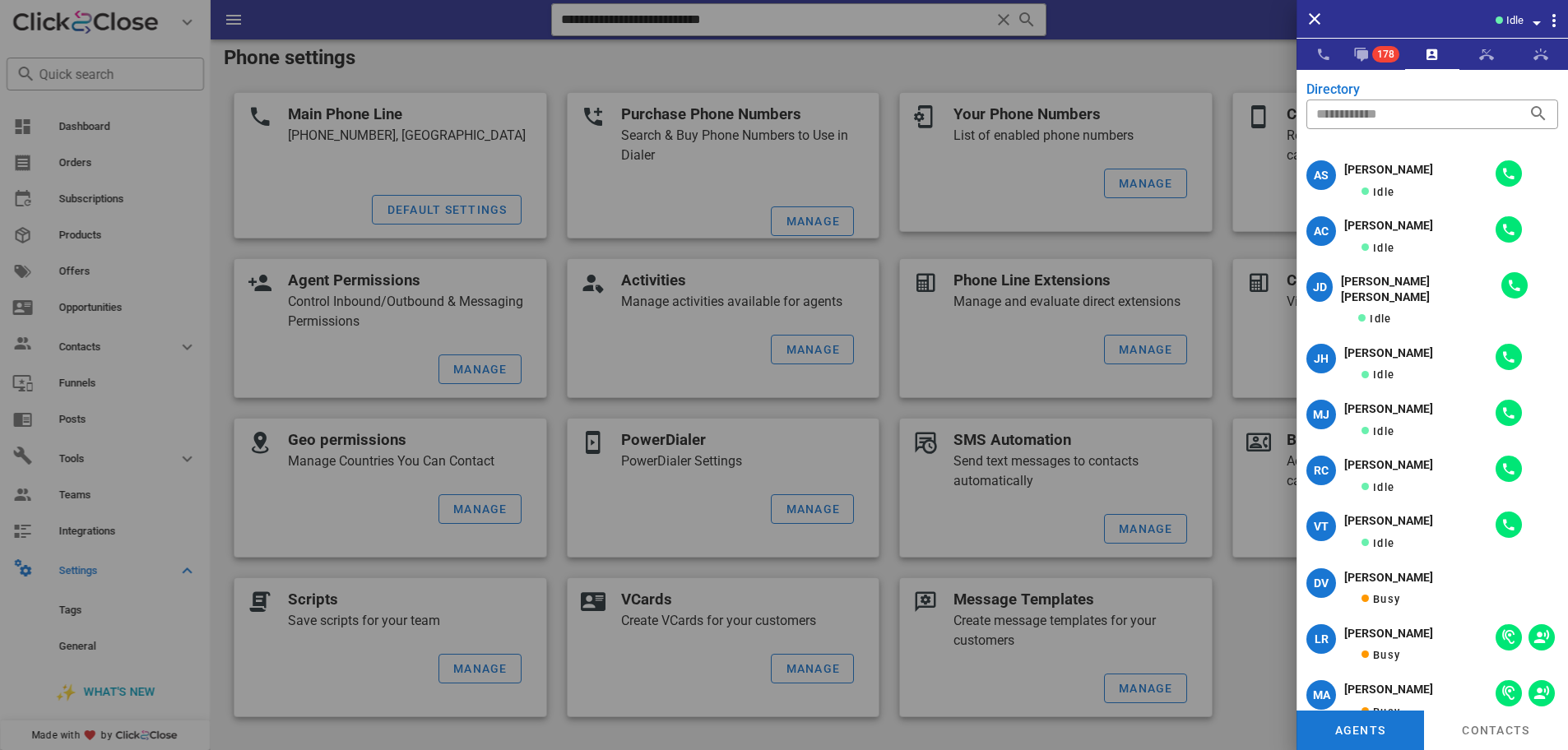 click on "Idle" at bounding box center (1457, 19) 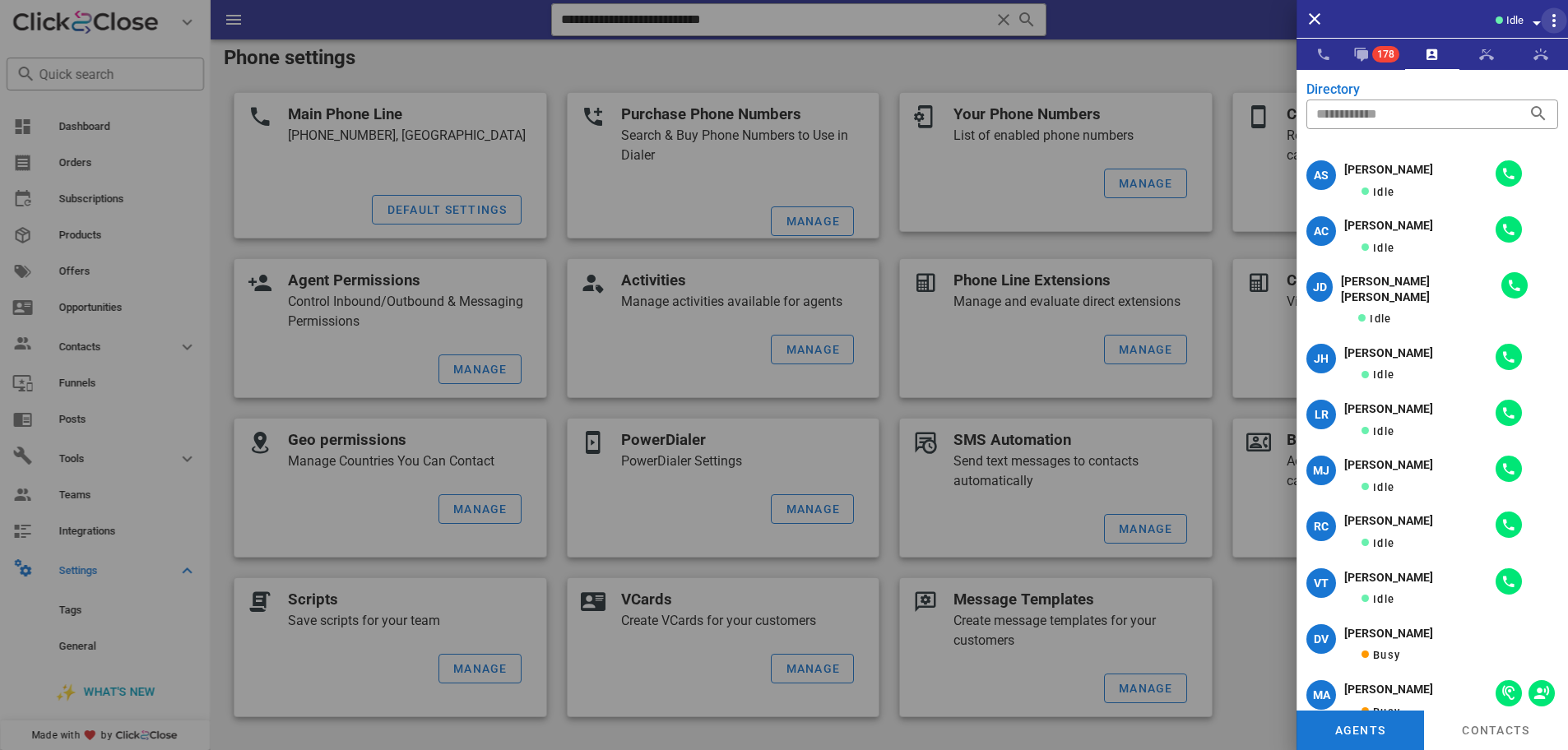 type 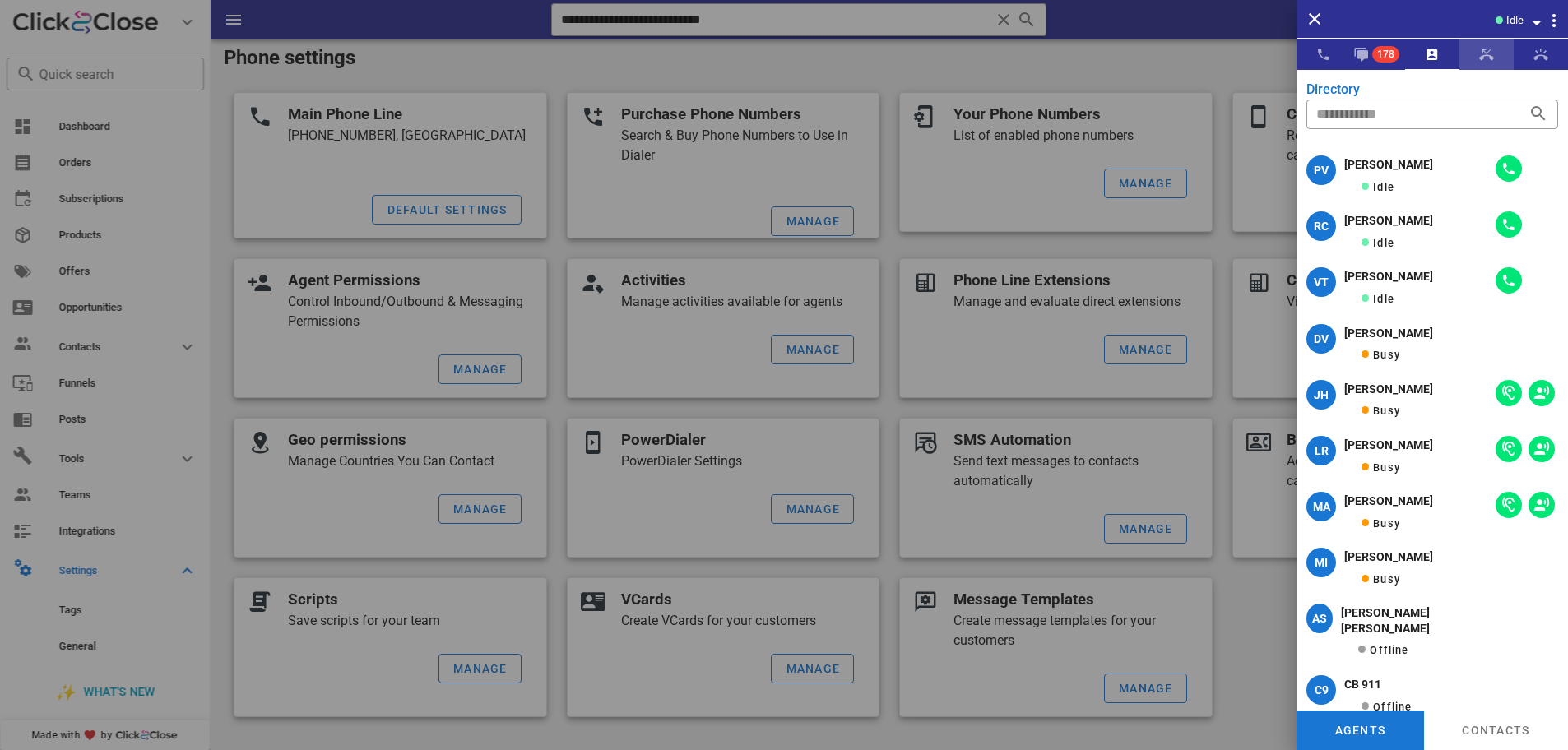 scroll, scrollTop: 245, scrollLeft: 0, axis: vertical 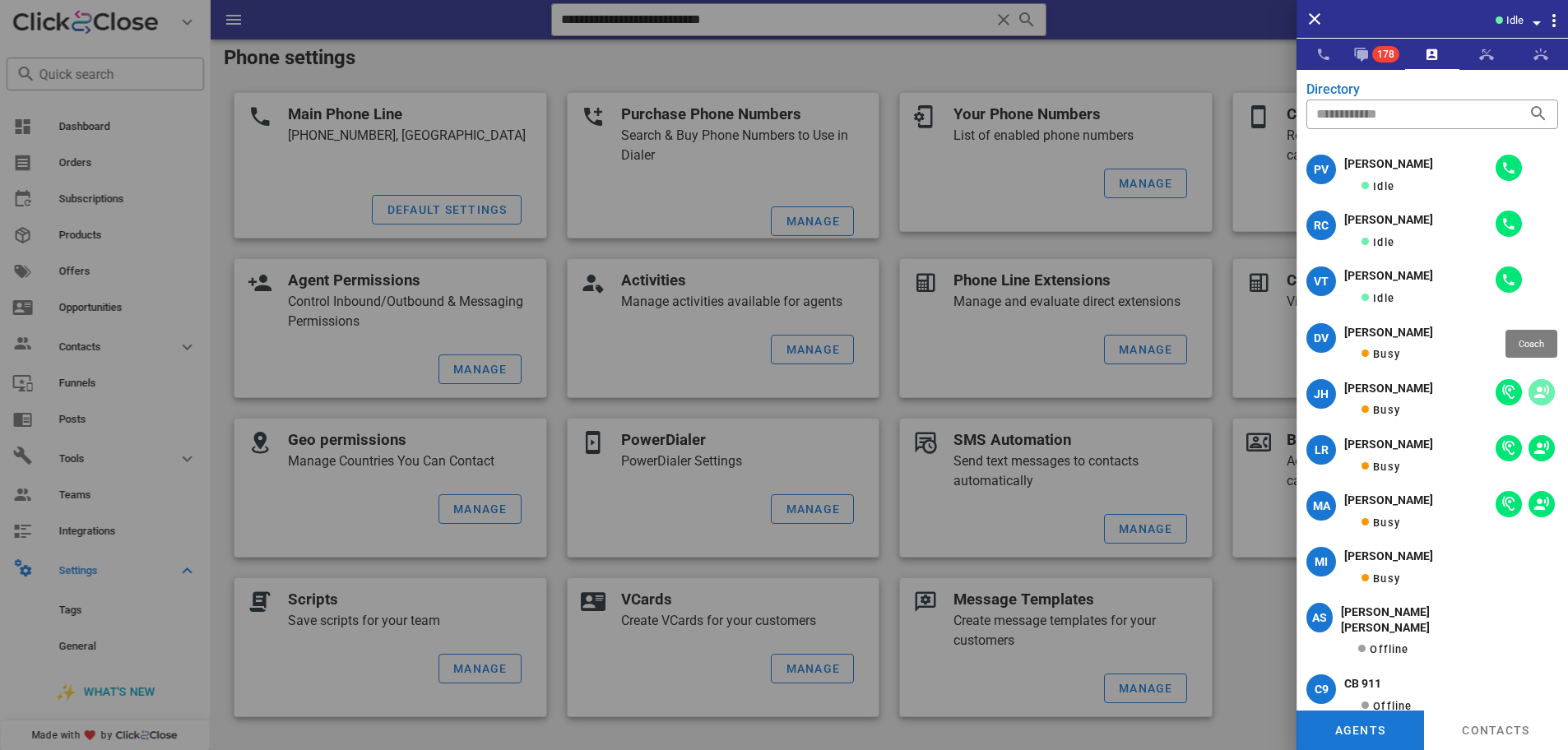 click at bounding box center (1542, 392) 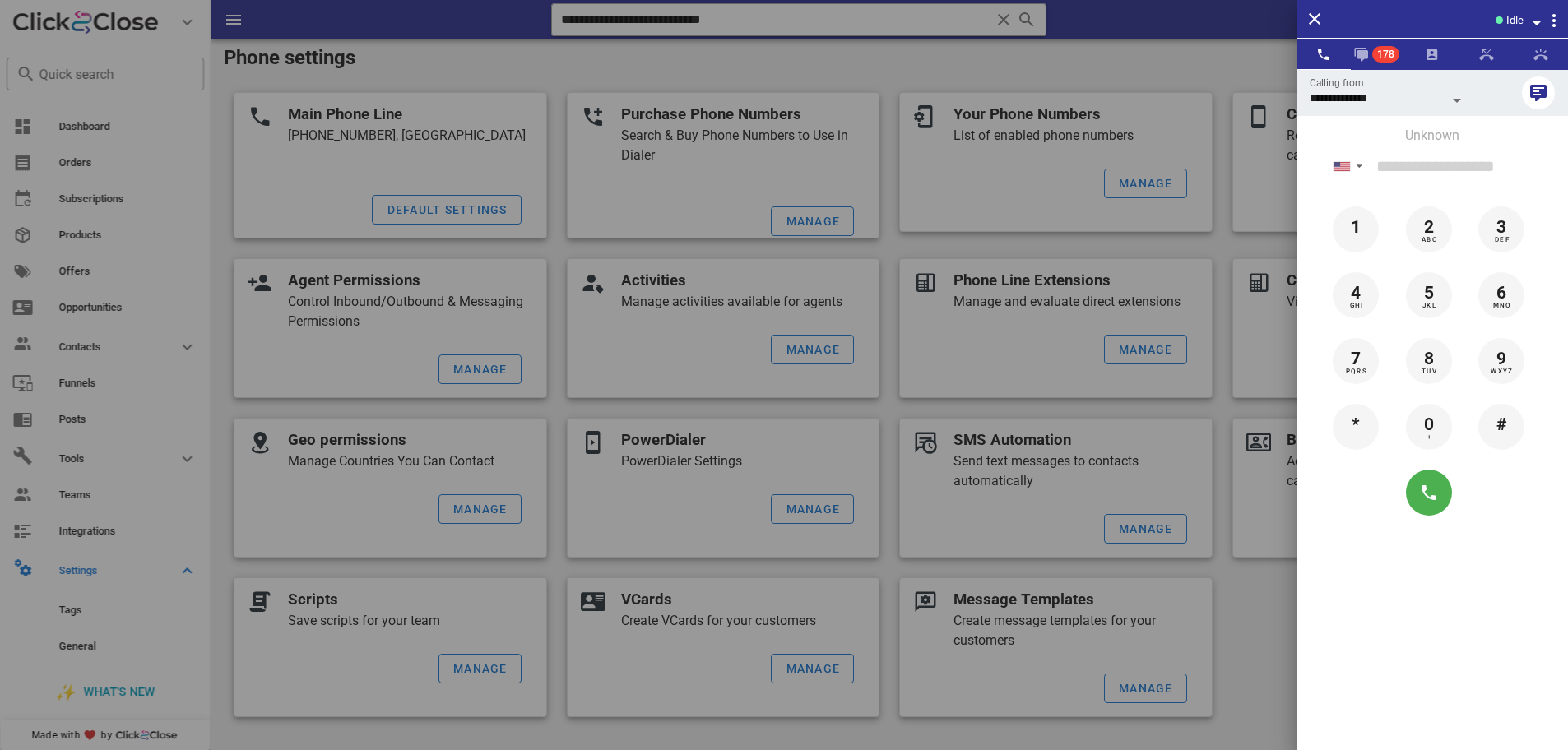 click on "**********" at bounding box center (1432, 444) 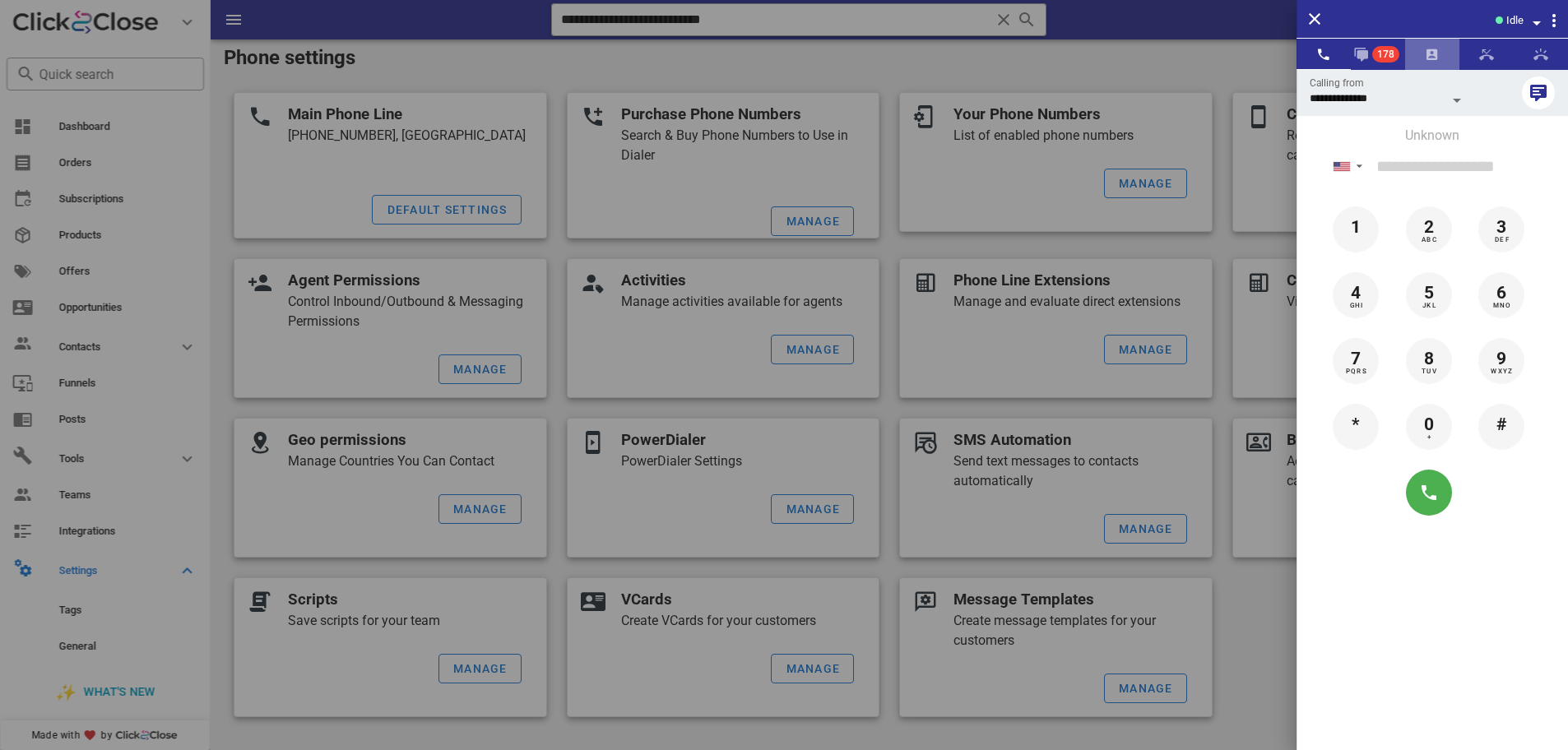 click at bounding box center (1432, 54) 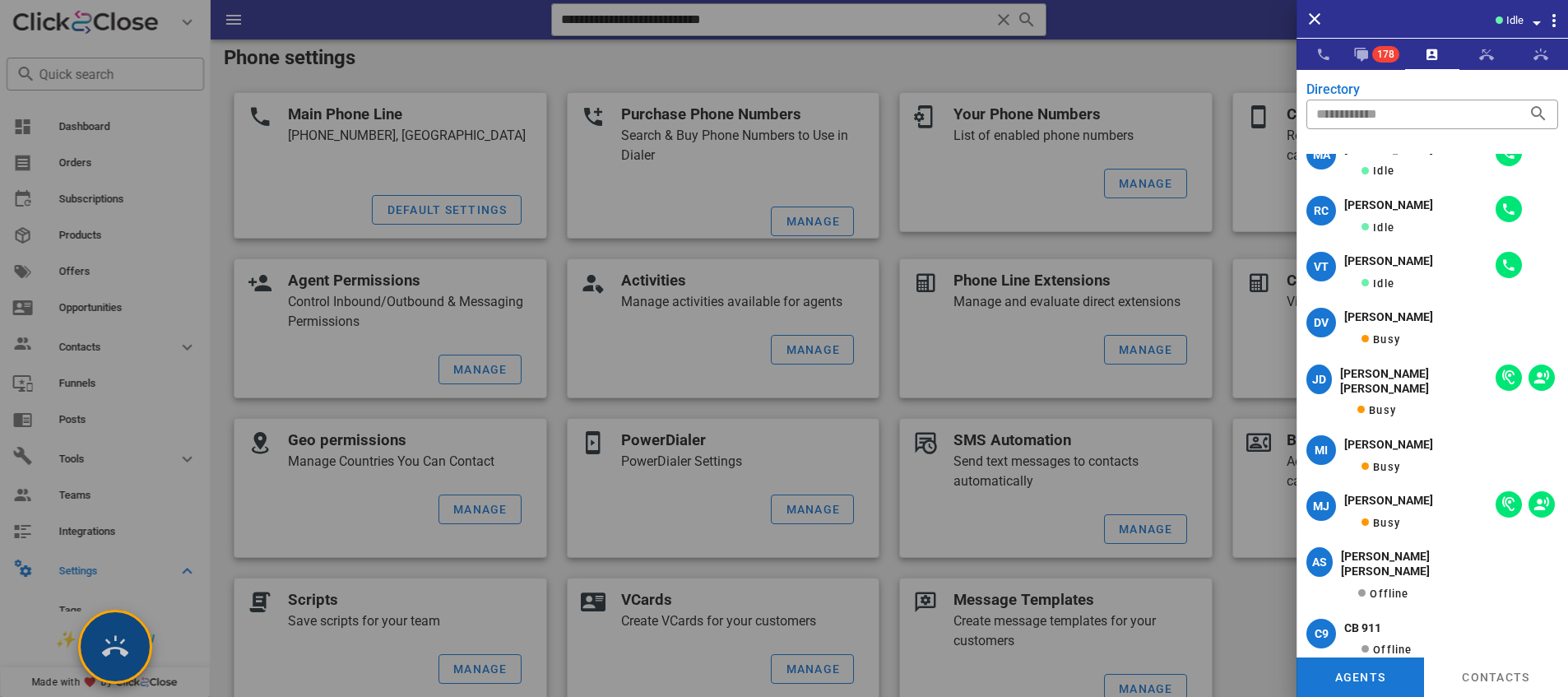 click at bounding box center [115, 647] 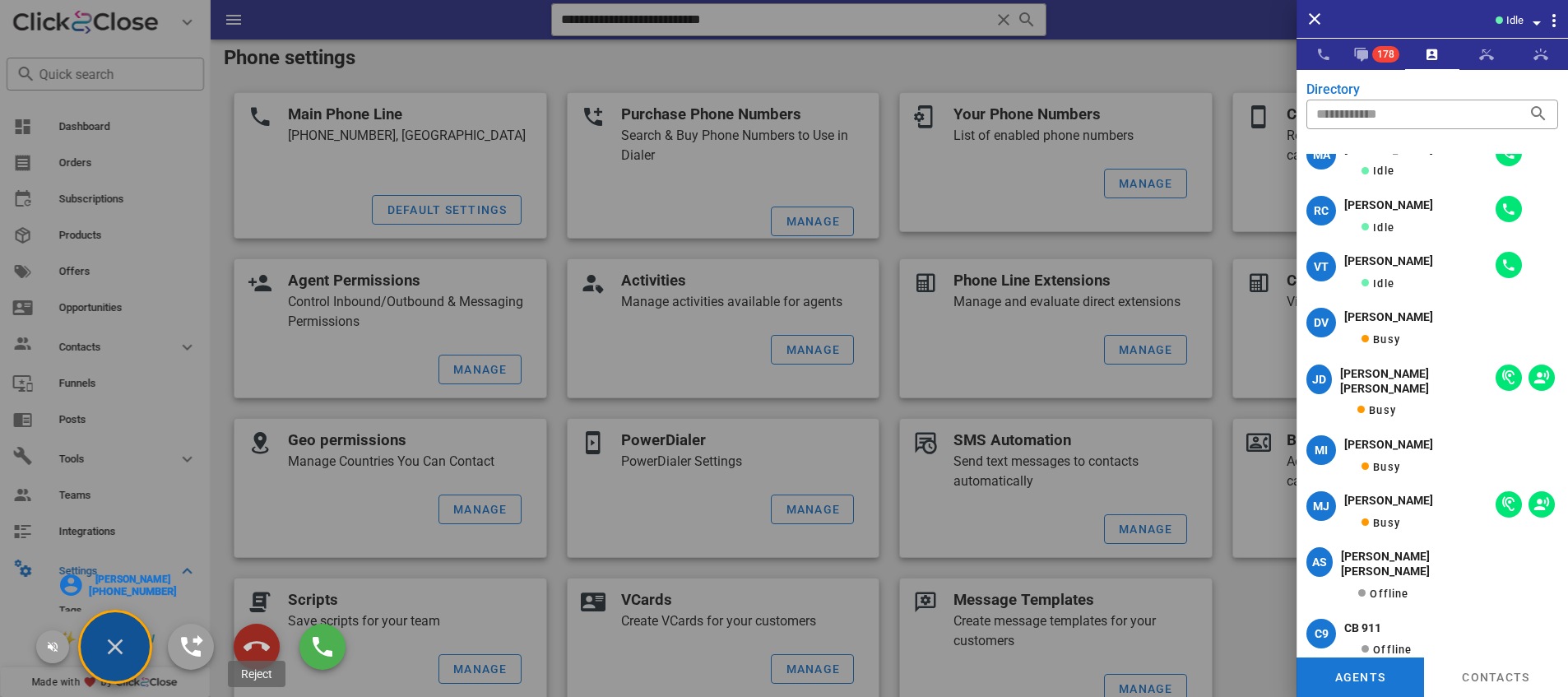 click at bounding box center [257, 647] 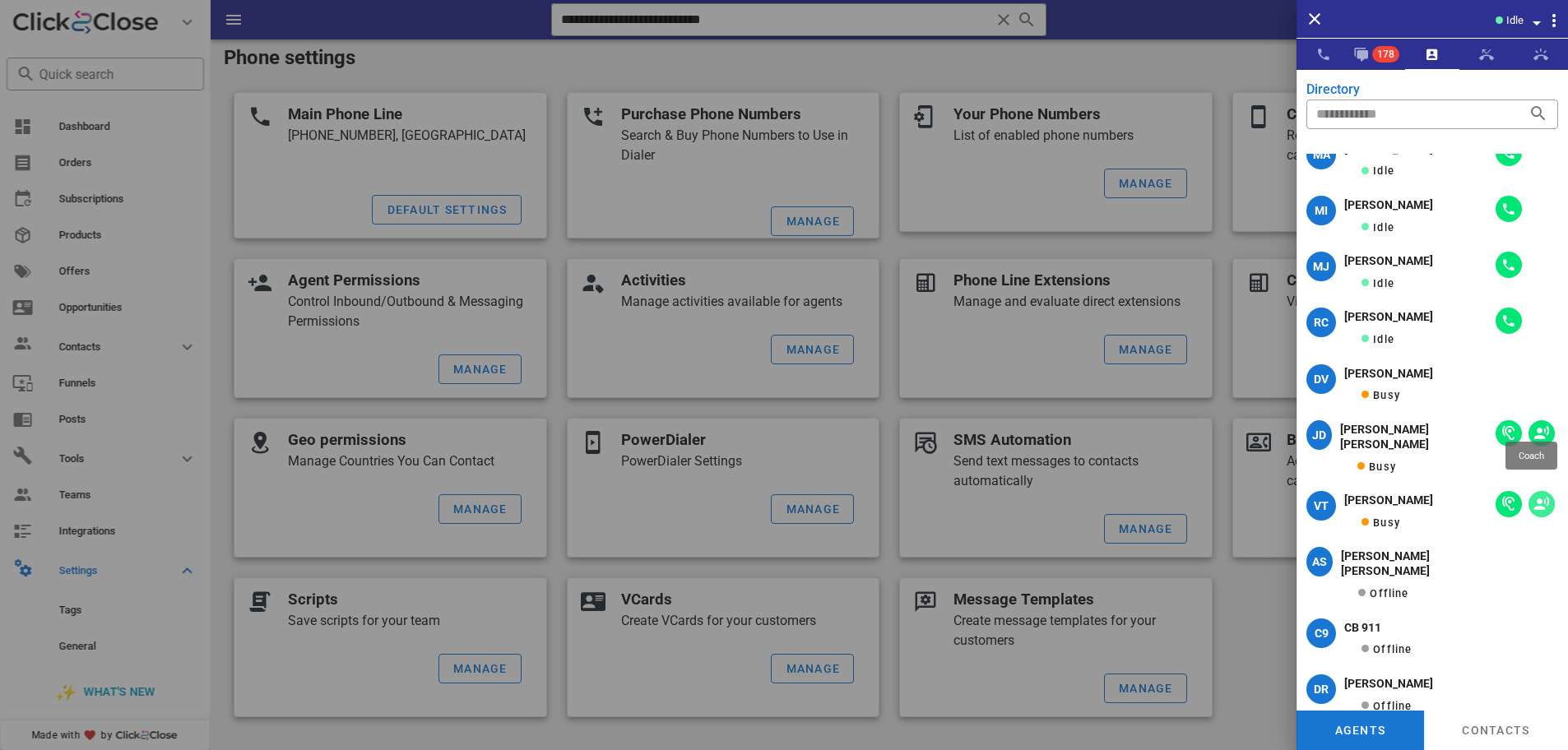 click at bounding box center [1542, 504] 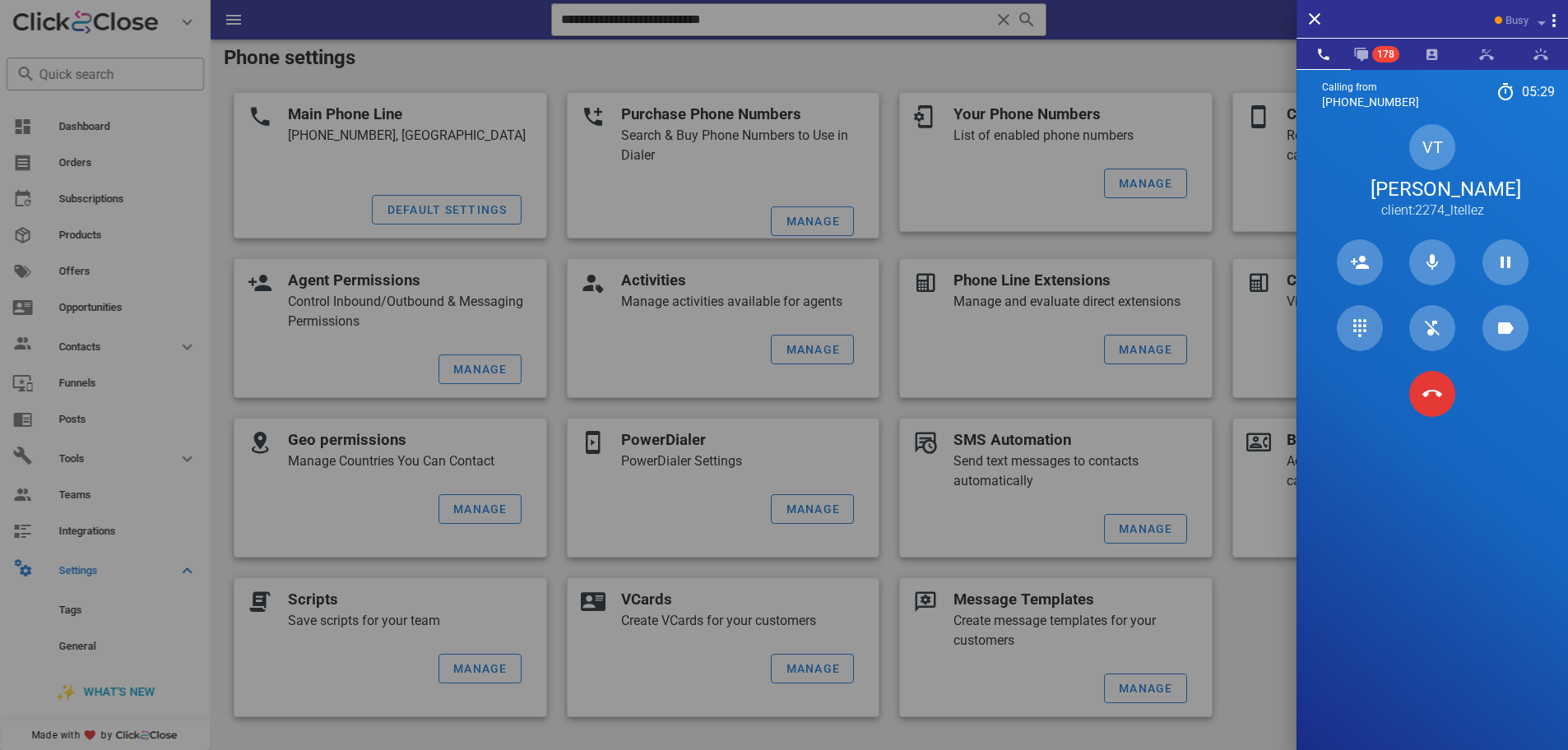 click at bounding box center [784, 375] 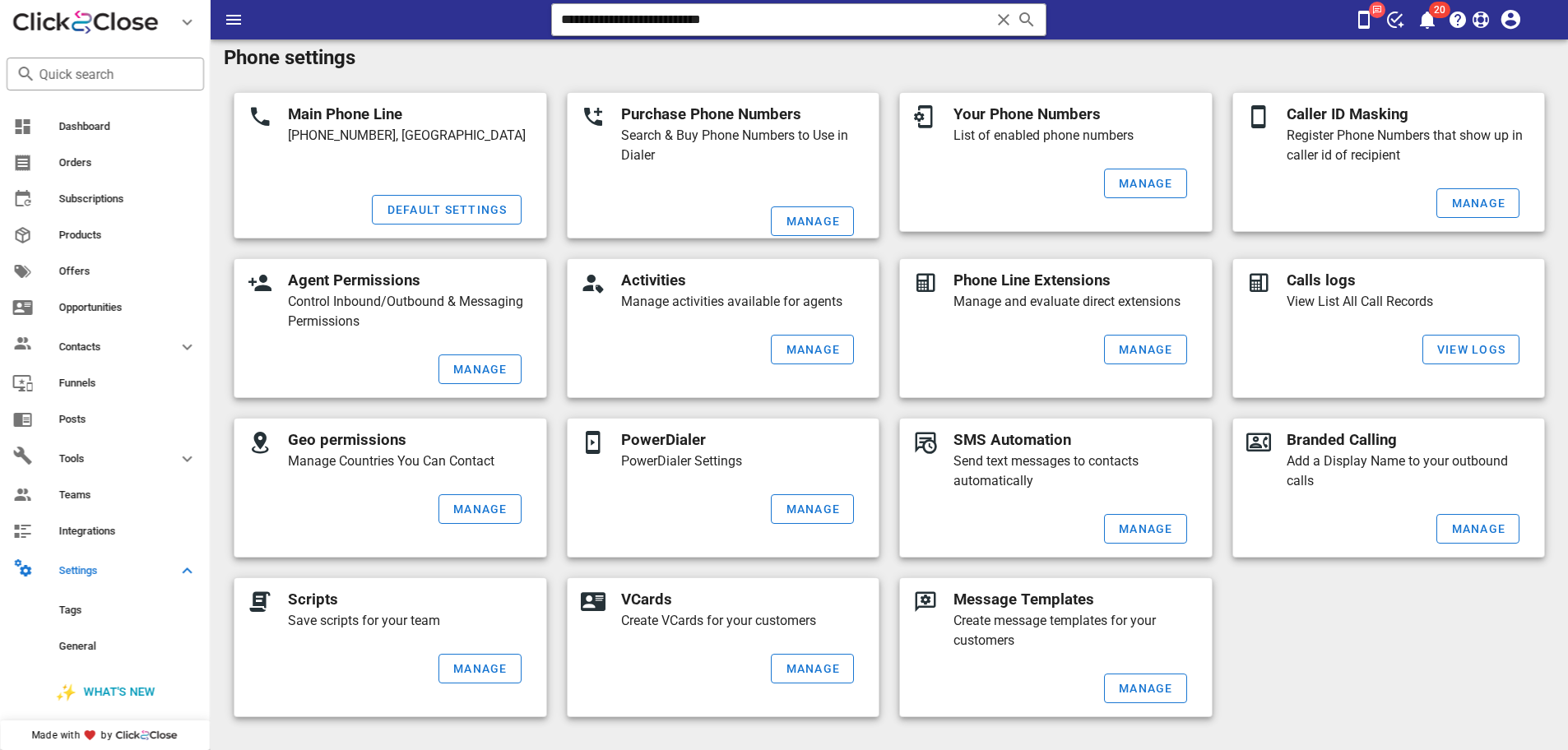 click on "**********" at bounding box center (776, 20) 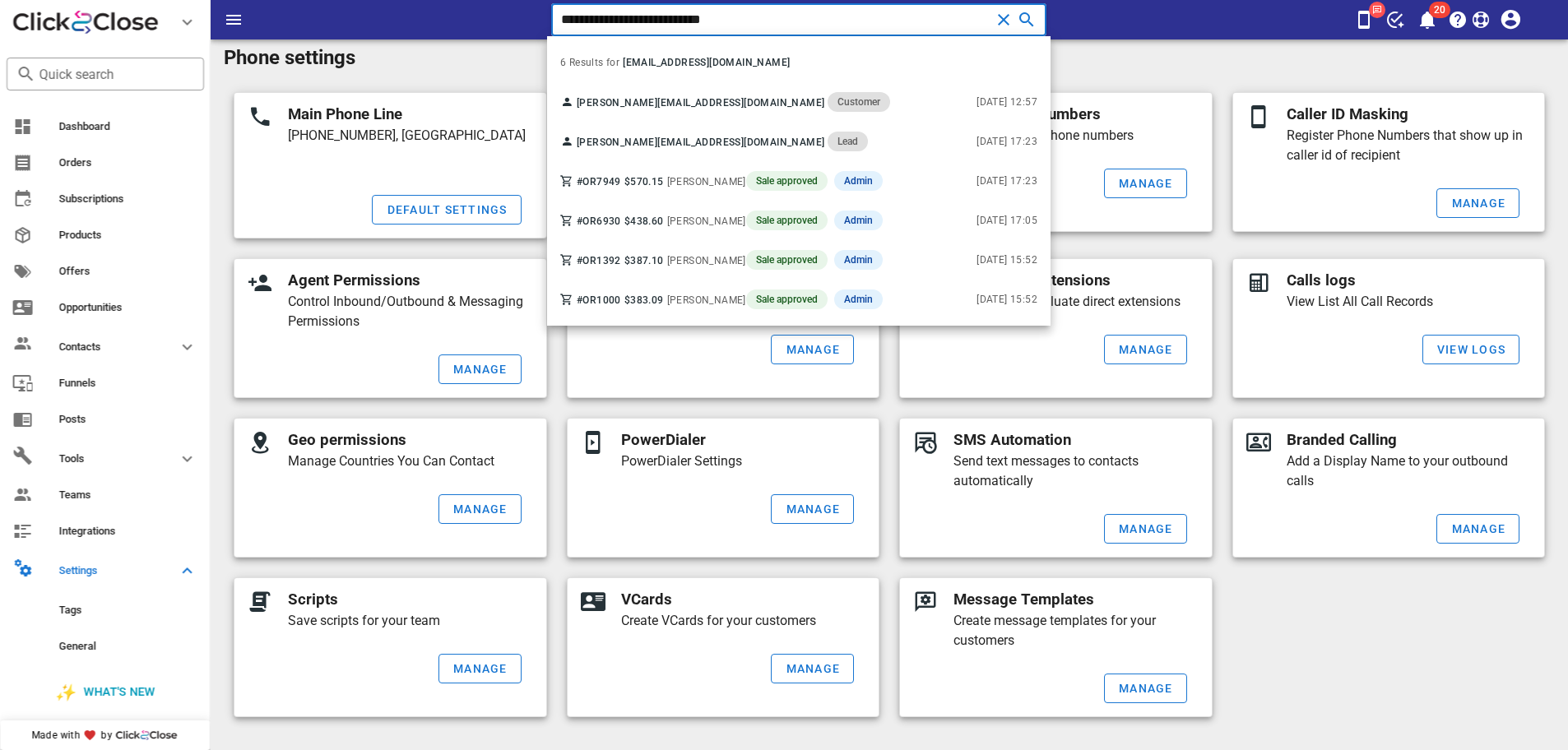 click on "**********" at bounding box center [776, 20] 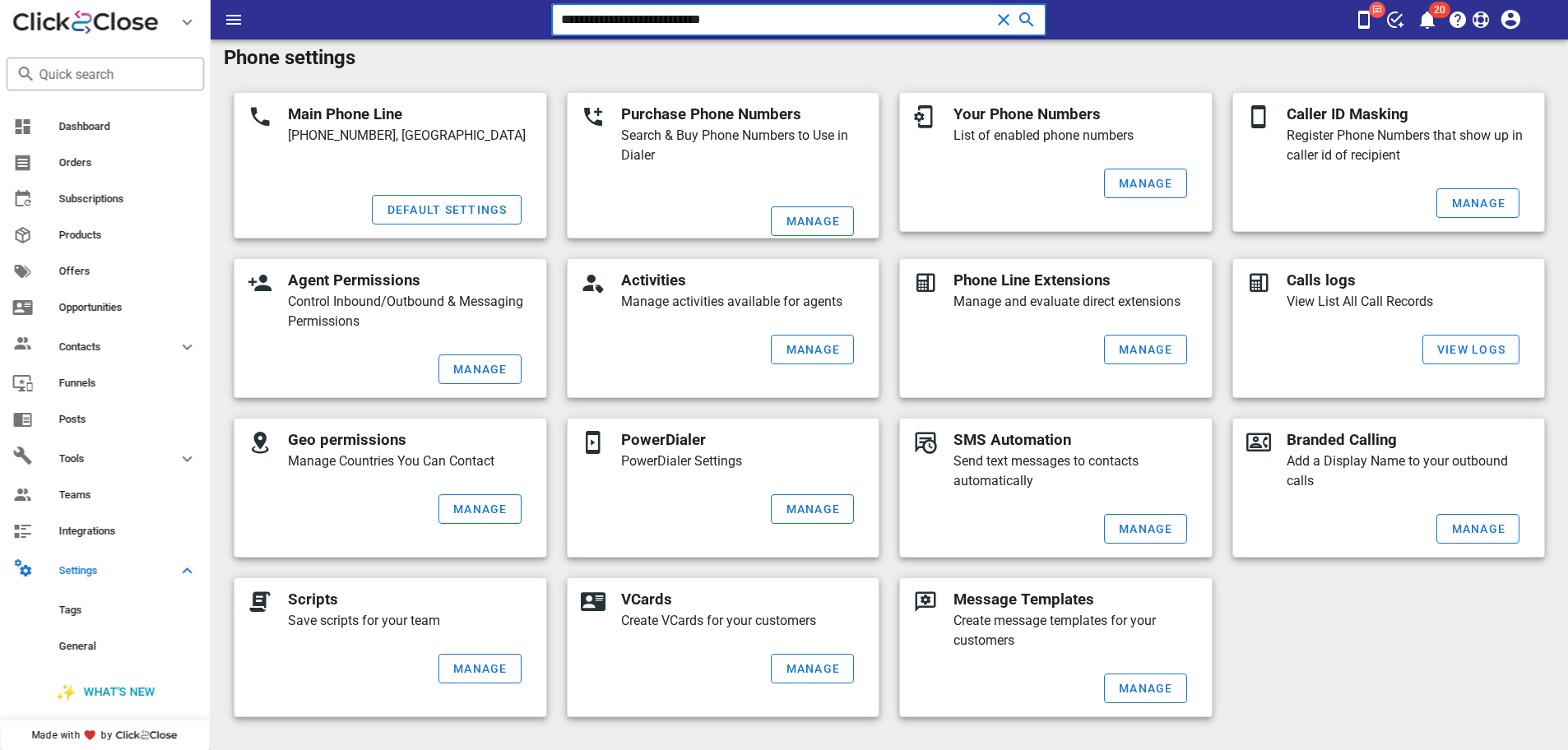 click on "**********" at bounding box center (776, 20) 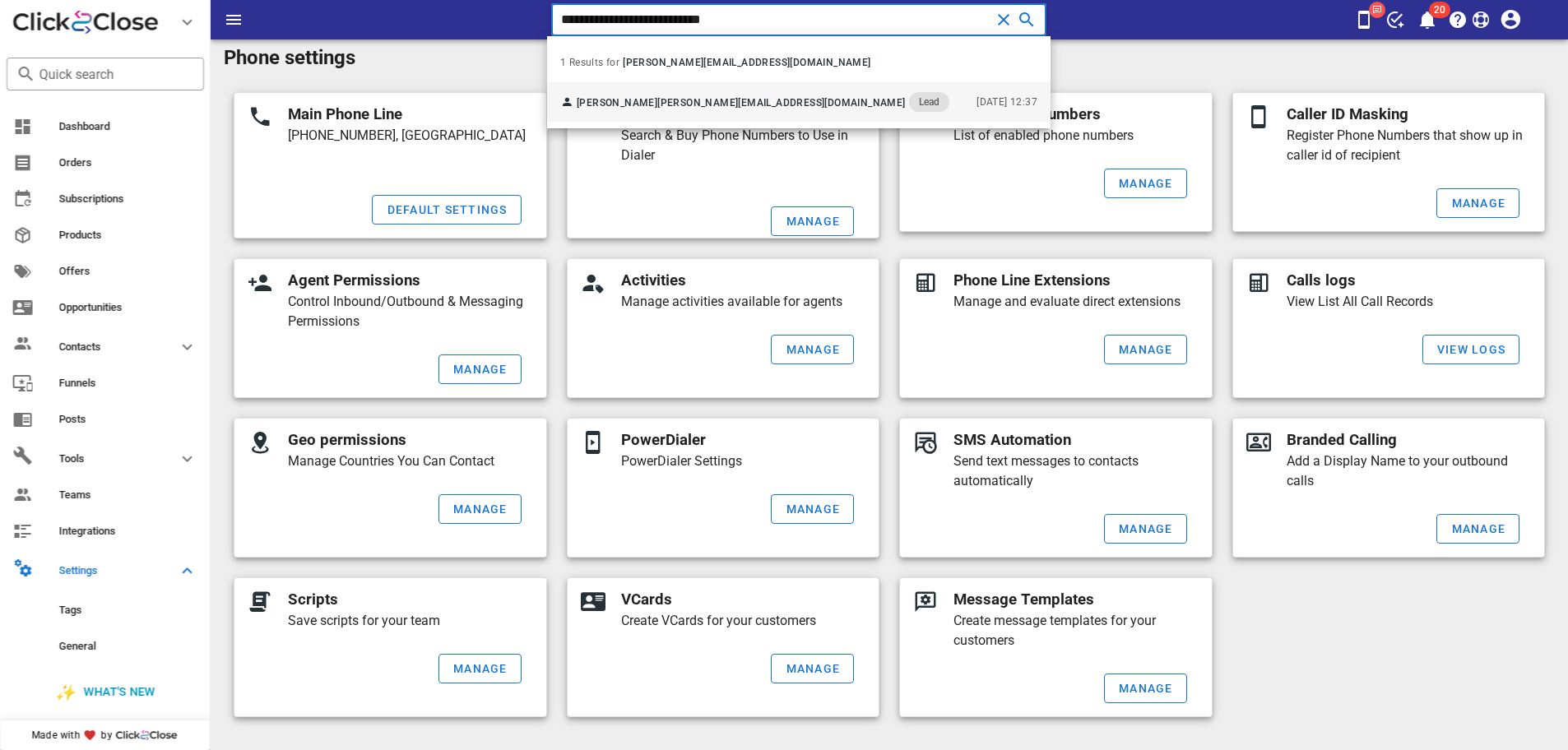 type on "**********" 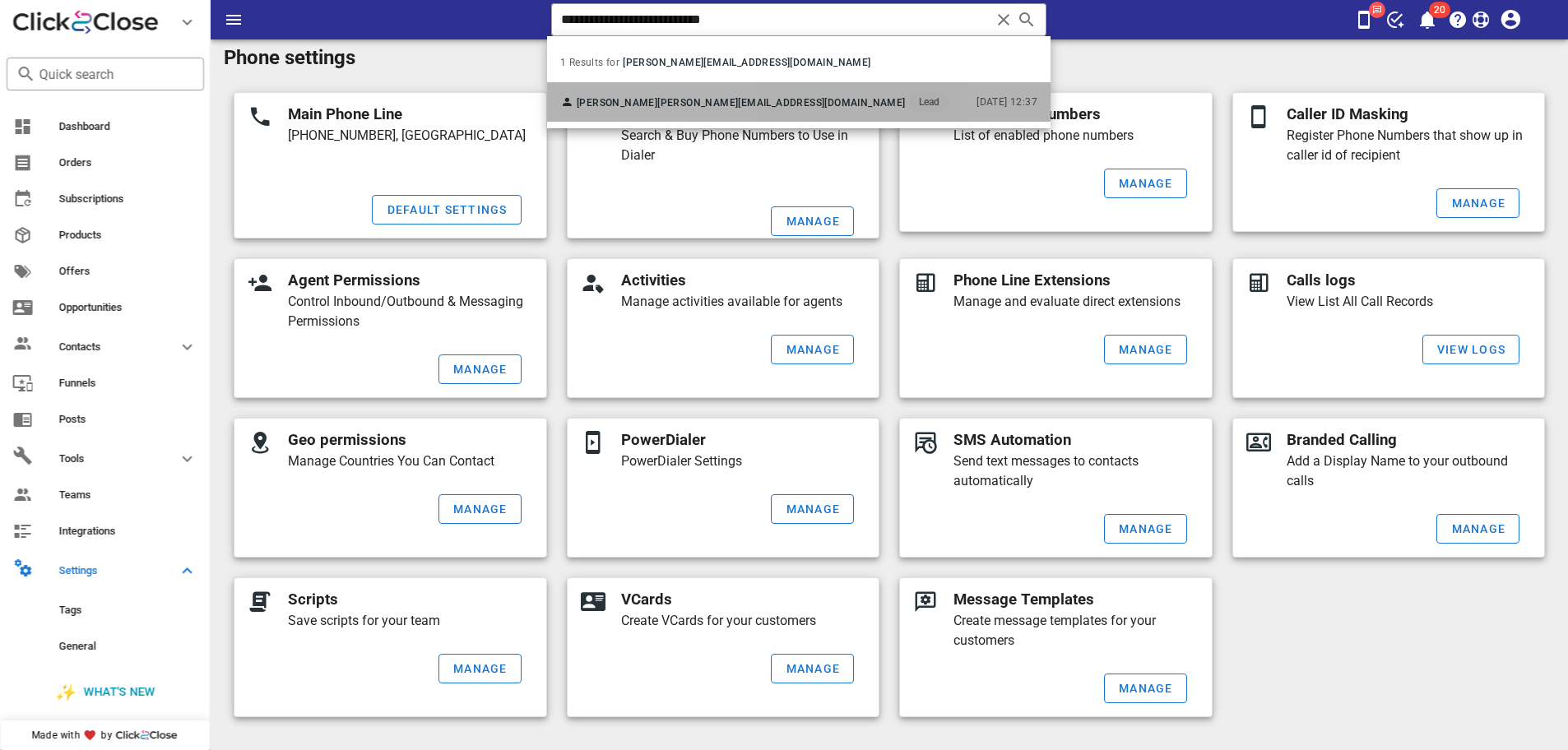 click on "[PERSON_NAME][EMAIL_ADDRESS][DOMAIN_NAME]" at bounding box center [781, 103] 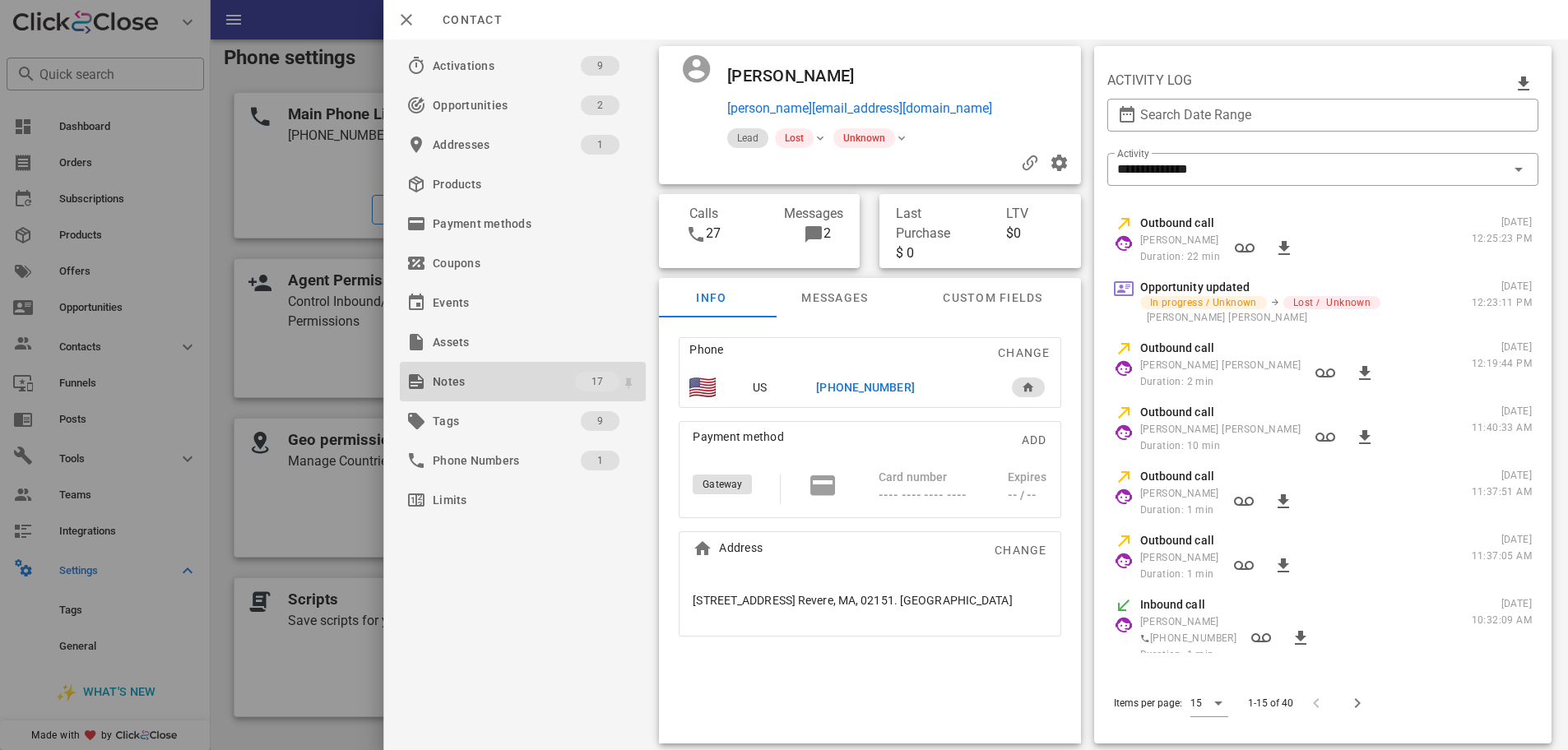click on "Notes" at bounding box center [503, 382] 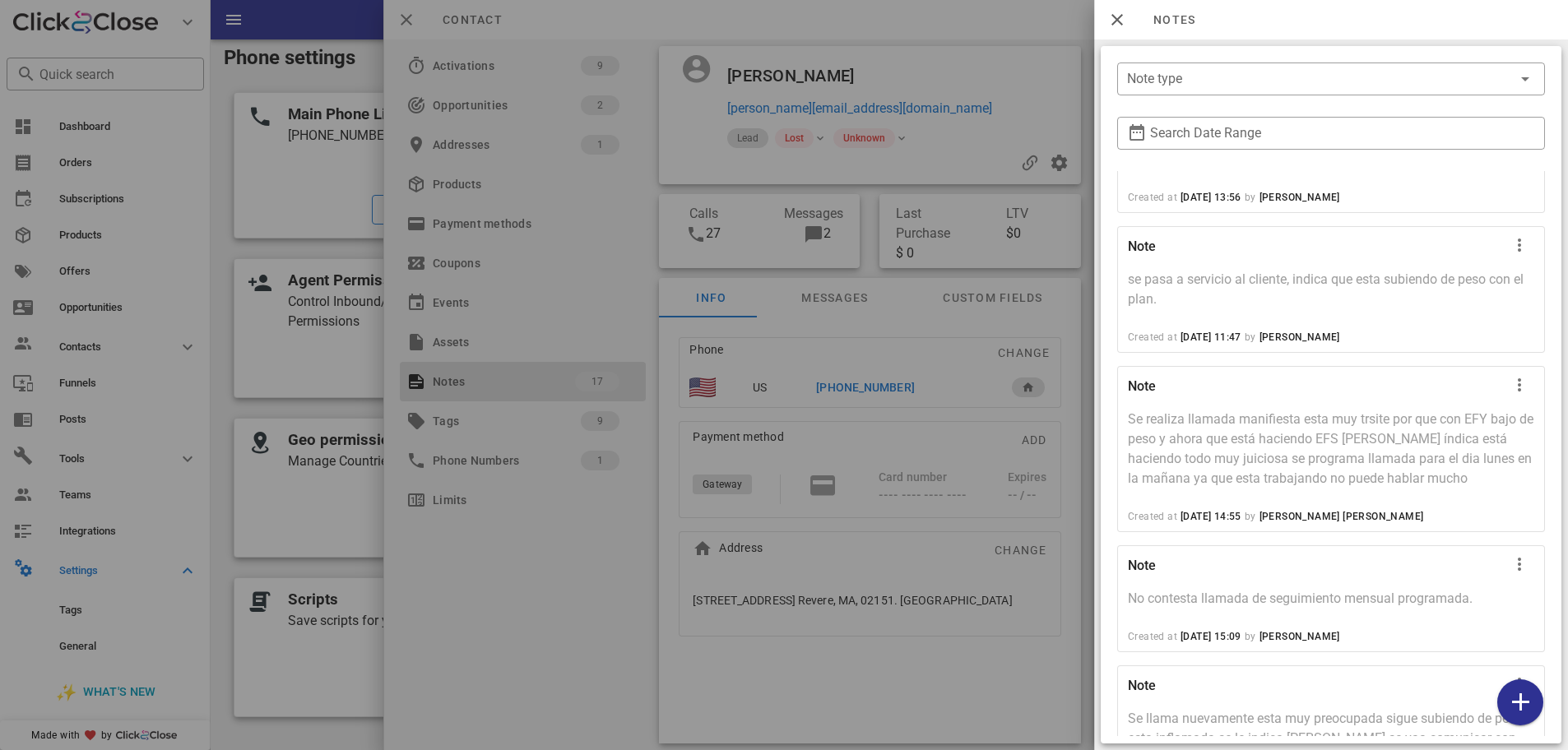 scroll, scrollTop: 2035, scrollLeft: 0, axis: vertical 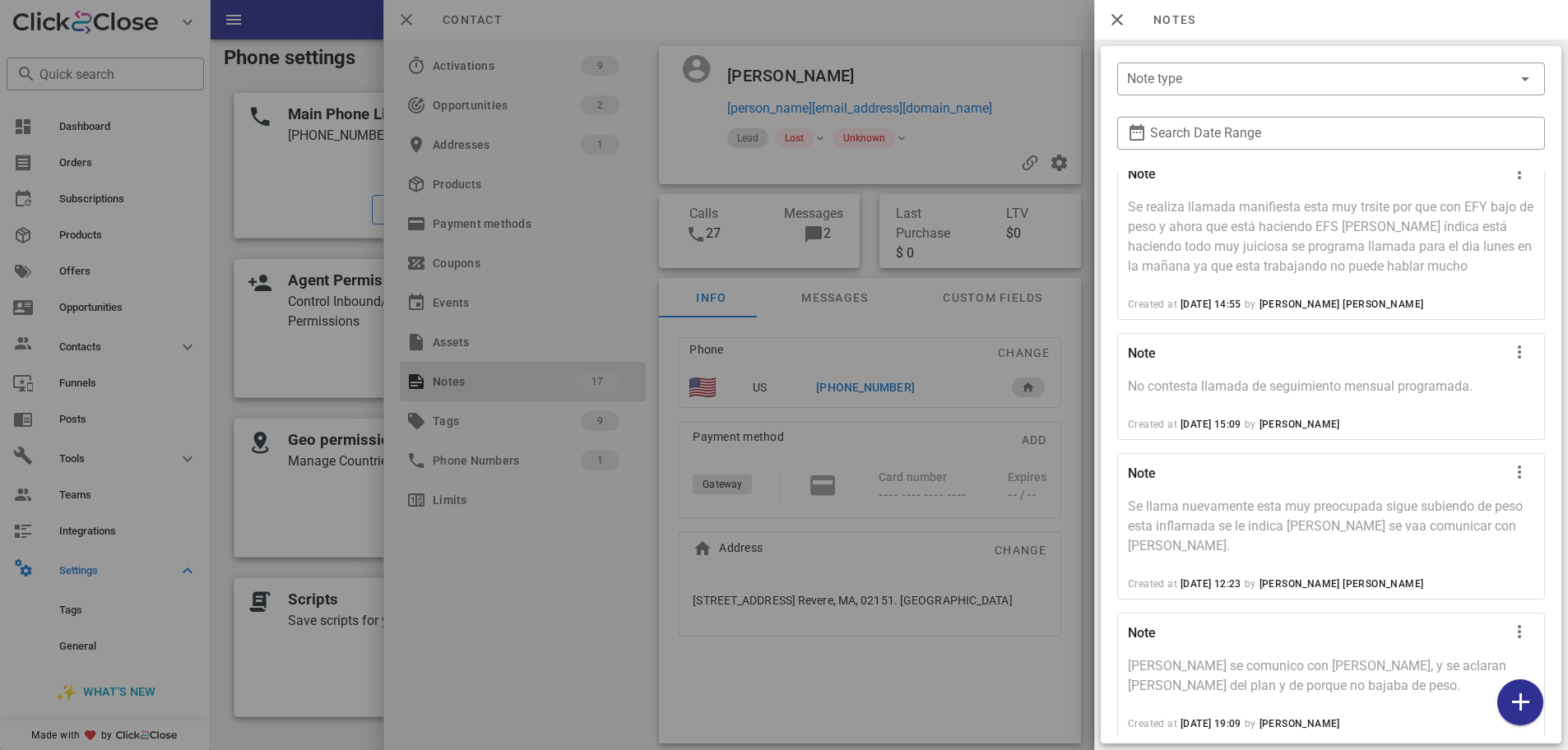 click at bounding box center (784, 375) 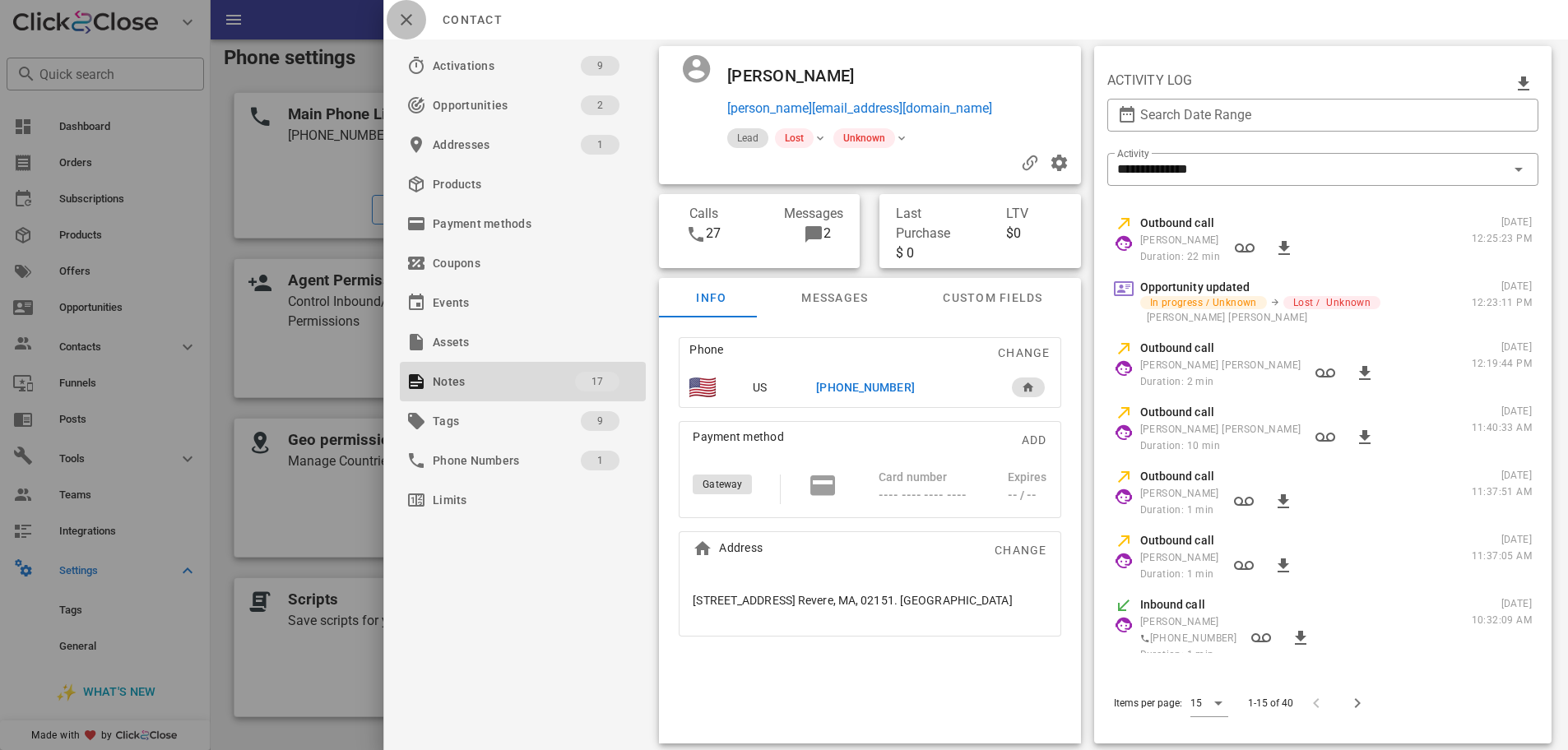 click at bounding box center [406, 20] 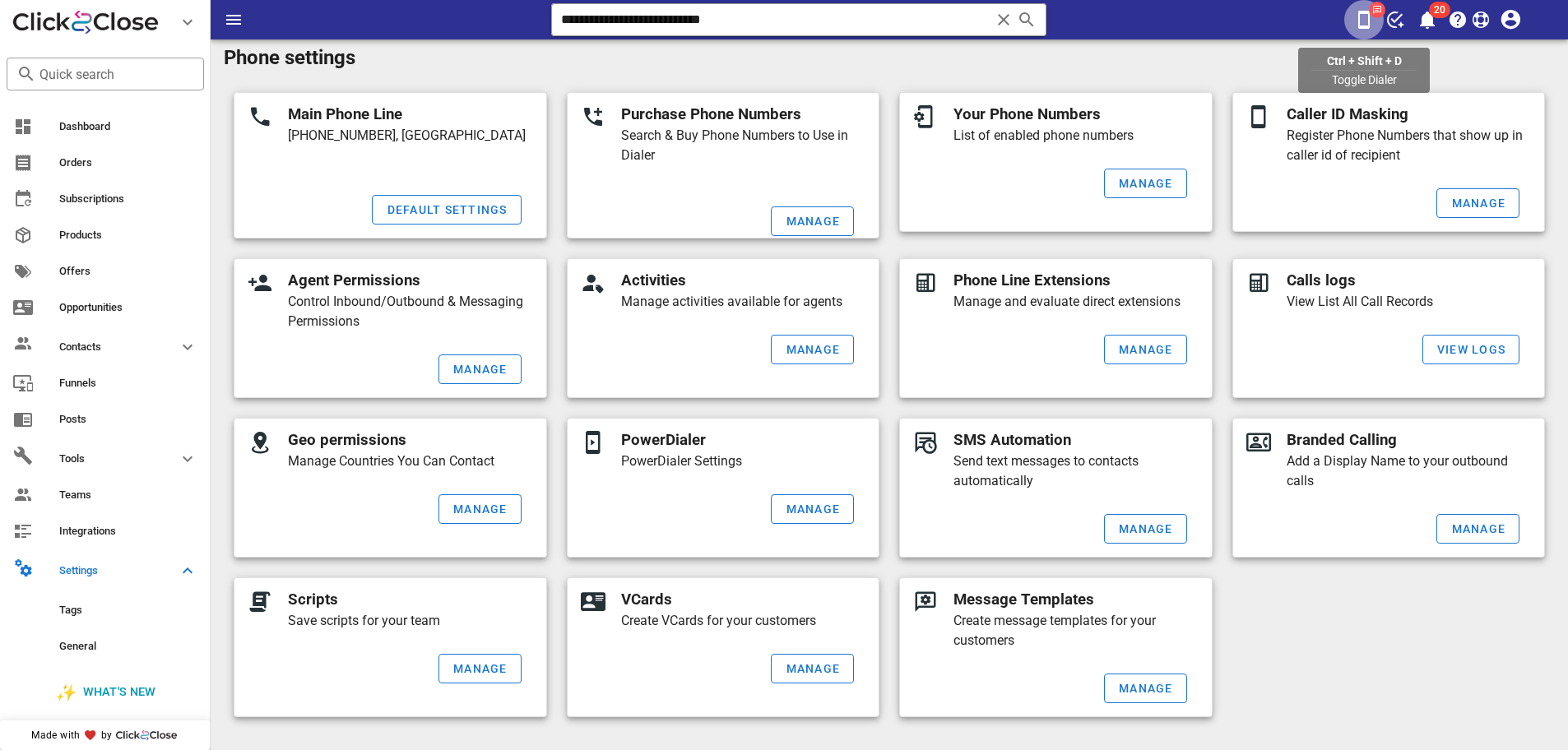 click at bounding box center [1364, 20] 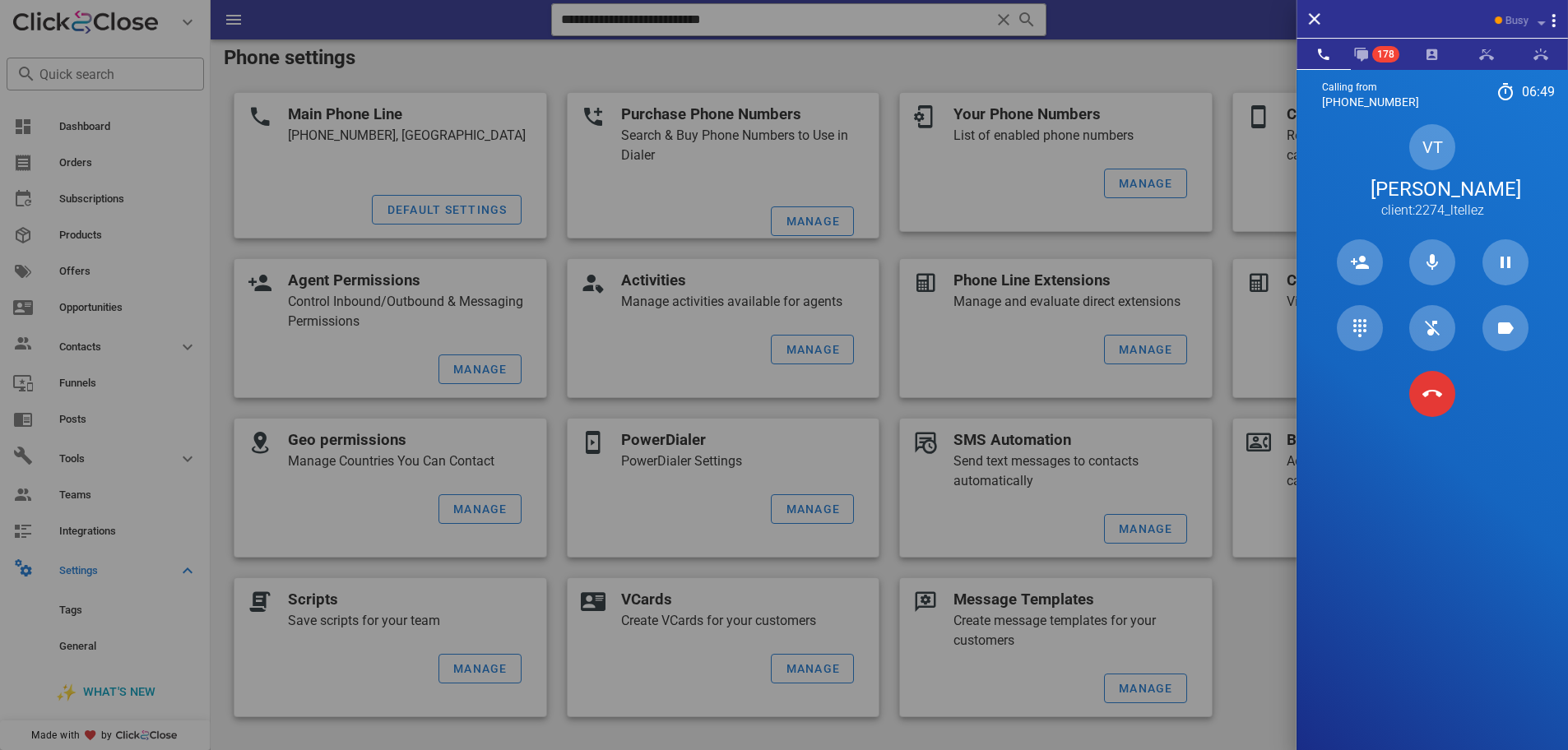 click on "VT   [PERSON_NAME]  client:2274_ltellez" at bounding box center (1432, 172) 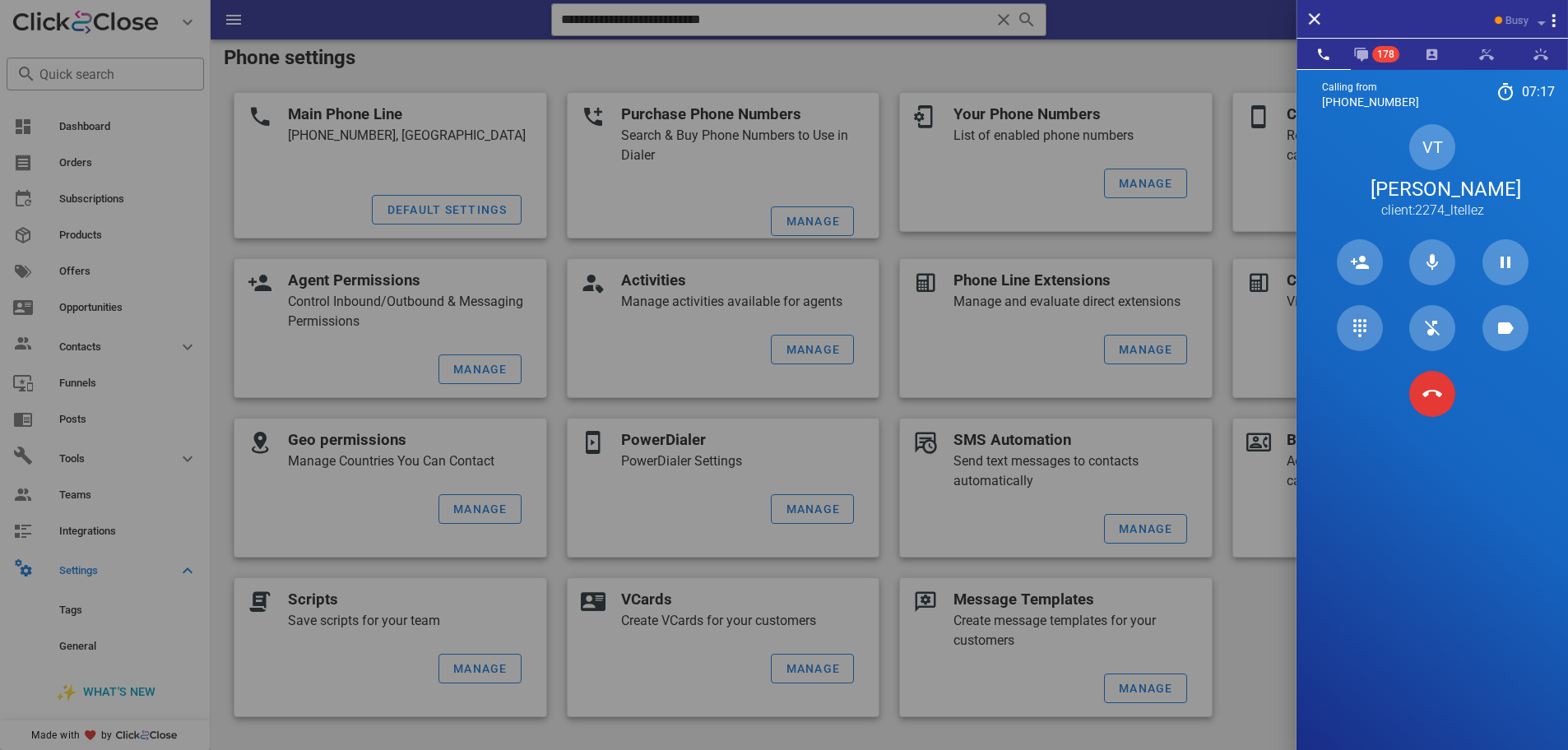 click on "VT   [PERSON_NAME]  client:2274_ltellez" at bounding box center (1432, 172) 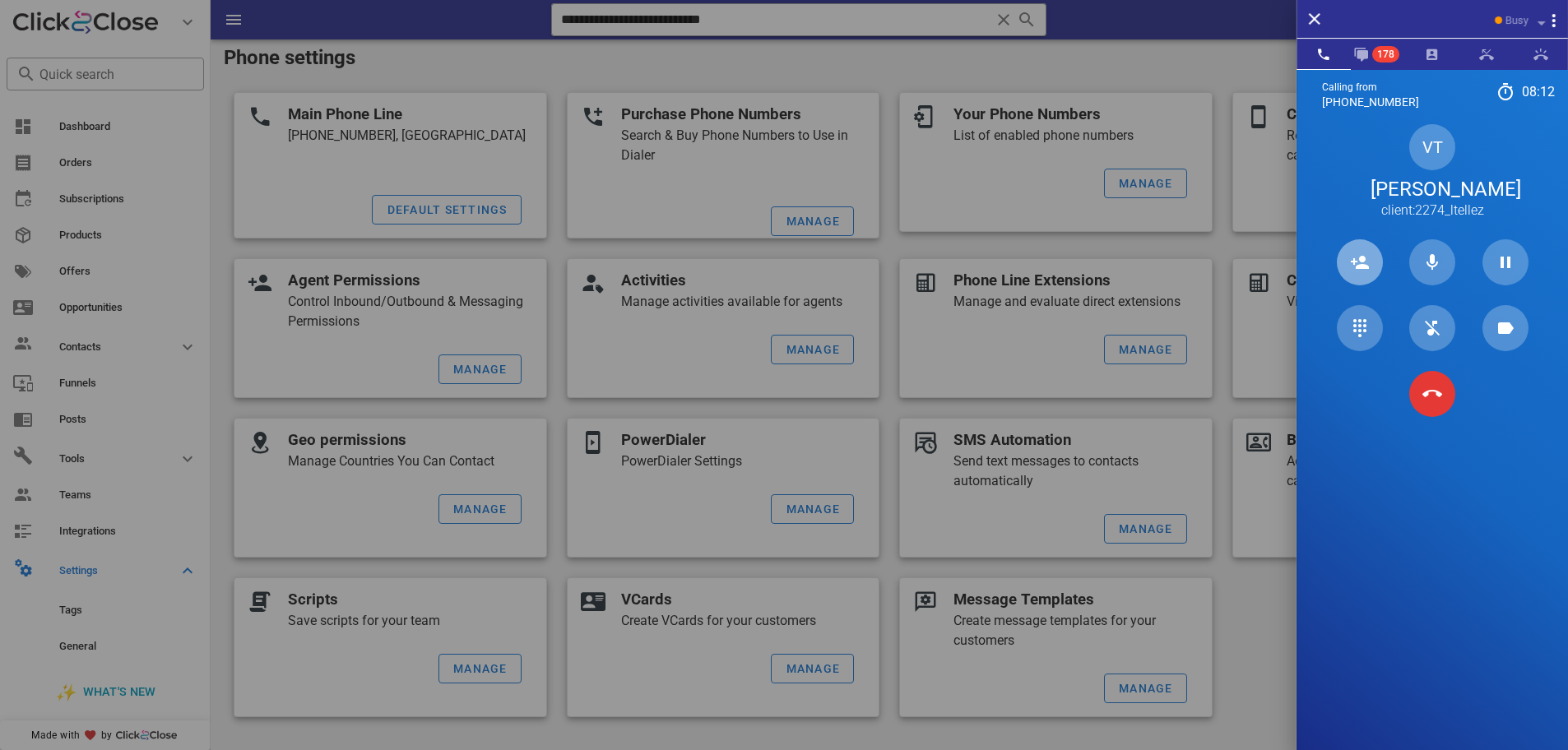 type 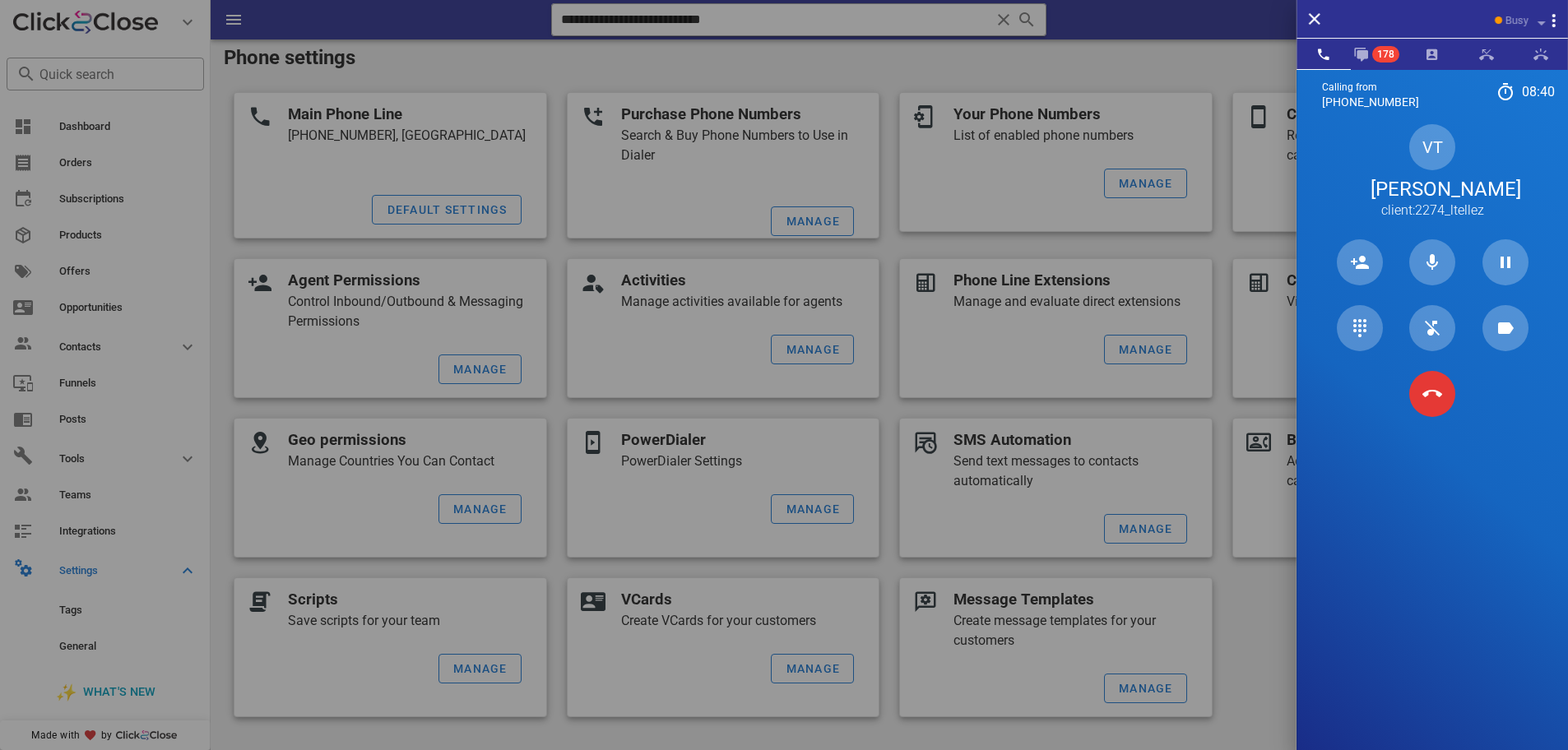click on "Calling from [PHONE_NUMBER] 08: 40  Unknown      ▼     [GEOGRAPHIC_DATA]
+376
[GEOGRAPHIC_DATA]
+54
[GEOGRAPHIC_DATA]
+297
[GEOGRAPHIC_DATA]
+61
[GEOGRAPHIC_DATA] ([GEOGRAPHIC_DATA])
+32
[GEOGRAPHIC_DATA]
+591
[GEOGRAPHIC_DATA] ([GEOGRAPHIC_DATA])
+55
[GEOGRAPHIC_DATA]
+1
[GEOGRAPHIC_DATA]
+56
[GEOGRAPHIC_DATA]
+57
[GEOGRAPHIC_DATA]
+[GEOGRAPHIC_DATA] ([GEOGRAPHIC_DATA])
+1
[GEOGRAPHIC_DATA]
+593
[GEOGRAPHIC_DATA]
+503
[GEOGRAPHIC_DATA]
+33
[GEOGRAPHIC_DATA] ([GEOGRAPHIC_DATA])
+49
[GEOGRAPHIC_DATA]
+590
[GEOGRAPHIC_DATA]
+502
[GEOGRAPHIC_DATA]
+504
[GEOGRAPHIC_DATA] ([GEOGRAPHIC_DATA])
+354
[GEOGRAPHIC_DATA] ([GEOGRAPHIC_DATA])
+91
[GEOGRAPHIC_DATA] (‫[GEOGRAPHIC_DATA]‬‎)
+972
[GEOGRAPHIC_DATA] ([GEOGRAPHIC_DATA])
+39" at bounding box center (1432, 444) 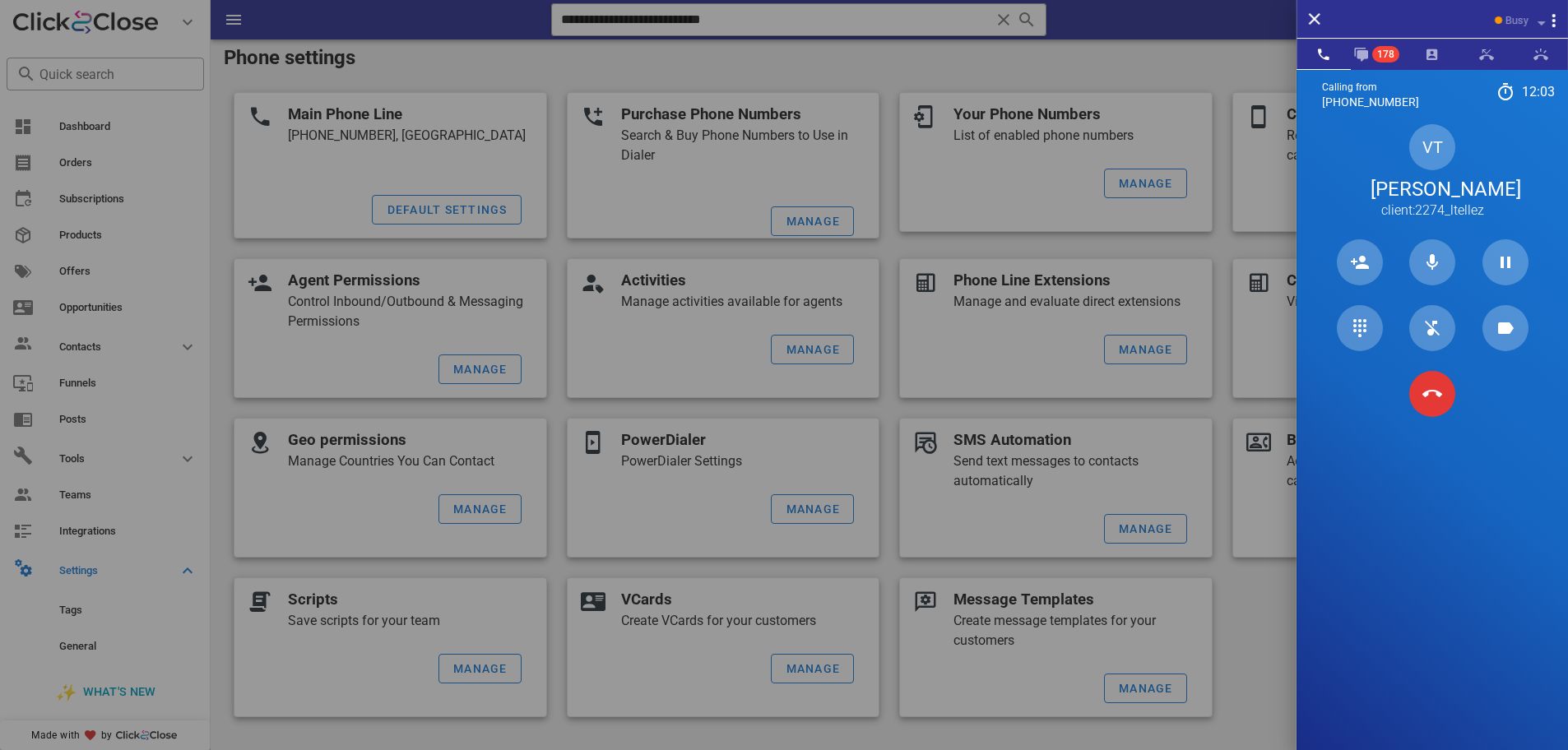 click on "Calling from [PHONE_NUMBER] 12: 03  Unknown      ▼     [GEOGRAPHIC_DATA]
+376
[GEOGRAPHIC_DATA]
+54
[GEOGRAPHIC_DATA]
+297
[GEOGRAPHIC_DATA]
+61
[GEOGRAPHIC_DATA] ([GEOGRAPHIC_DATA])
+32
[GEOGRAPHIC_DATA]
+591
[GEOGRAPHIC_DATA] ([GEOGRAPHIC_DATA])
+55
[GEOGRAPHIC_DATA]
+1
[GEOGRAPHIC_DATA]
+56
[GEOGRAPHIC_DATA]
+57
[GEOGRAPHIC_DATA]
+[GEOGRAPHIC_DATA] ([GEOGRAPHIC_DATA])
+1
[GEOGRAPHIC_DATA]
+593
[GEOGRAPHIC_DATA]
+503
[GEOGRAPHIC_DATA]
+33
[GEOGRAPHIC_DATA] ([GEOGRAPHIC_DATA])
+49
[GEOGRAPHIC_DATA]
+590
[GEOGRAPHIC_DATA]
+502
[GEOGRAPHIC_DATA]
+504
[GEOGRAPHIC_DATA] ([GEOGRAPHIC_DATA])
+354
[GEOGRAPHIC_DATA] ([GEOGRAPHIC_DATA])
+91
[GEOGRAPHIC_DATA] (‫[GEOGRAPHIC_DATA]‬‎)
+972
[GEOGRAPHIC_DATA] ([GEOGRAPHIC_DATA])
+39" at bounding box center [1432, 444] 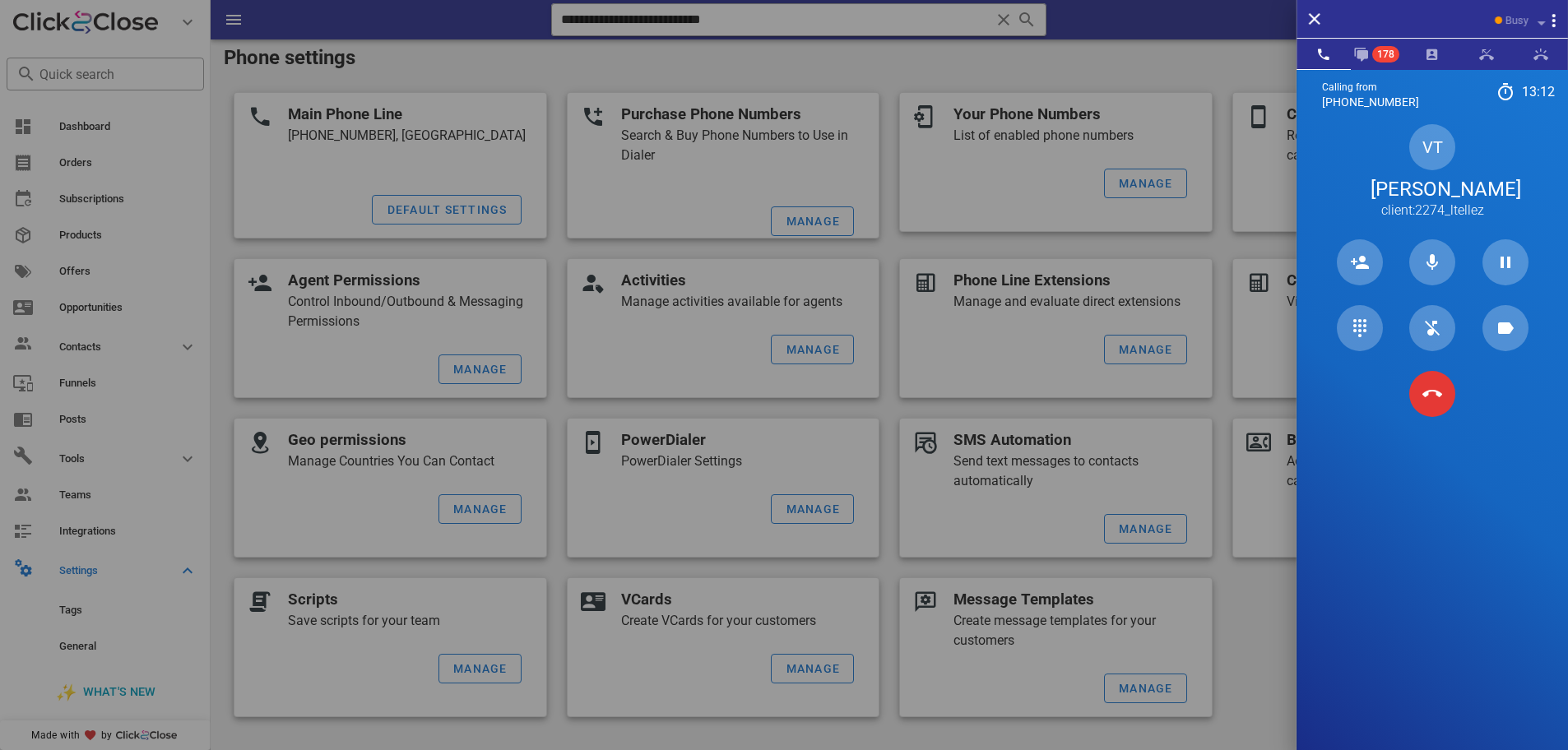 click on "Calling from [PHONE_NUMBER] 13: 12  Unknown      ▼     [GEOGRAPHIC_DATA]
+376
[GEOGRAPHIC_DATA]
+54
[GEOGRAPHIC_DATA]
+297
[GEOGRAPHIC_DATA]
+61
[GEOGRAPHIC_DATA] ([GEOGRAPHIC_DATA])
+32
[GEOGRAPHIC_DATA]
+591
[GEOGRAPHIC_DATA] ([GEOGRAPHIC_DATA])
+55
[GEOGRAPHIC_DATA]
+1
[GEOGRAPHIC_DATA]
+56
[GEOGRAPHIC_DATA]
+57
[GEOGRAPHIC_DATA]
+[GEOGRAPHIC_DATA] ([GEOGRAPHIC_DATA])
+1
[GEOGRAPHIC_DATA]
+593
[GEOGRAPHIC_DATA]
+503
[GEOGRAPHIC_DATA]
+33
[GEOGRAPHIC_DATA] ([GEOGRAPHIC_DATA])
+49
[GEOGRAPHIC_DATA]
+590
[GEOGRAPHIC_DATA]
+502
[GEOGRAPHIC_DATA]
+504
[GEOGRAPHIC_DATA] ([GEOGRAPHIC_DATA])
+354
[GEOGRAPHIC_DATA] ([GEOGRAPHIC_DATA])
+91
[GEOGRAPHIC_DATA] (‫[GEOGRAPHIC_DATA]‬‎)
+972
[GEOGRAPHIC_DATA] ([GEOGRAPHIC_DATA])
+39" at bounding box center (1432, 444) 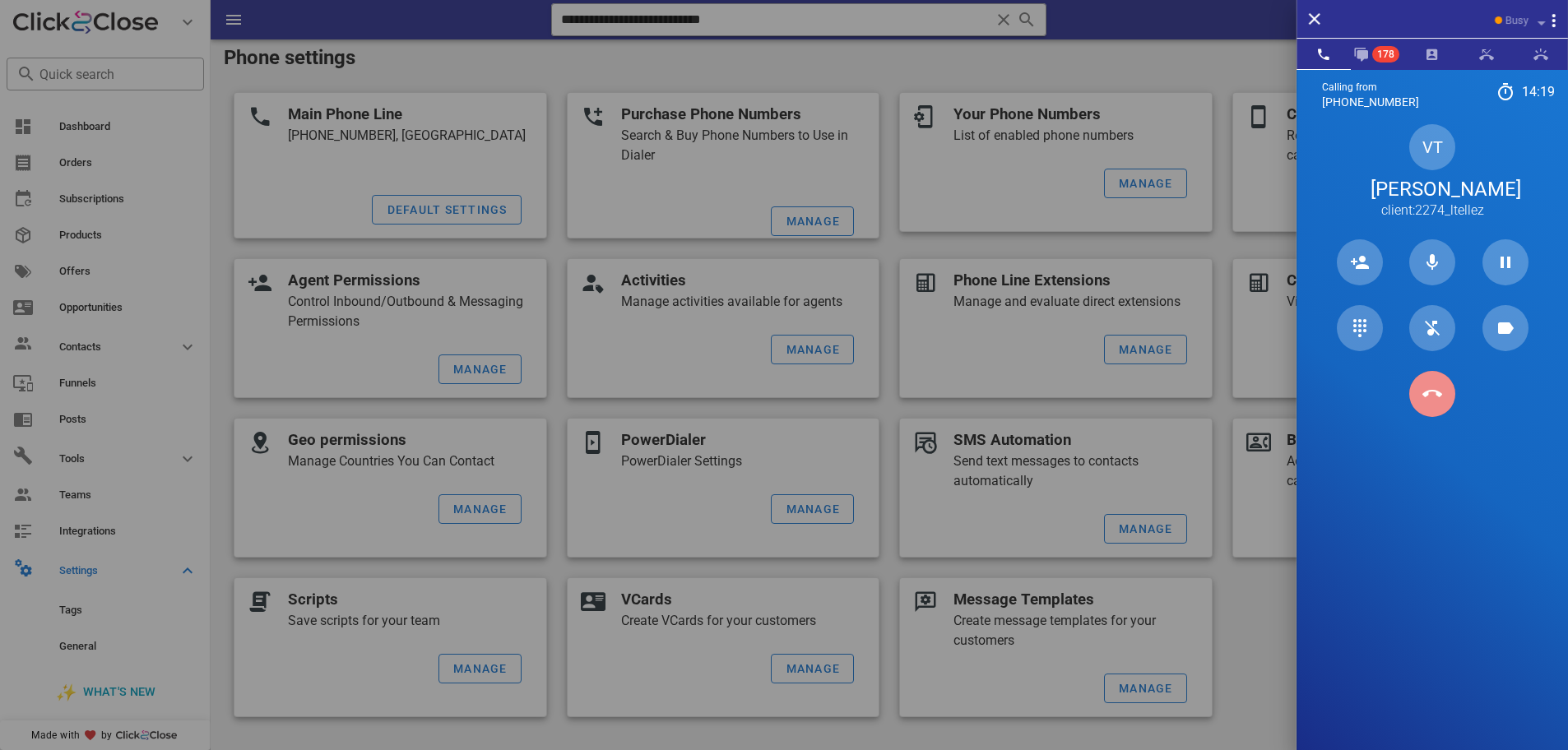 click at bounding box center (1432, 394) 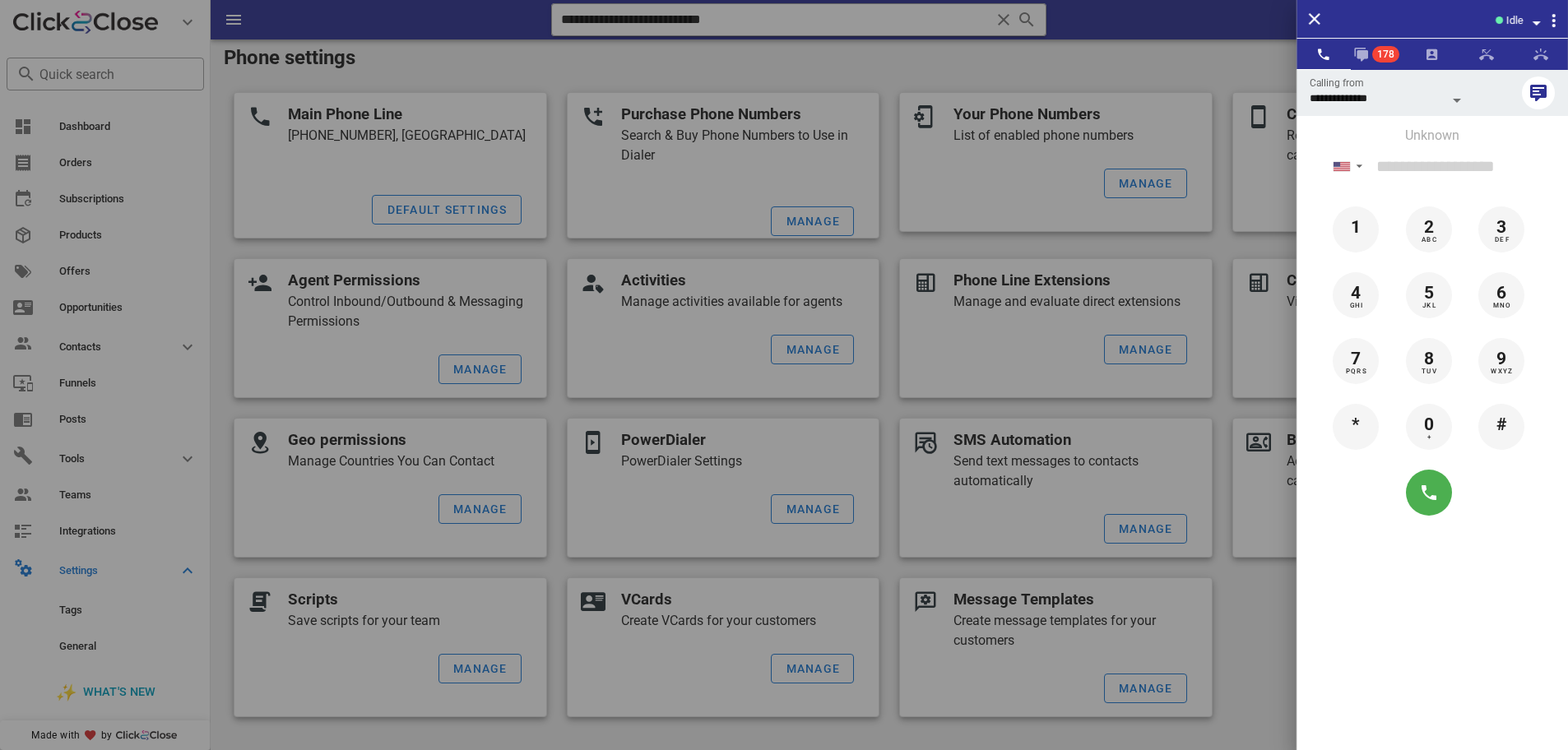 click at bounding box center [784, 375] 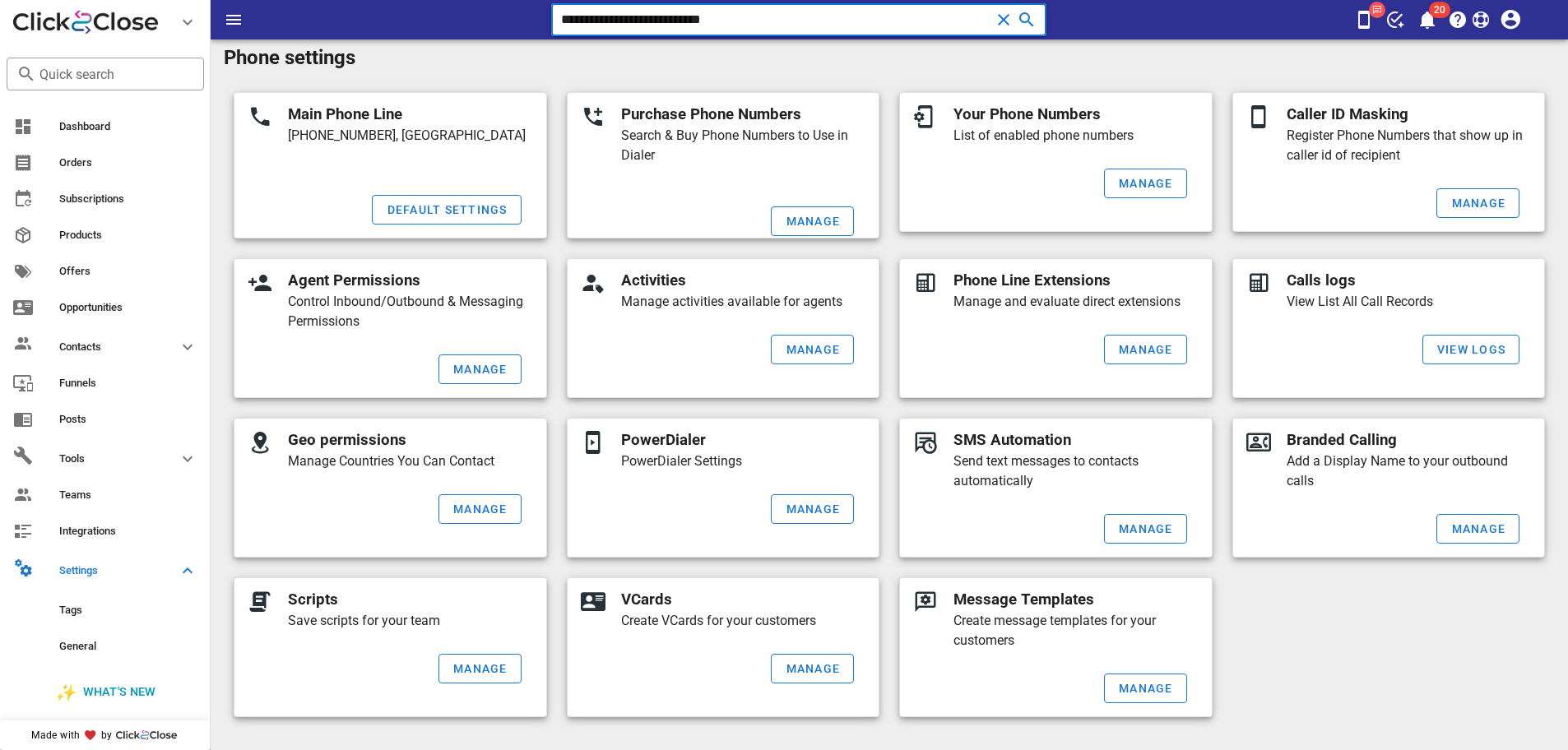 click on "**********" at bounding box center [776, 20] 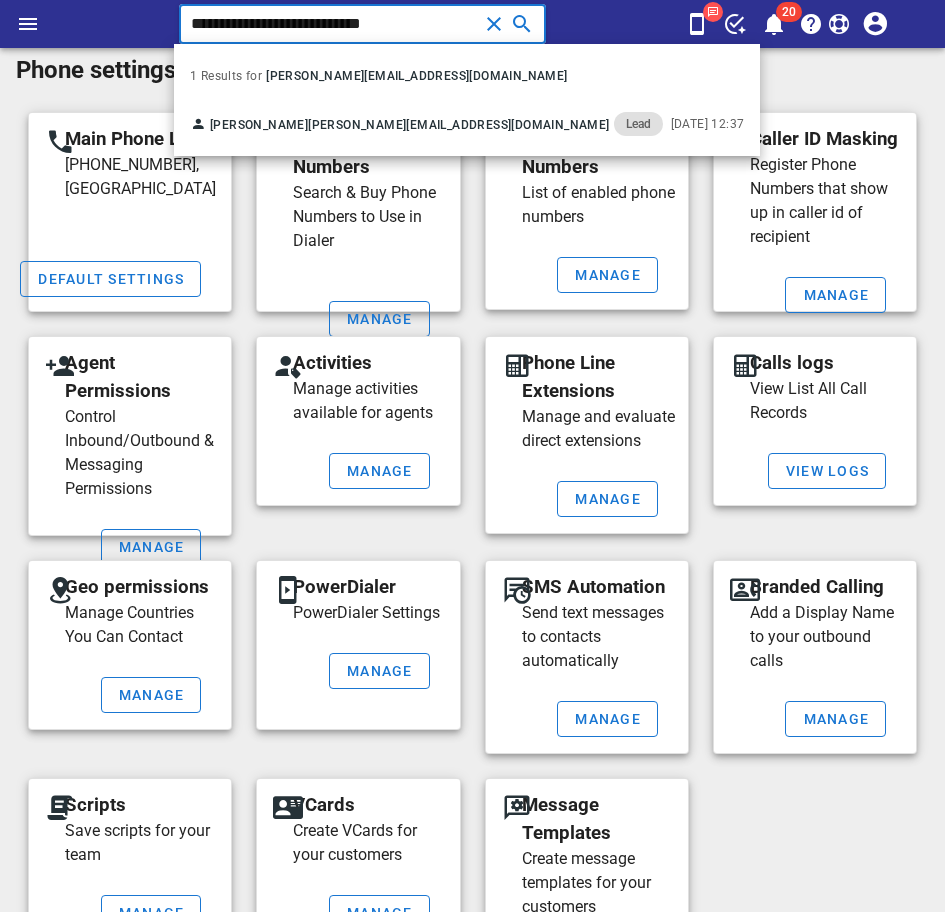 click on "**********" at bounding box center (334, 24) 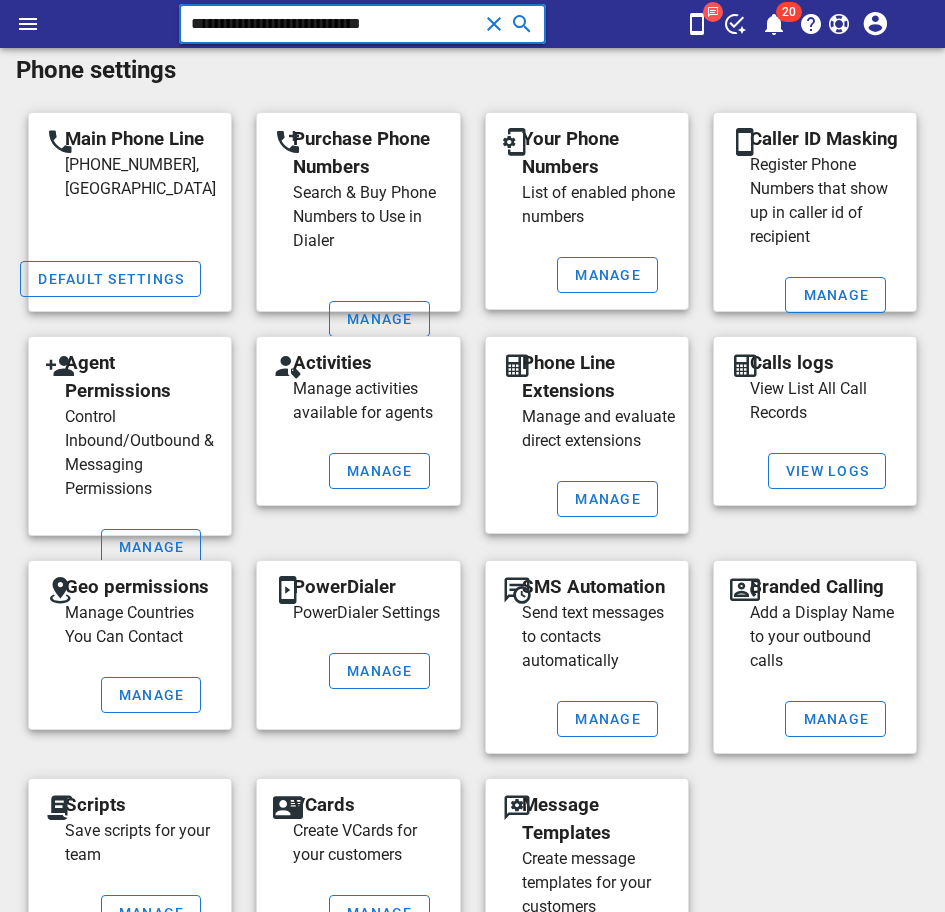 click on "**********" at bounding box center (334, 24) 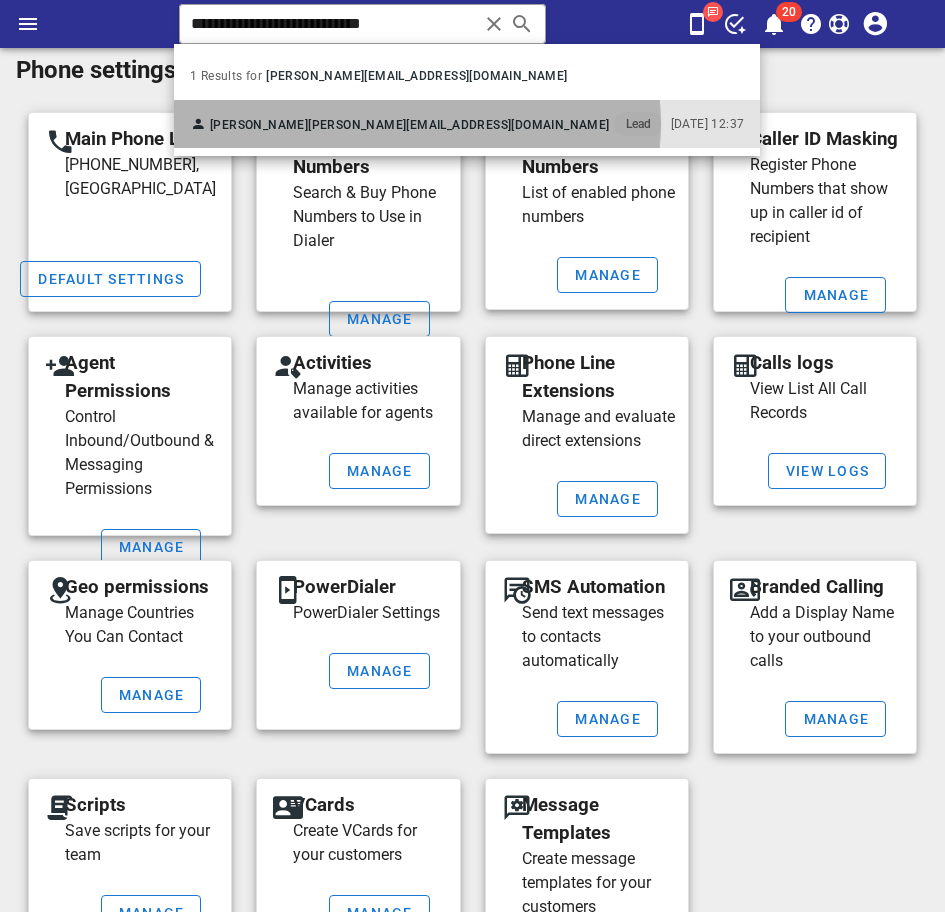 click on "[PERSON_NAME][EMAIL_ADDRESS][DOMAIN_NAME]" at bounding box center (458, 125) 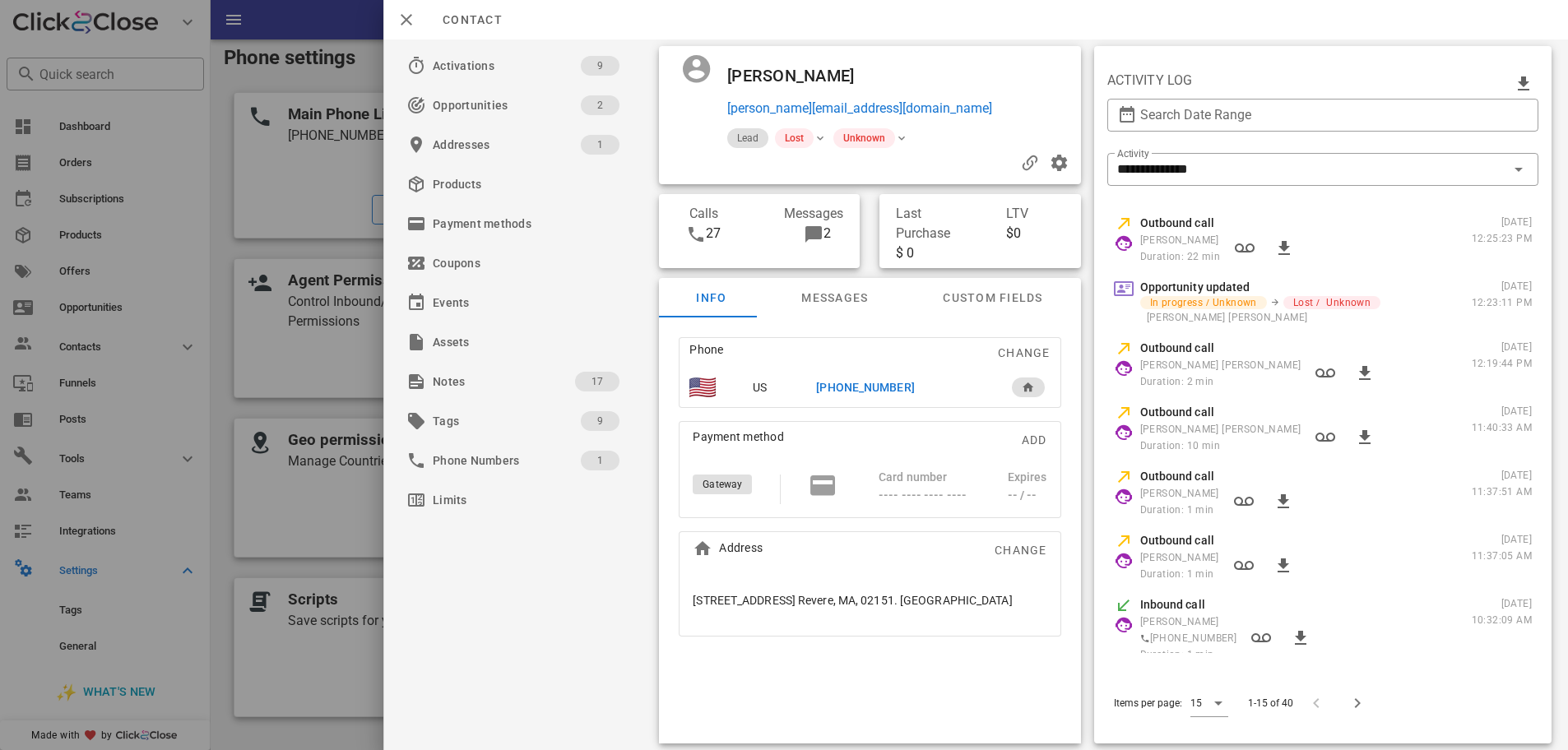 click on "[PHONE_NUMBER]" at bounding box center (865, 387) 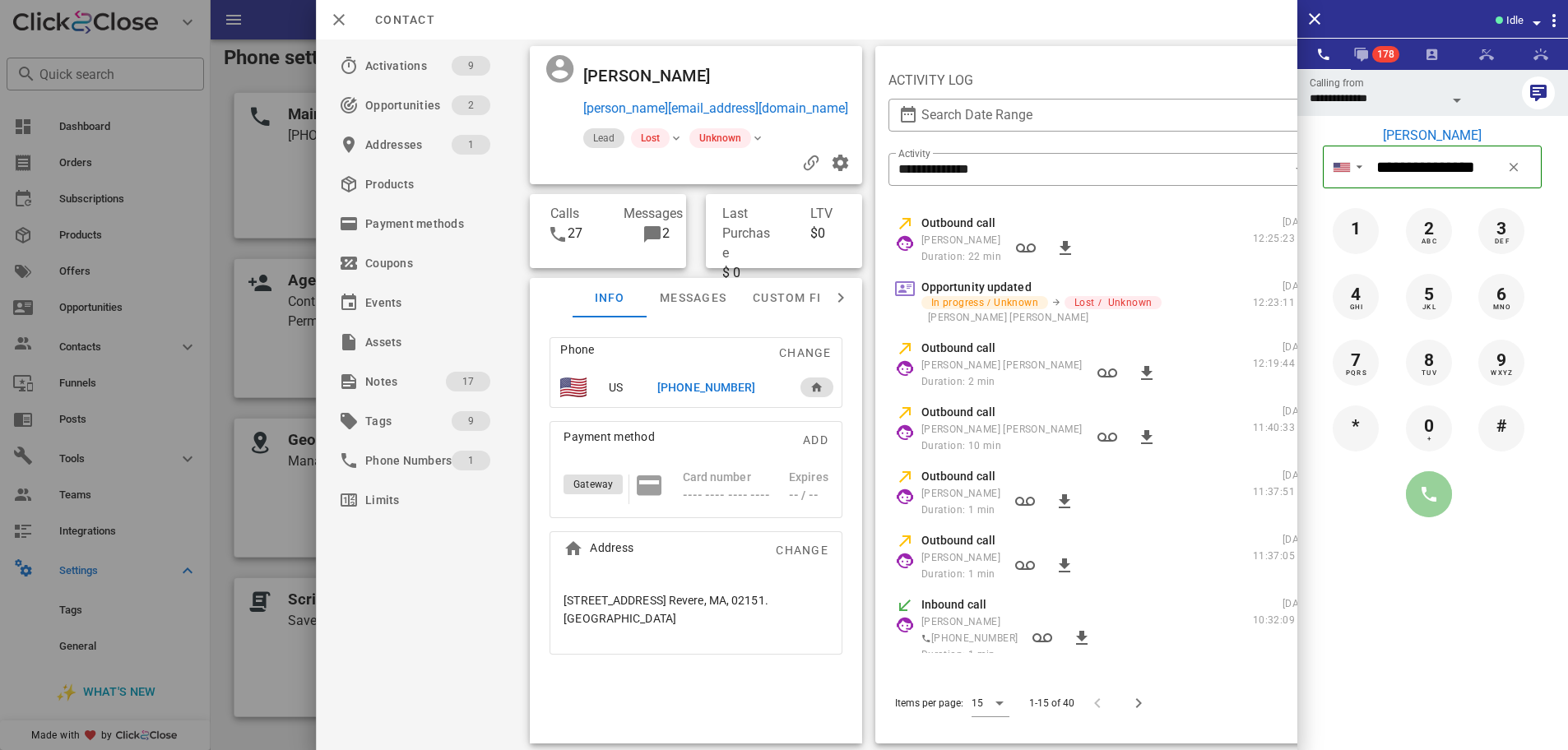 click at bounding box center [1429, 494] 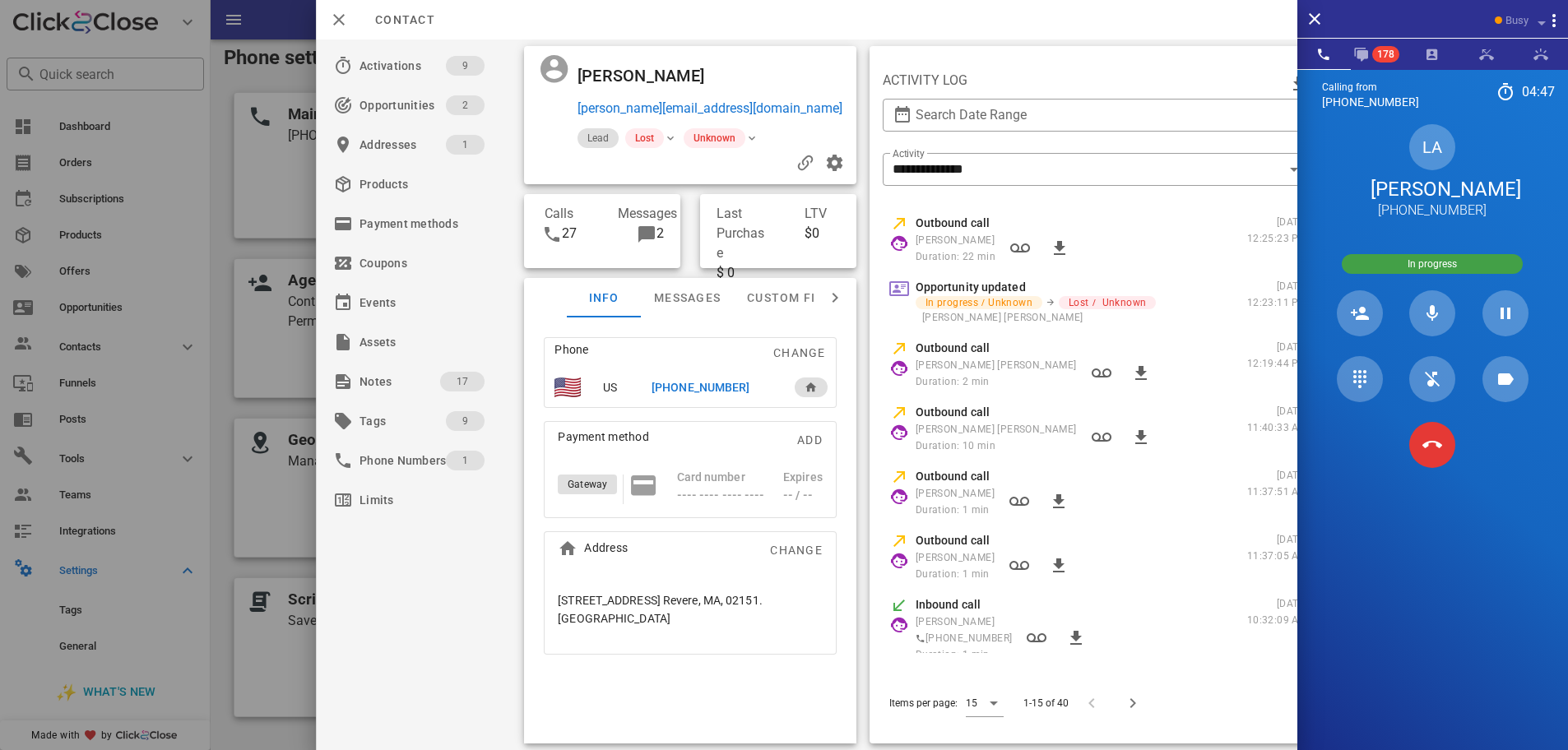 scroll, scrollTop: 0, scrollLeft: 67, axis: horizontal 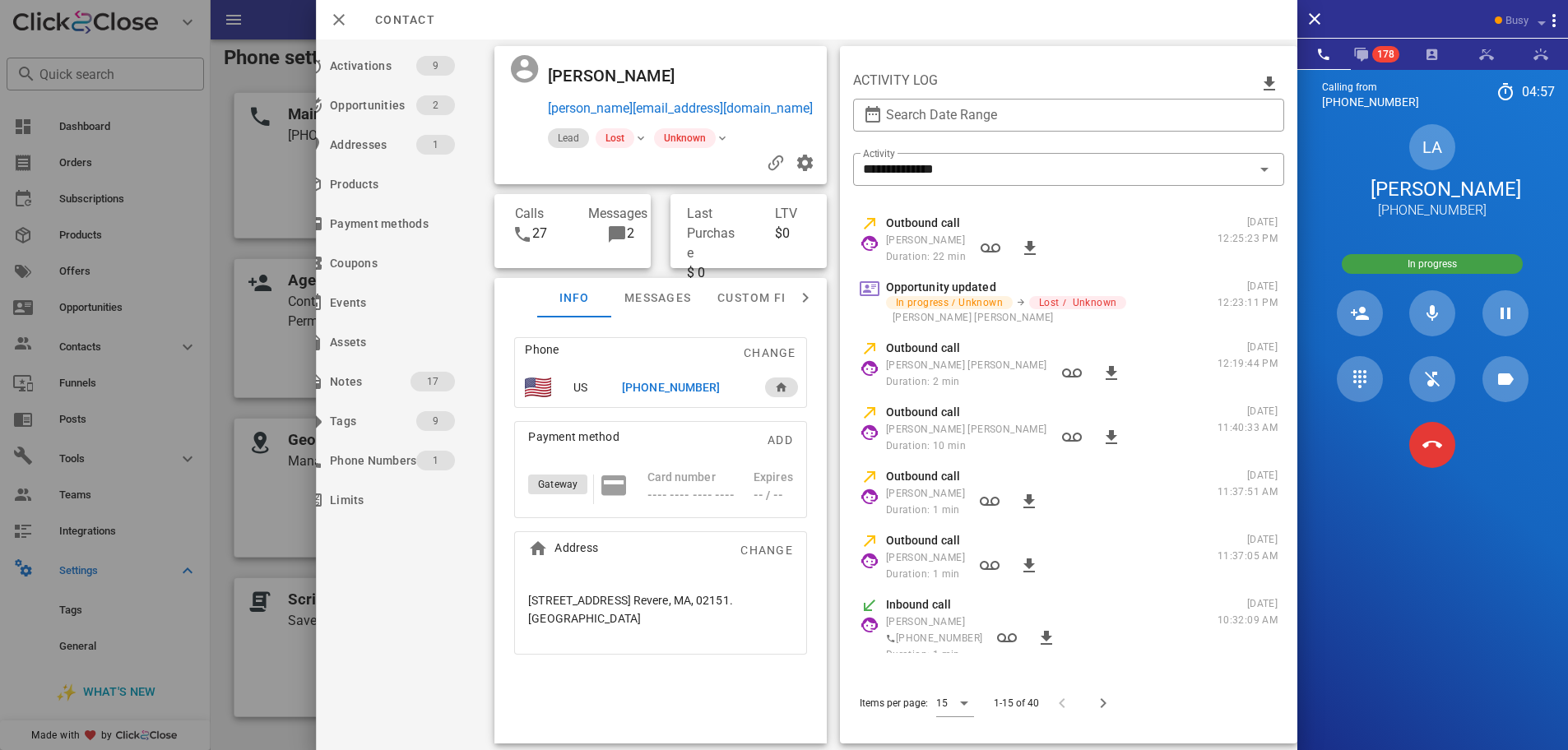 click at bounding box center [1068, 195] 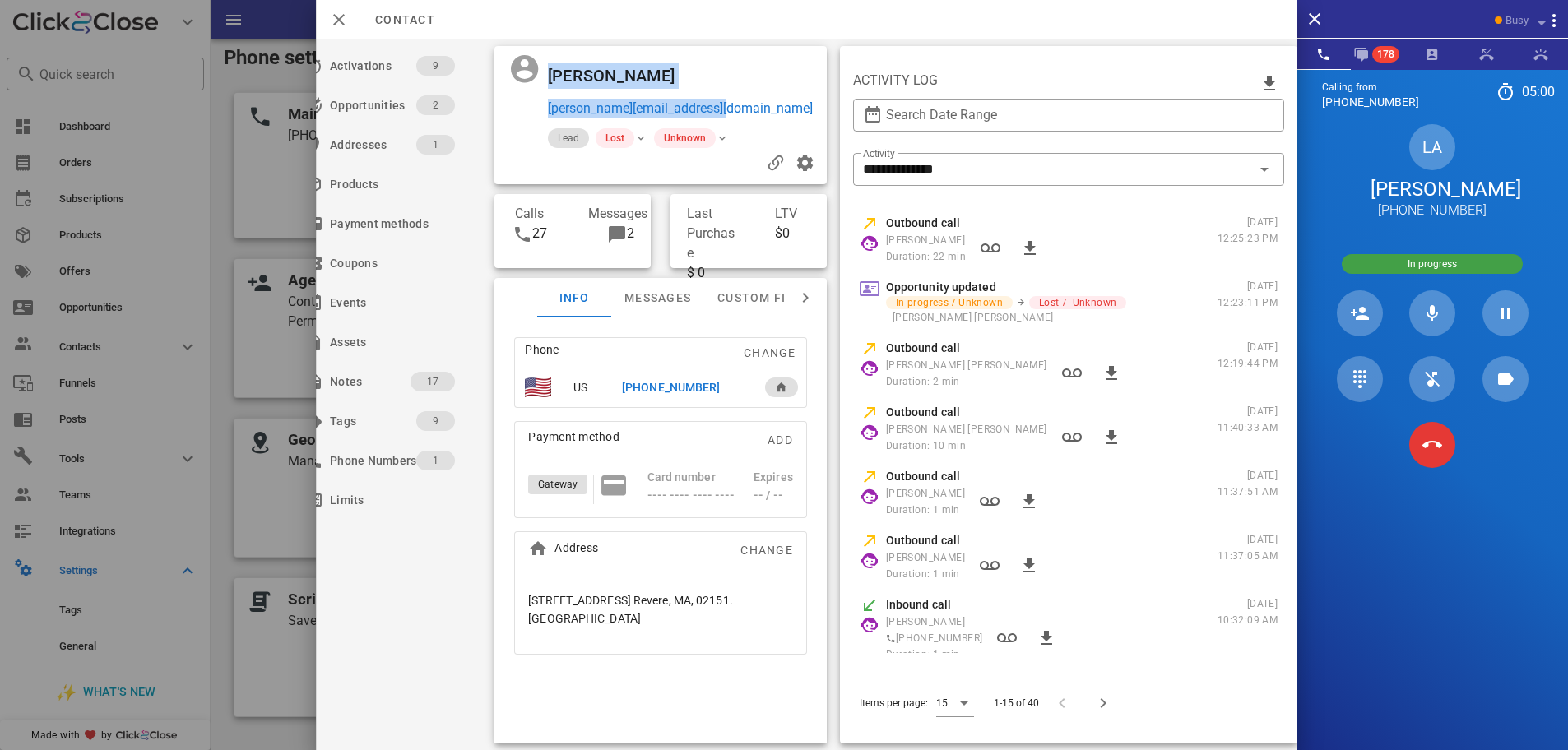drag, startPoint x: 515, startPoint y: 71, endPoint x: 722, endPoint y: 106, distance: 209.93809 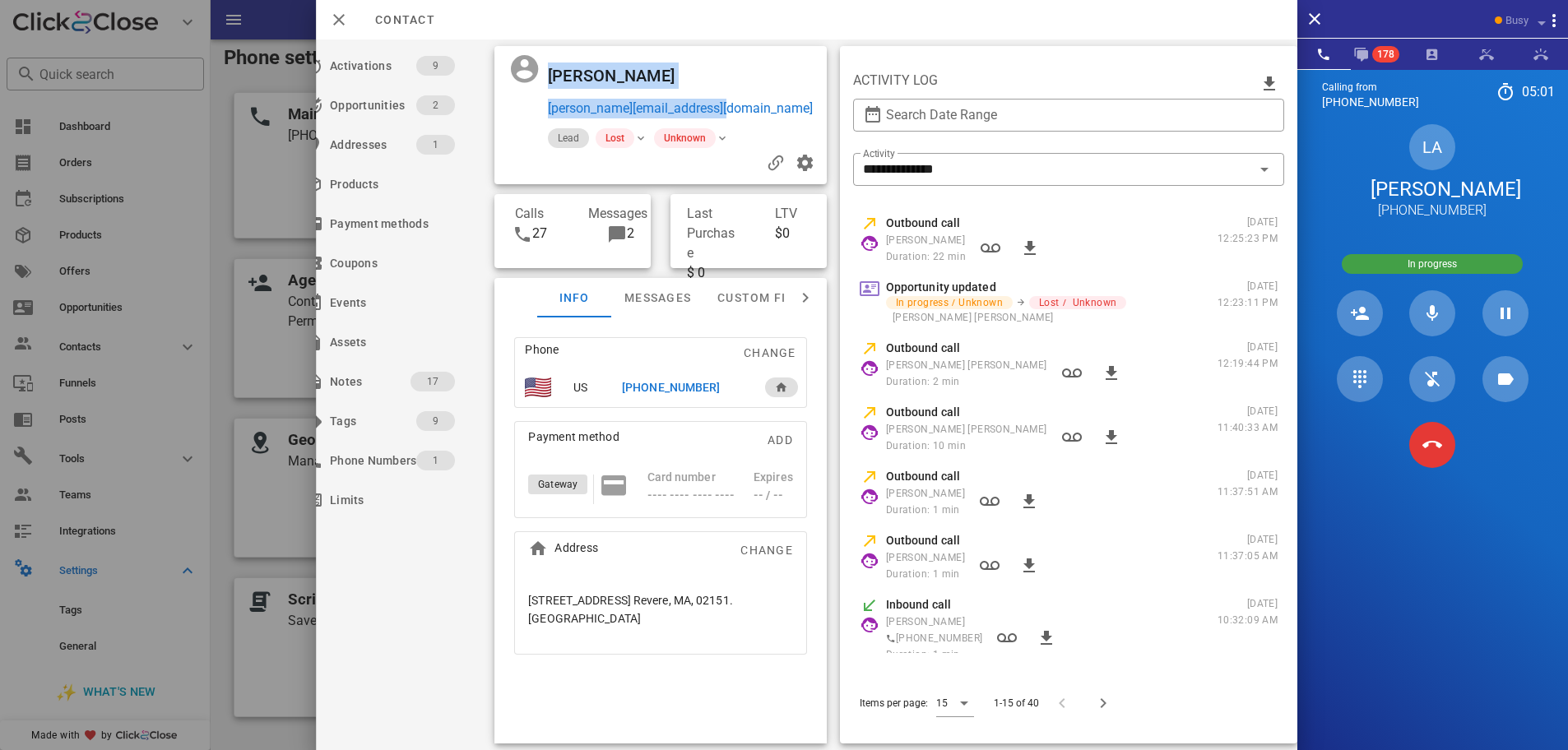 copy on "[PERSON_NAME]  [PERSON_NAME][EMAIL_ADDRESS][DOMAIN_NAME]" 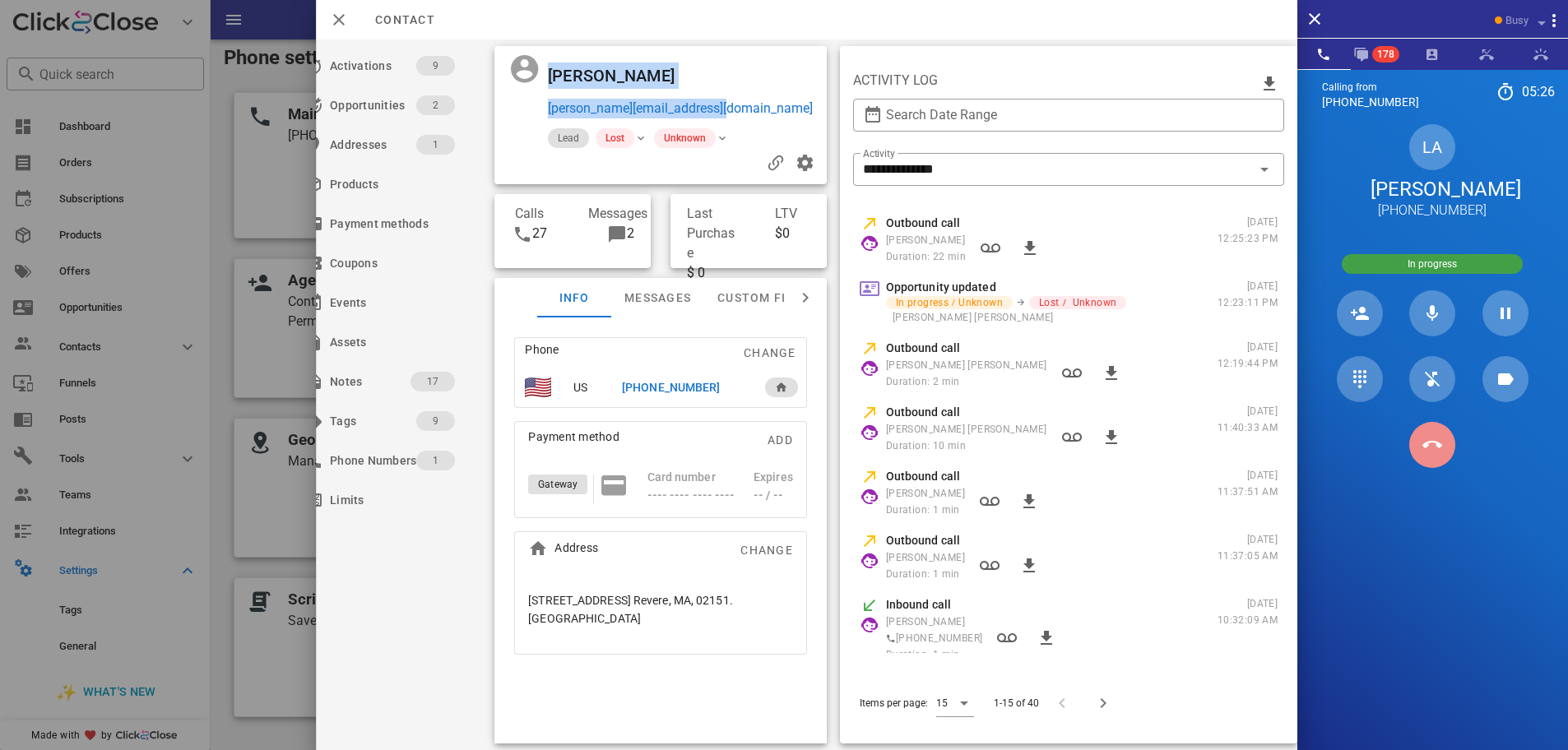 click at bounding box center [1432, 445] 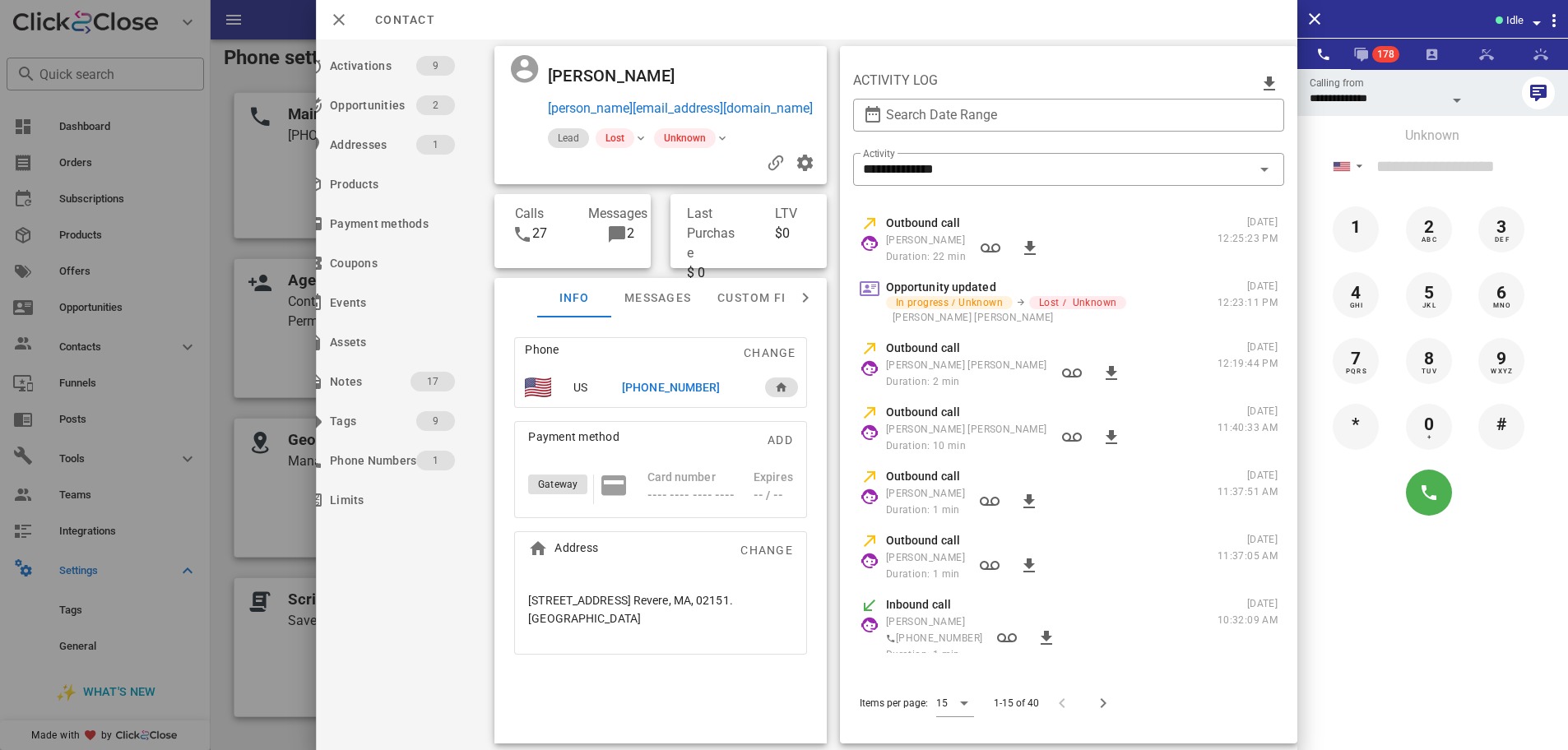 click on "[PHONE_NUMBER]" at bounding box center (670, 387) 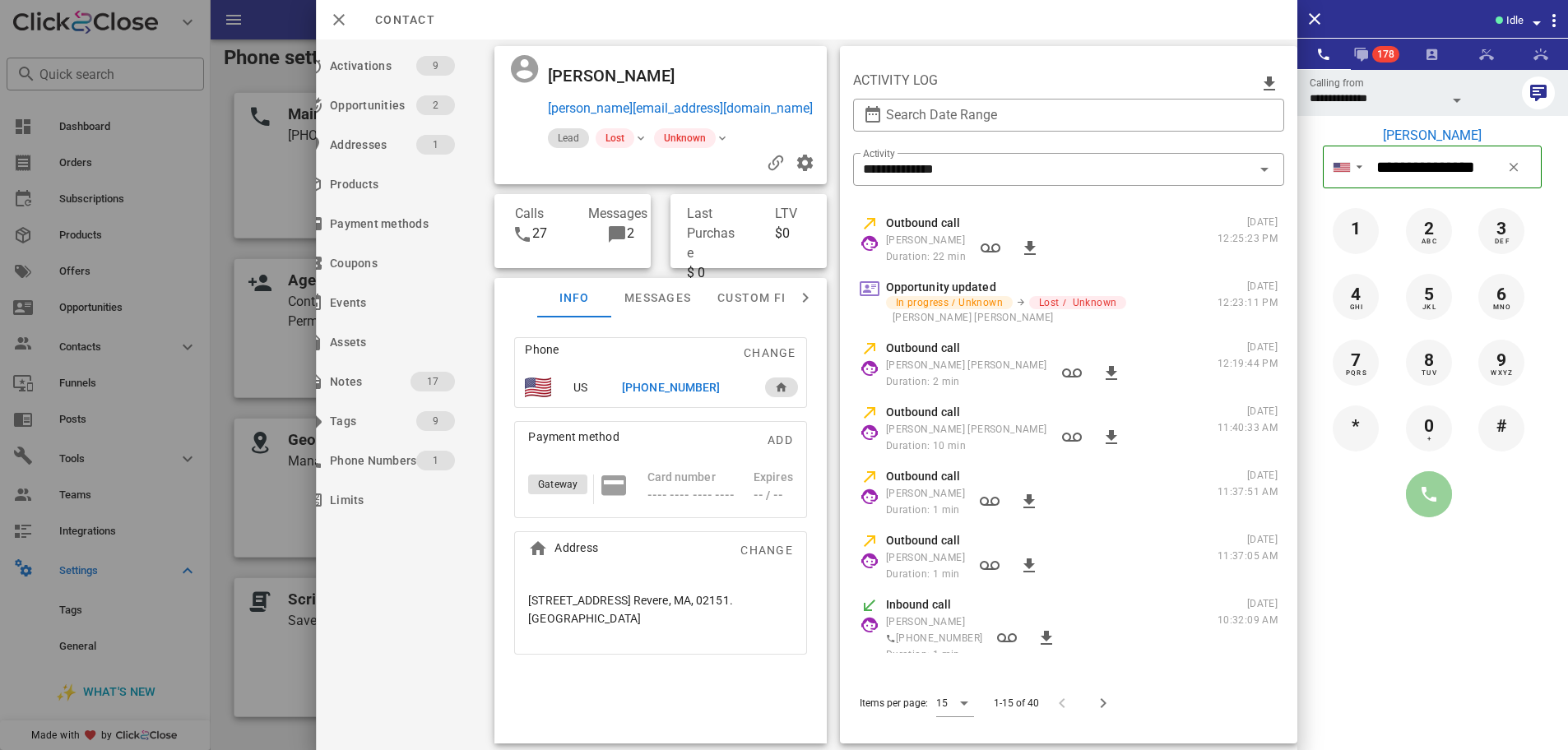 click at bounding box center [1429, 494] 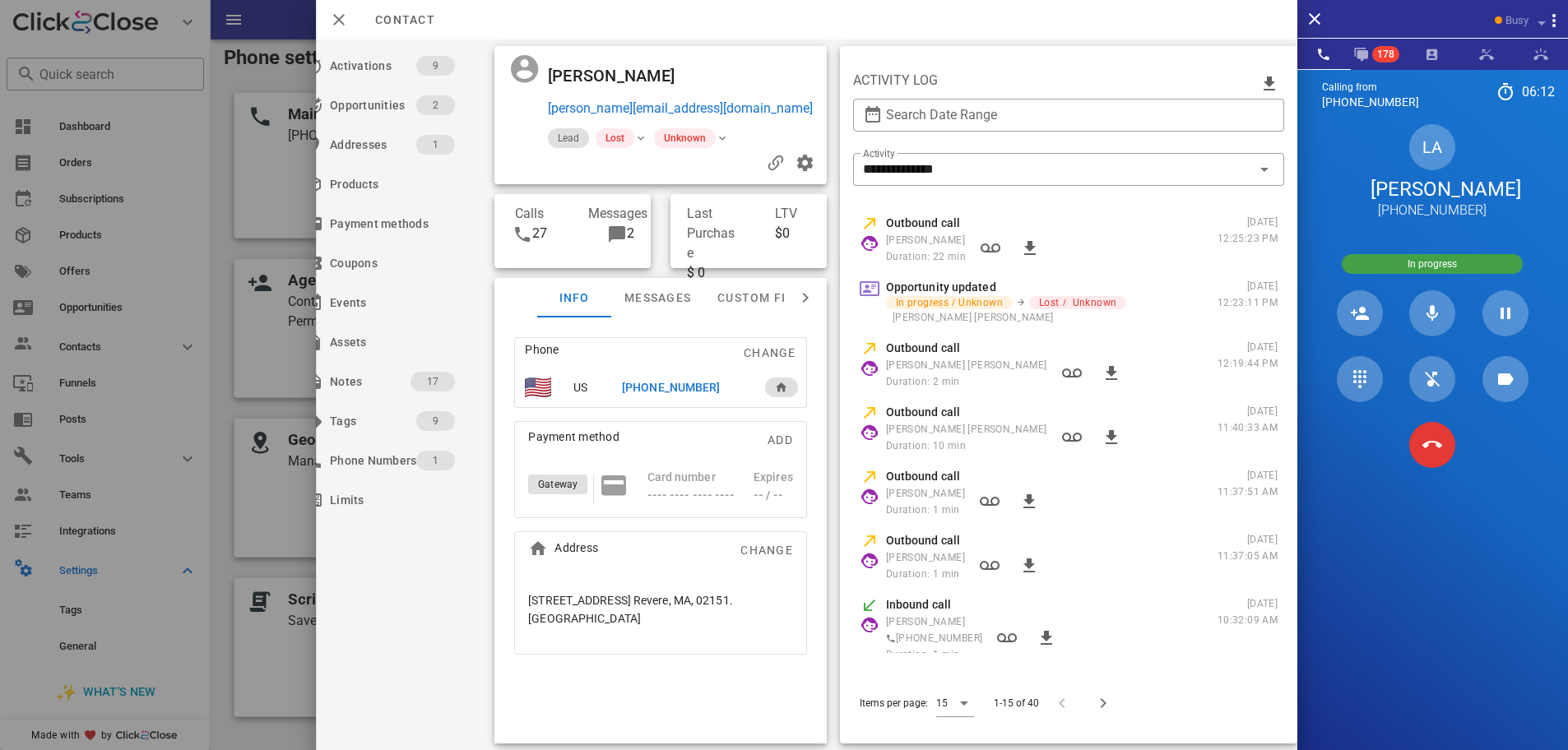 click on "LA   [PERSON_NAME]  [PHONE_NUMBER]" at bounding box center (1432, 172) 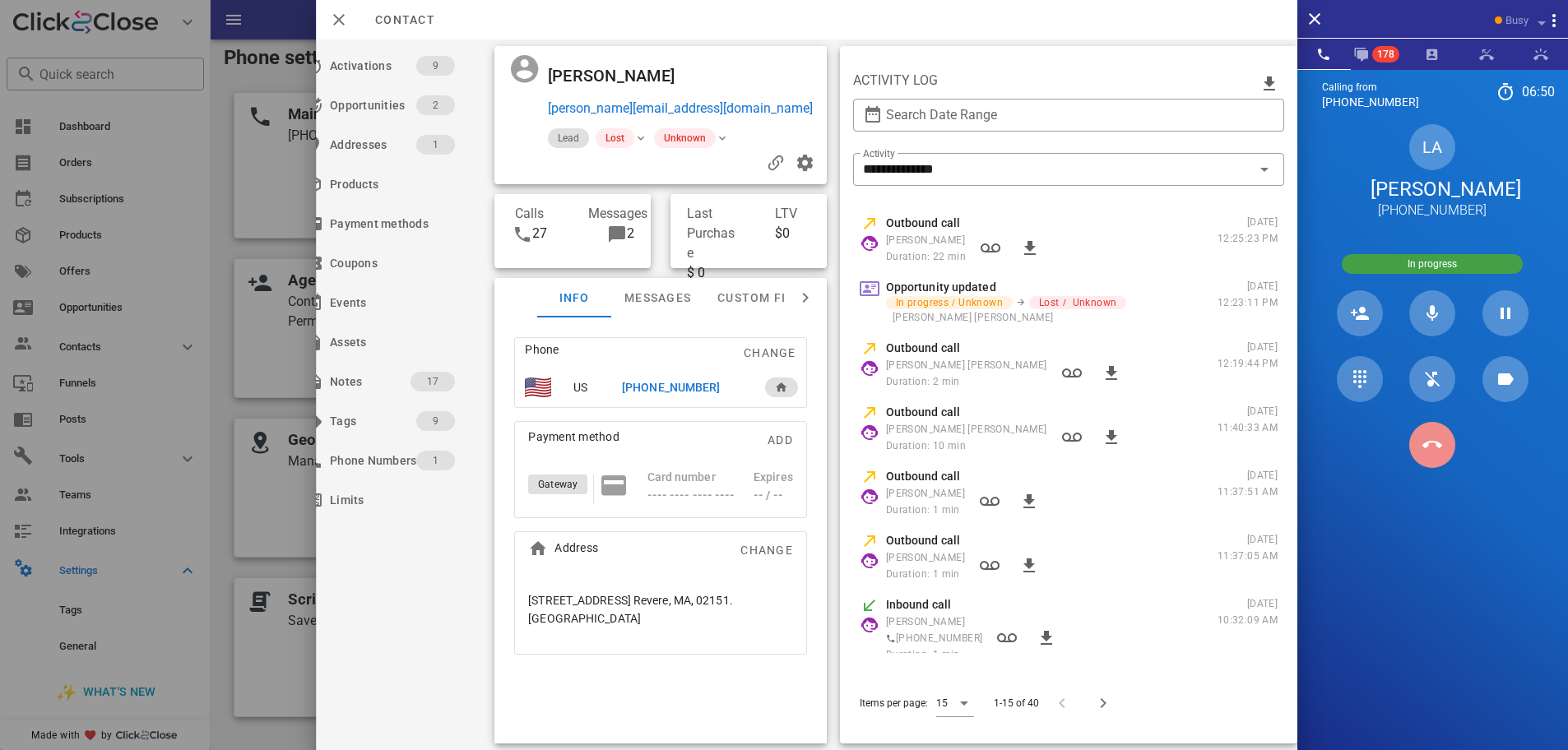 click at bounding box center [1432, 445] 